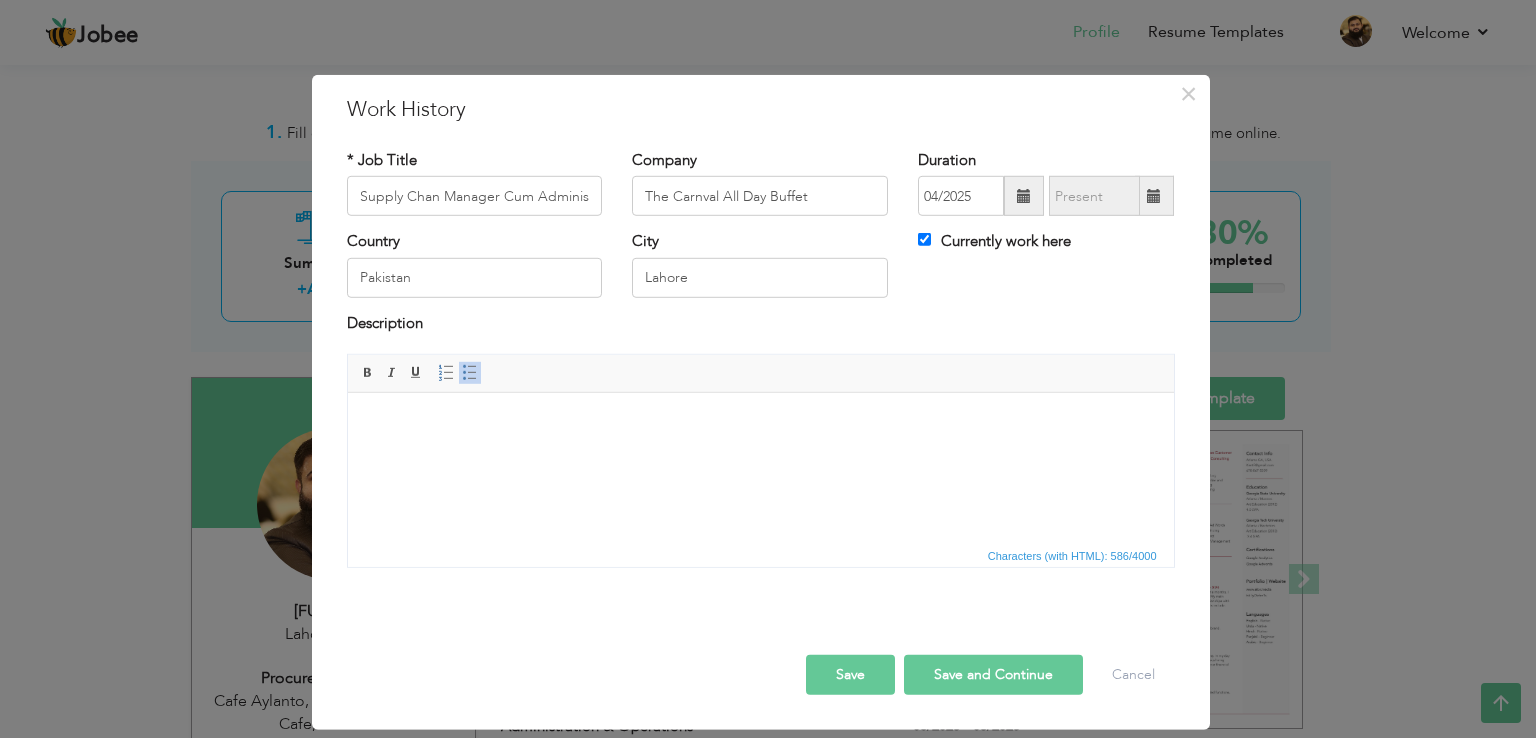 scroll, scrollTop: 316, scrollLeft: 0, axis: vertical 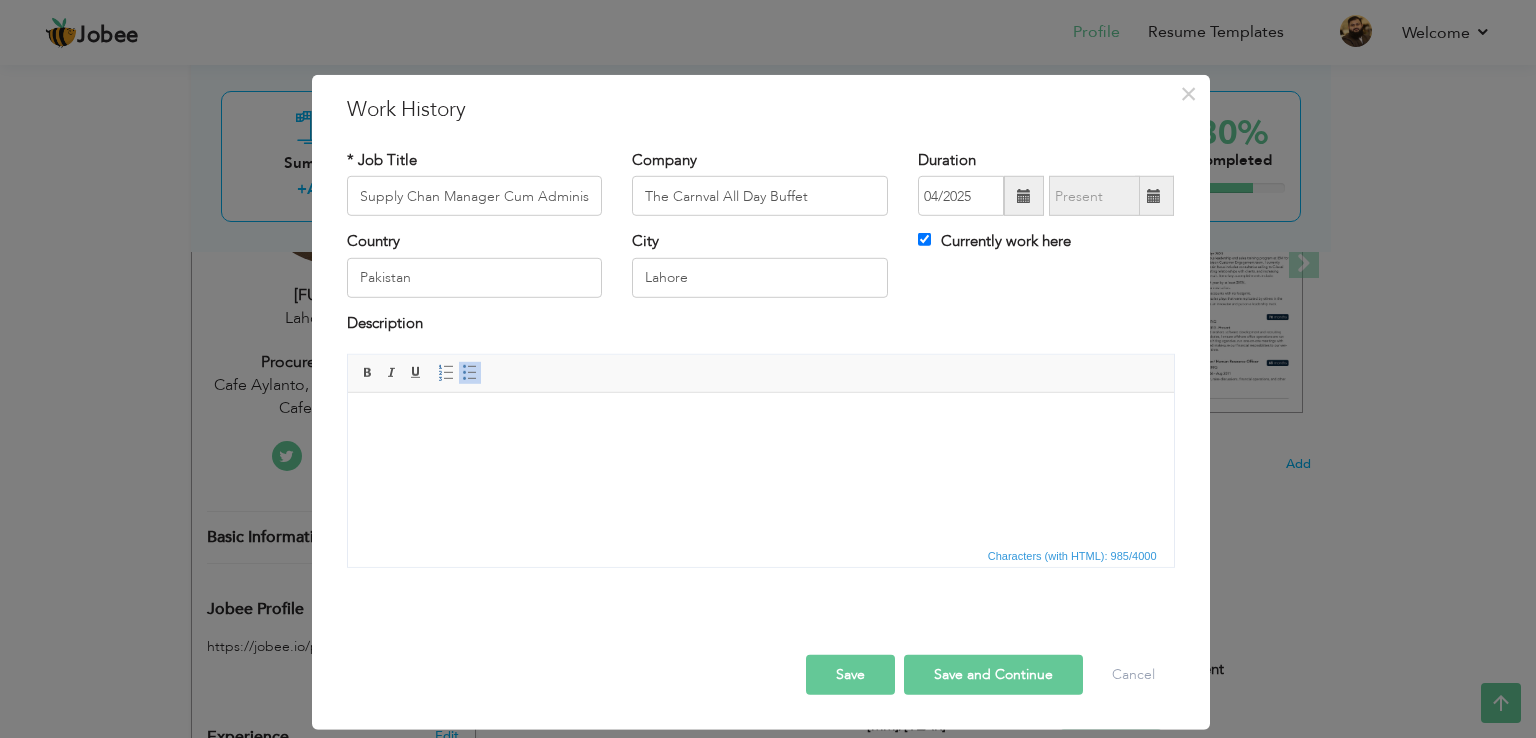 click on "Save" at bounding box center [850, 675] 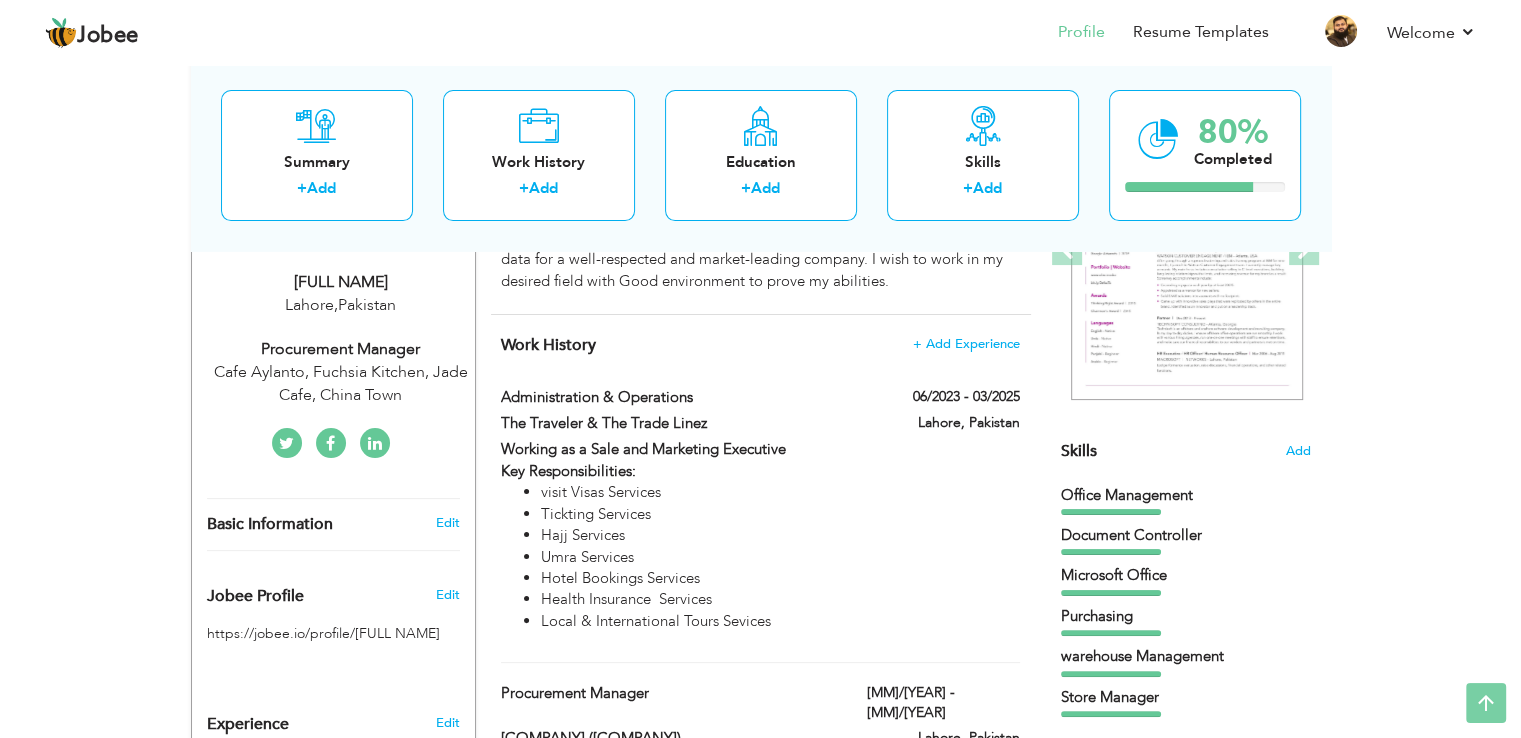 scroll, scrollTop: 0, scrollLeft: 0, axis: both 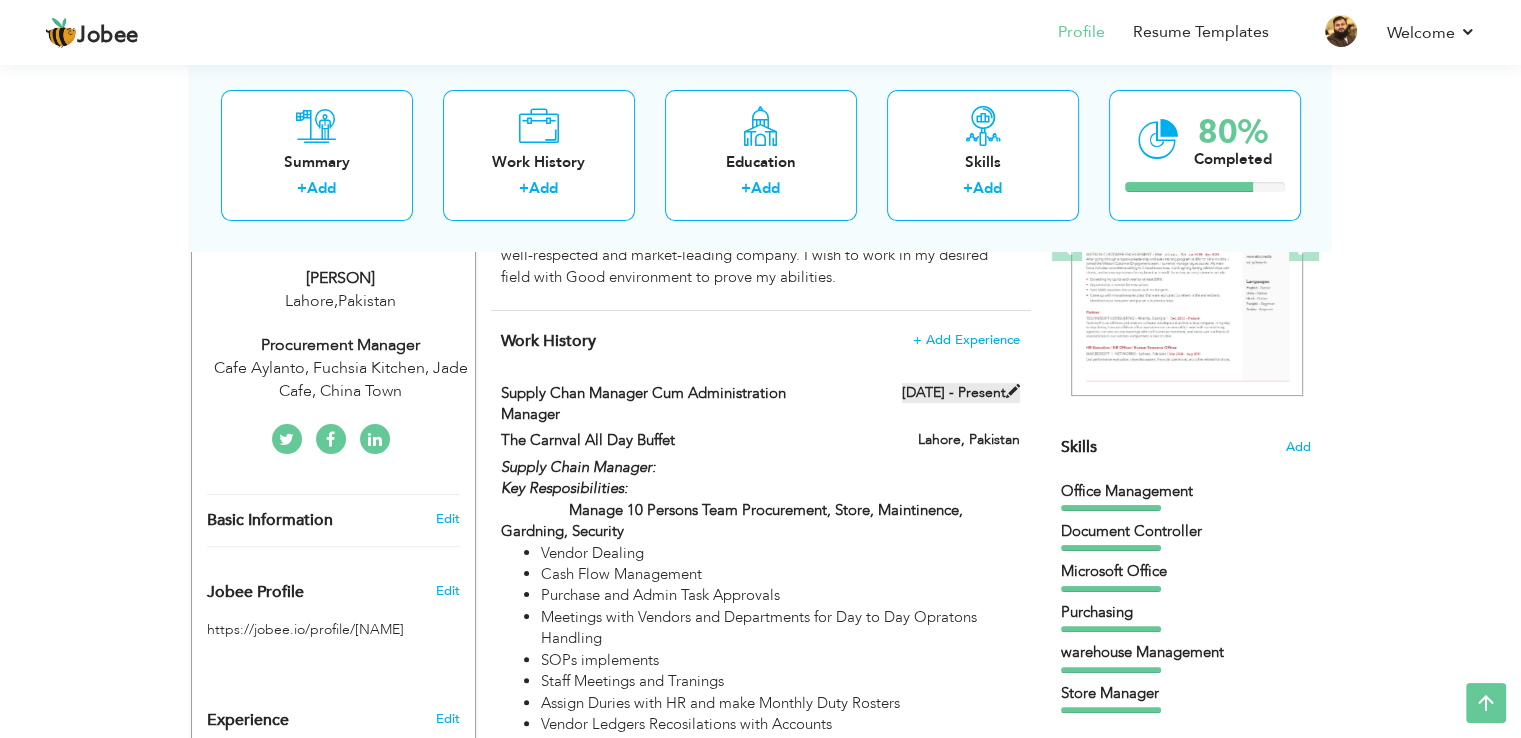 click at bounding box center [1013, 391] 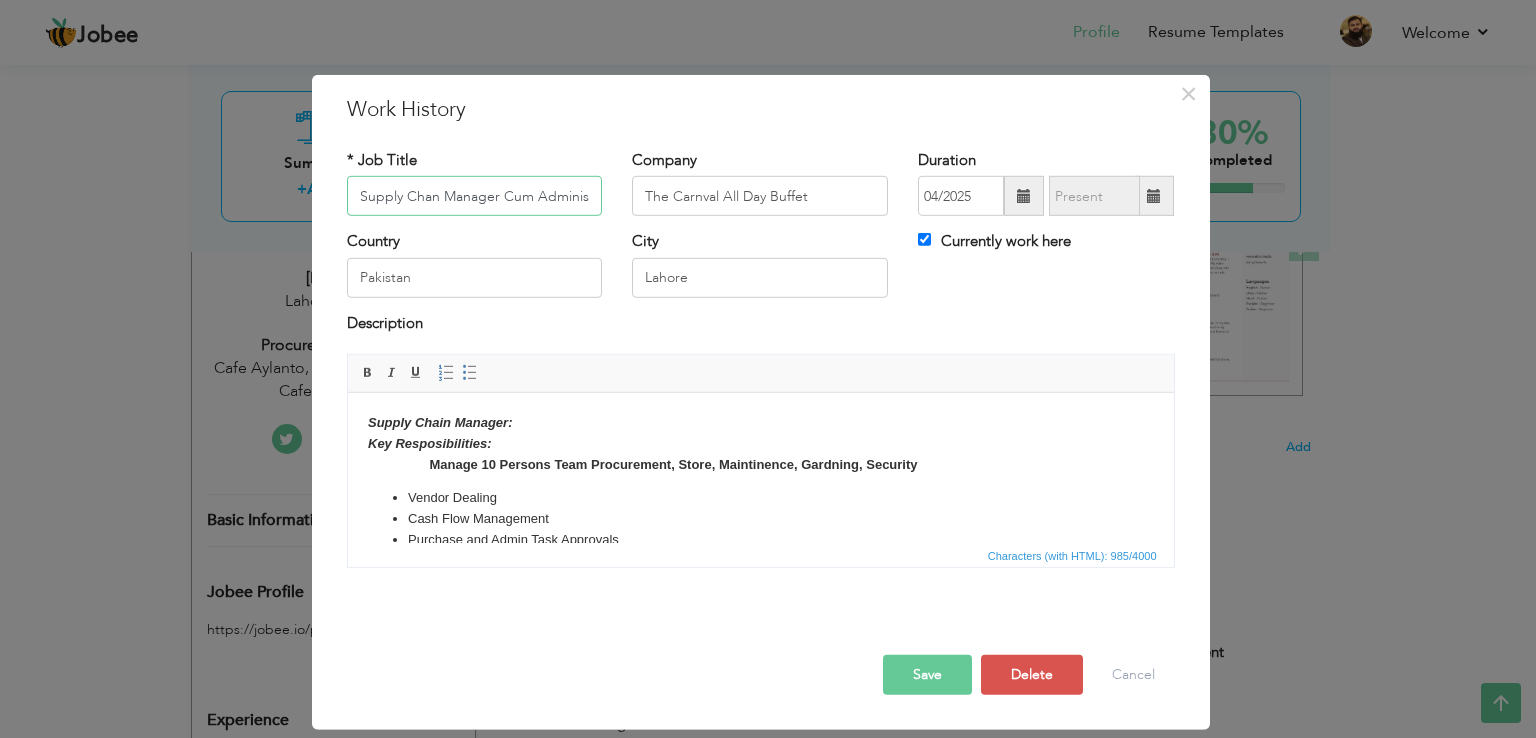 scroll, scrollTop: 0, scrollLeft: 95, axis: horizontal 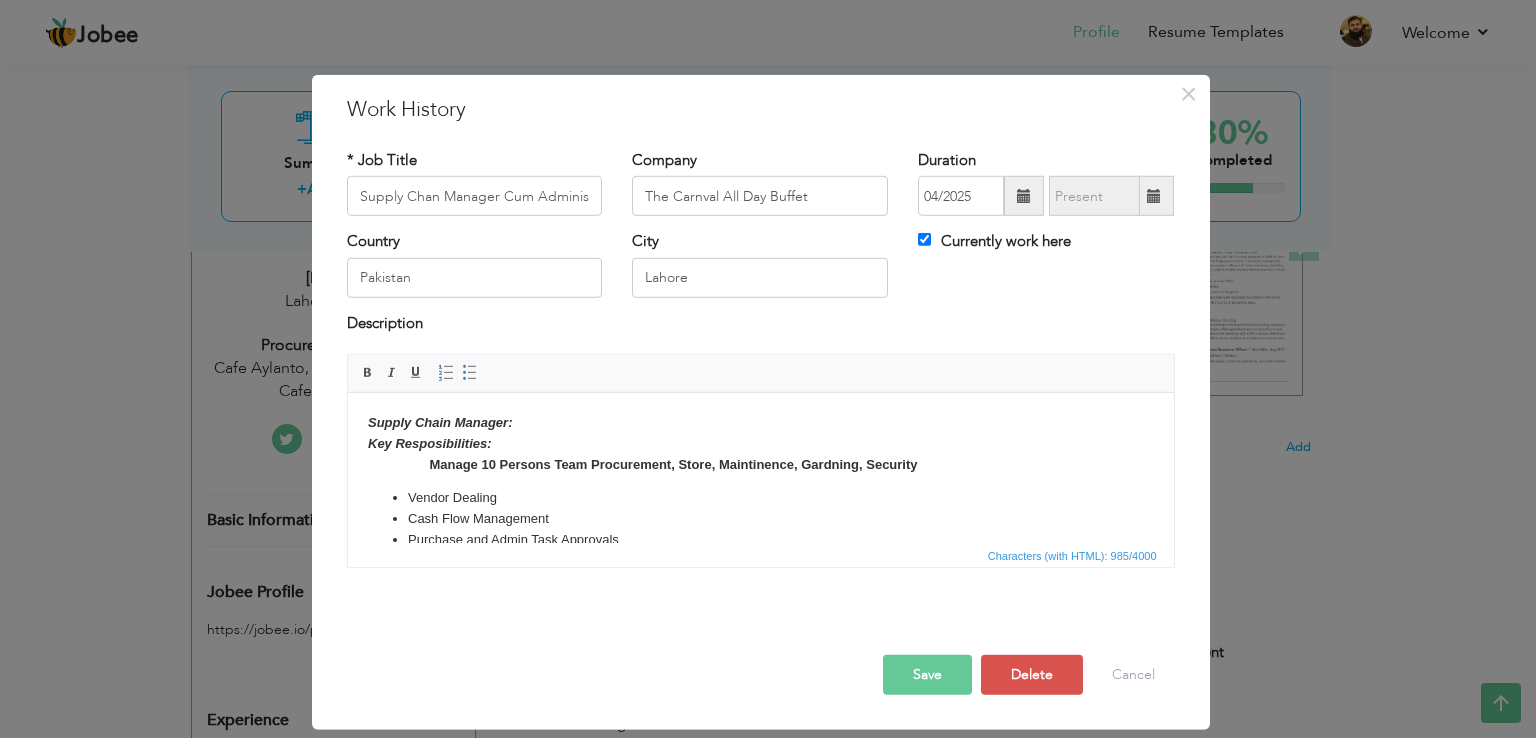 click on "Manage 10 Persons Team Procurement, Store, Maintinence, Gardning, Security" at bounding box center [672, 464] 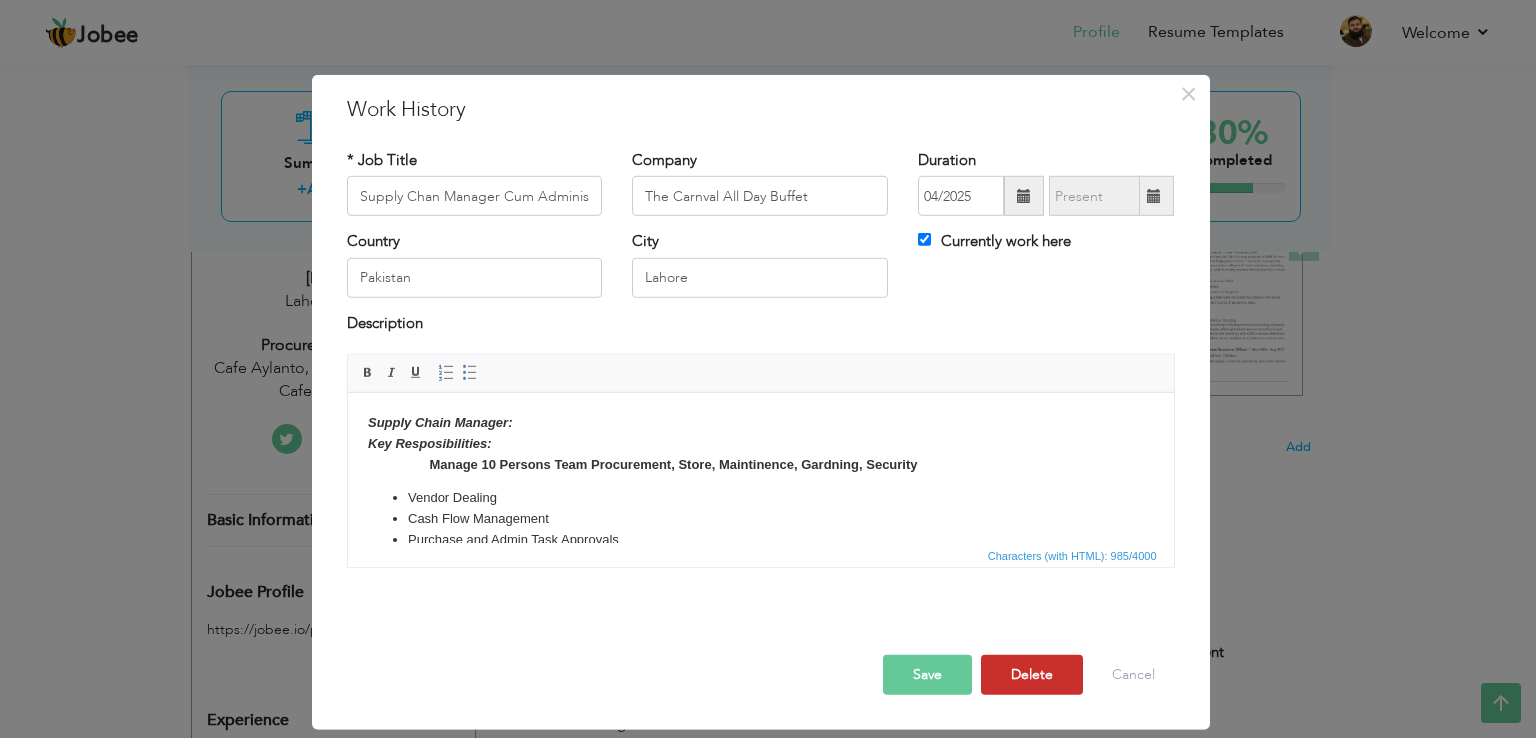 type 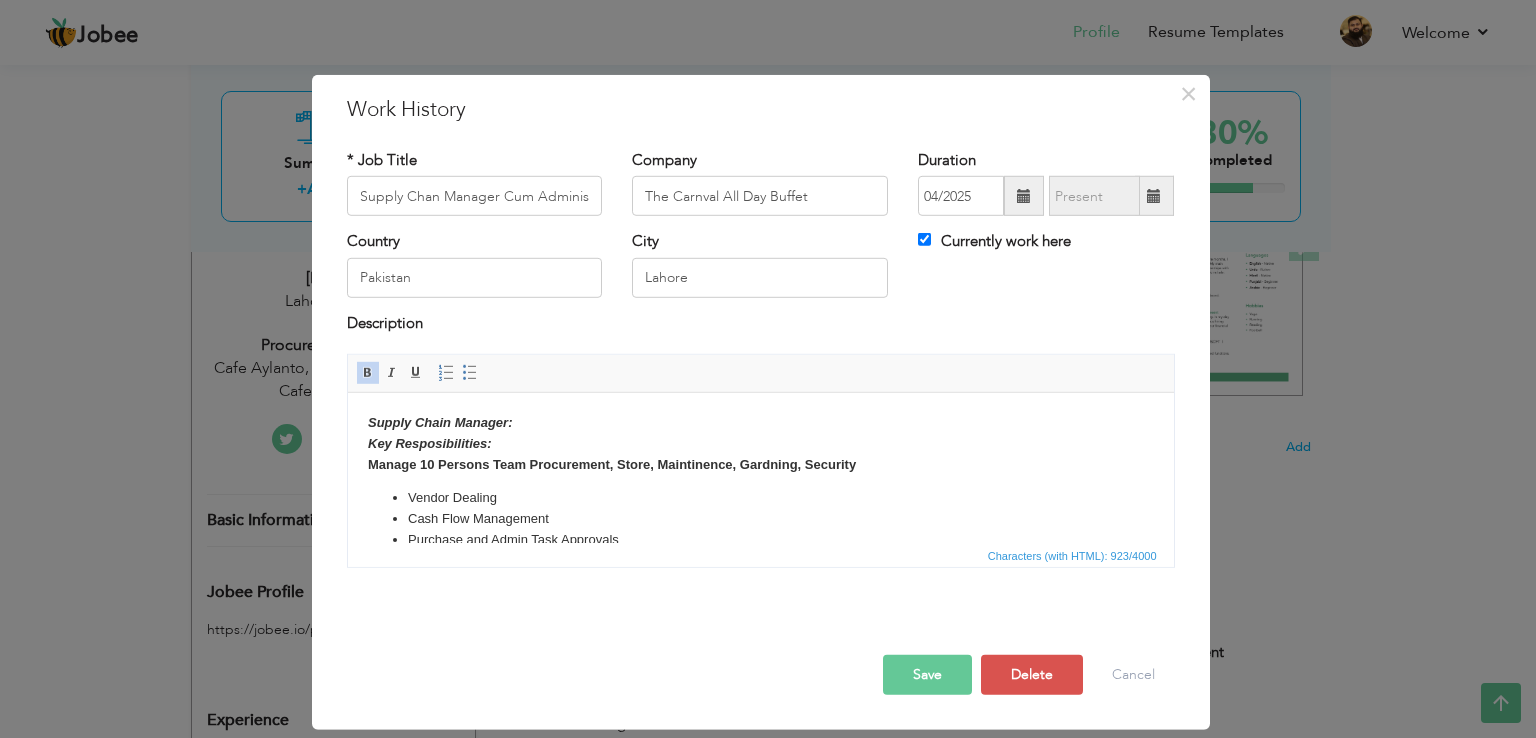 click on "Save" at bounding box center [927, 675] 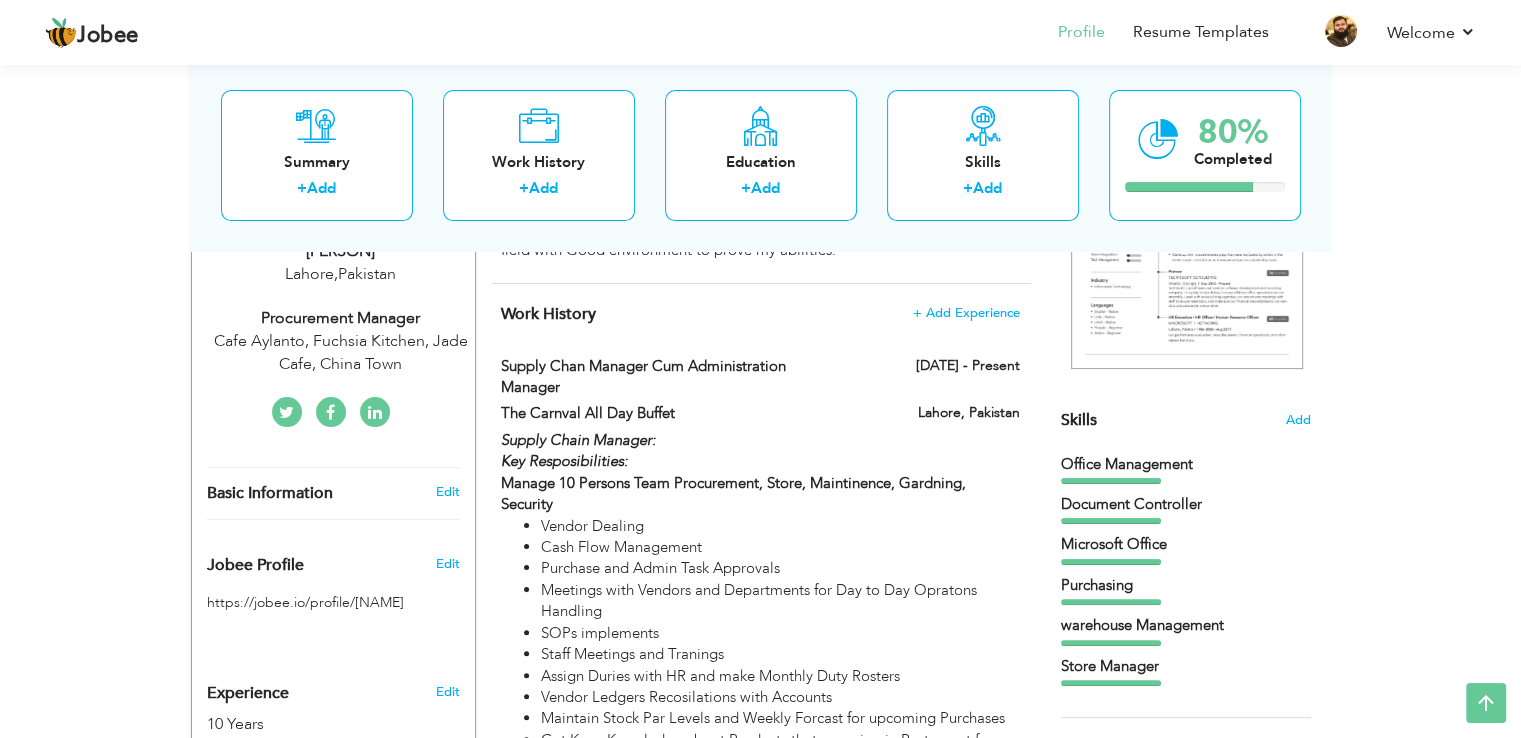 scroll, scrollTop: 357, scrollLeft: 0, axis: vertical 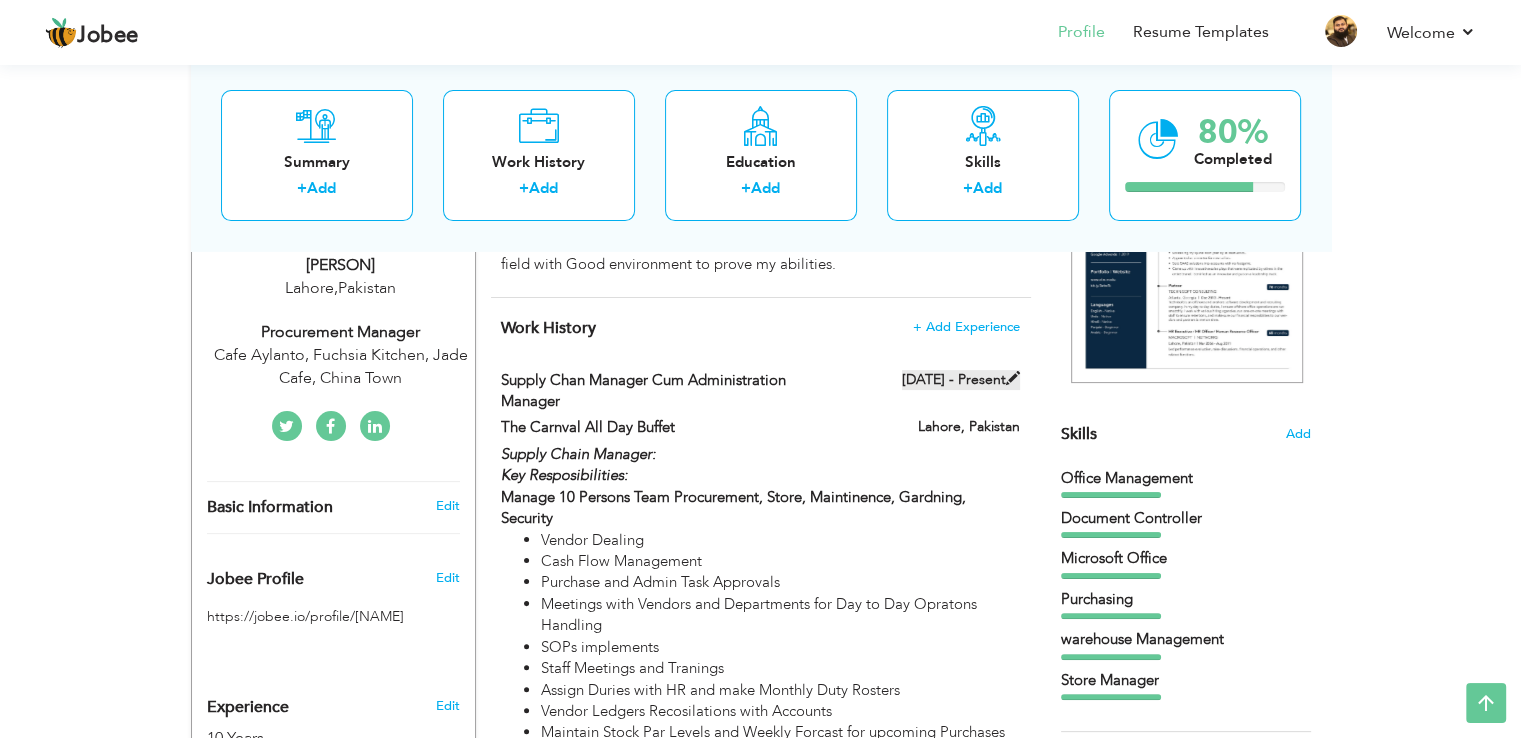 click at bounding box center [1013, 378] 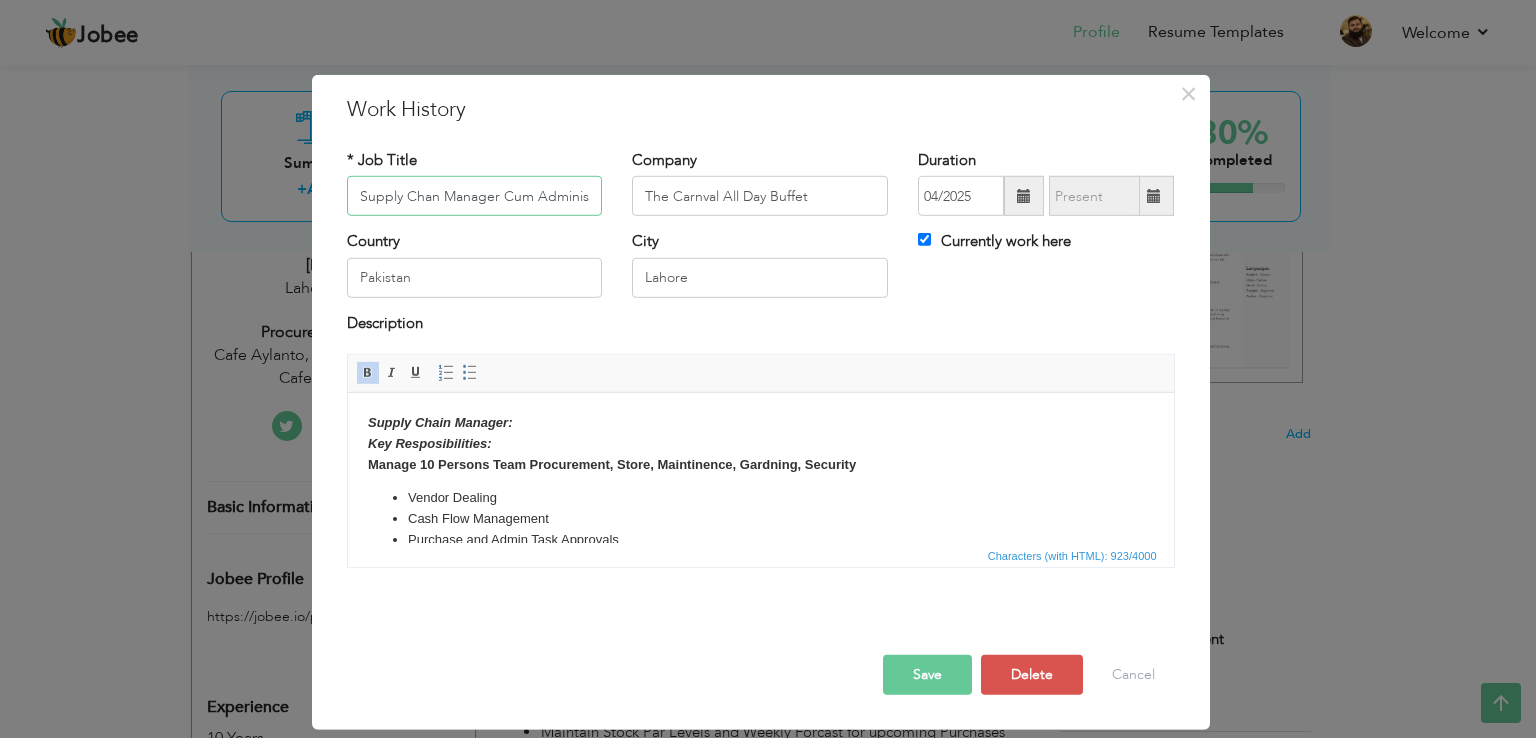 scroll, scrollTop: 0, scrollLeft: 95, axis: horizontal 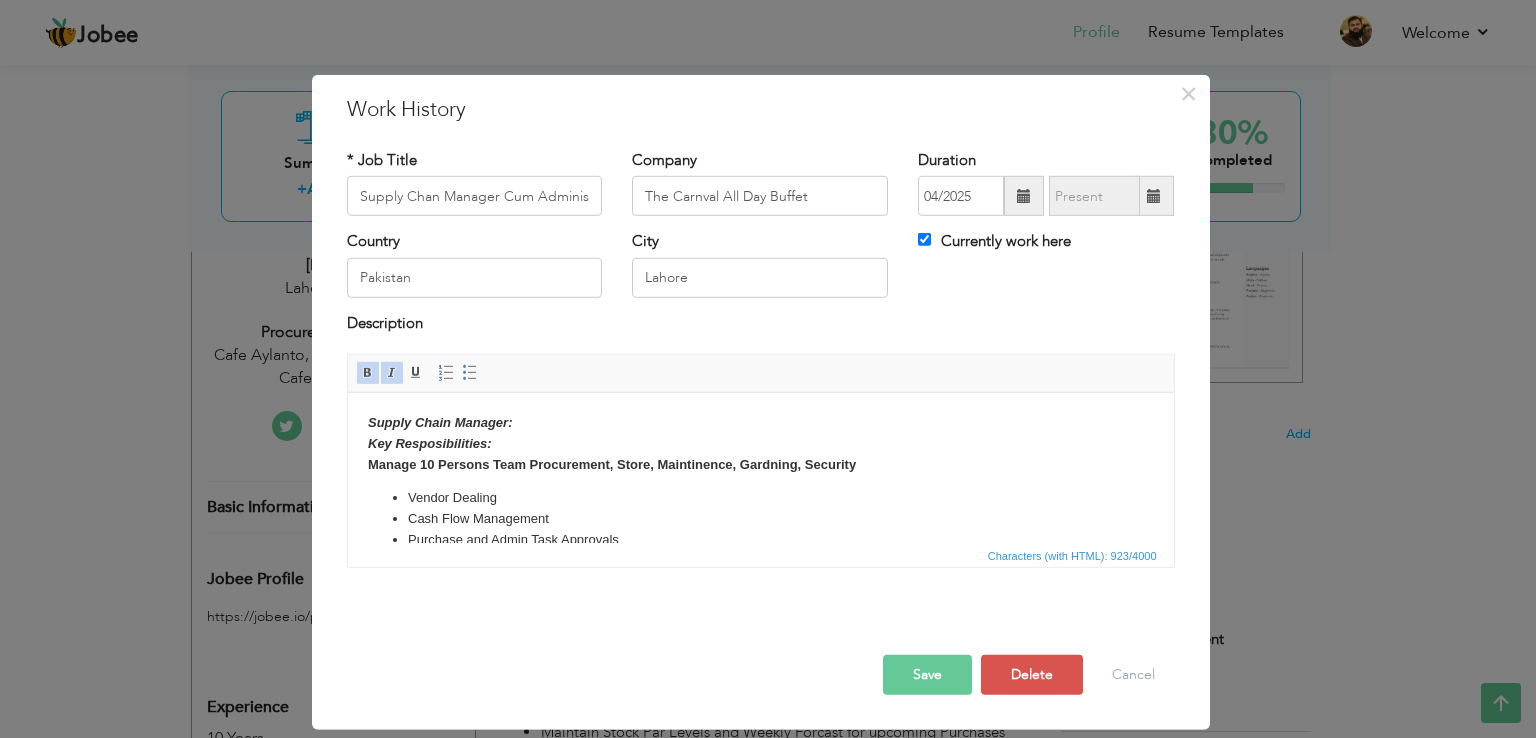 click on "Manage 10 Persons Team Procurement, Store, Maintinence, Gardning, Security" at bounding box center [611, 464] 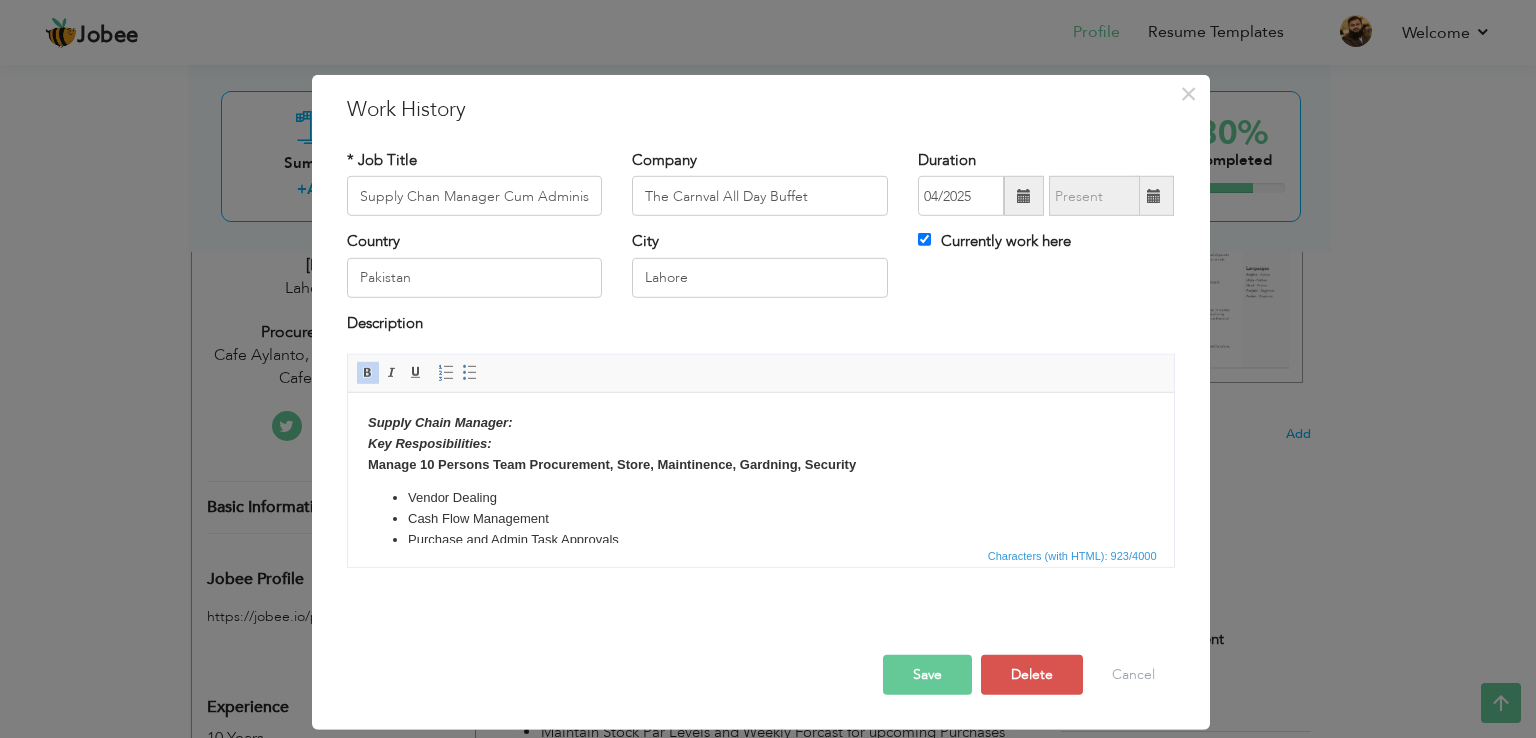 type 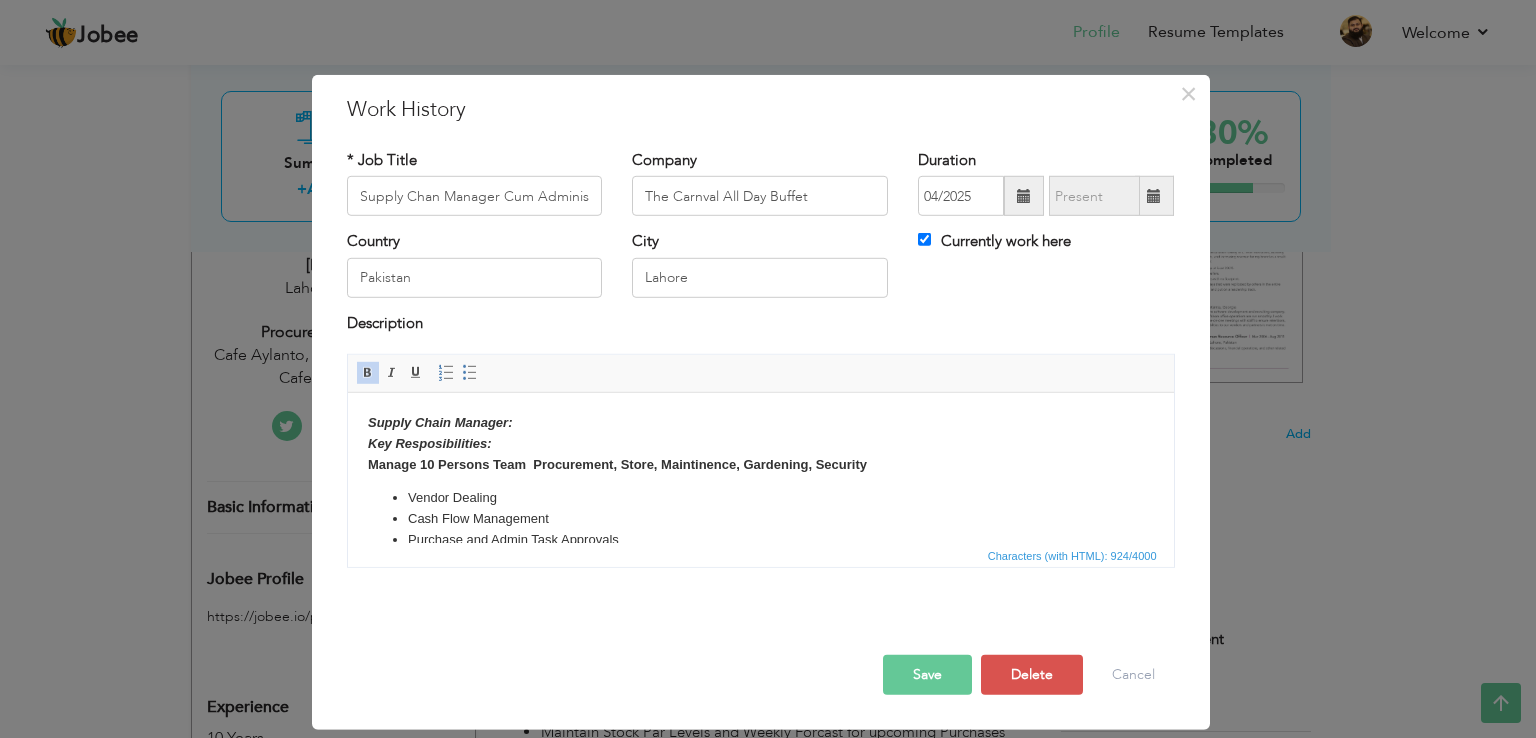 click on "Save" at bounding box center [927, 675] 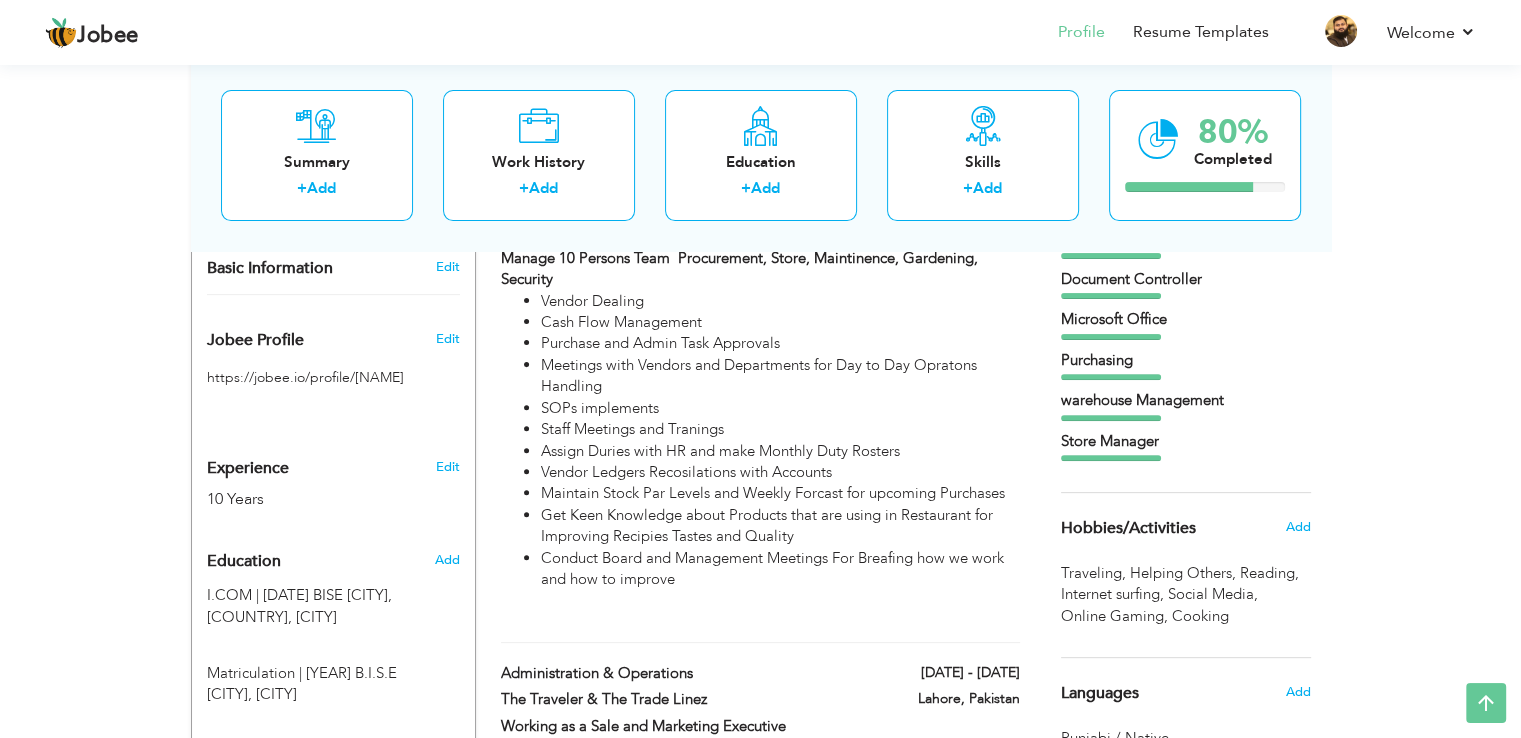 scroll, scrollTop: 574, scrollLeft: 0, axis: vertical 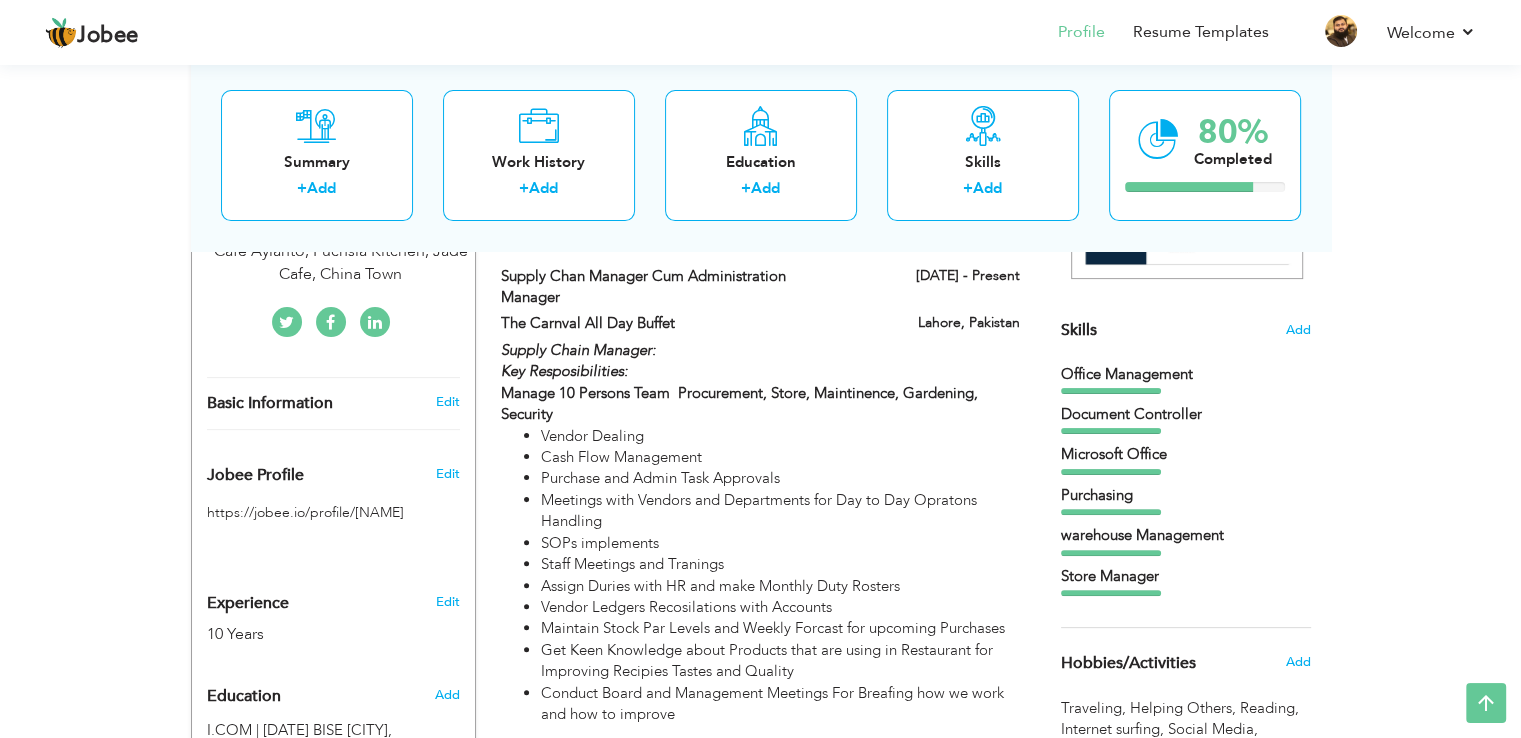 click on "[DATE] - Present" at bounding box center (943, 278) 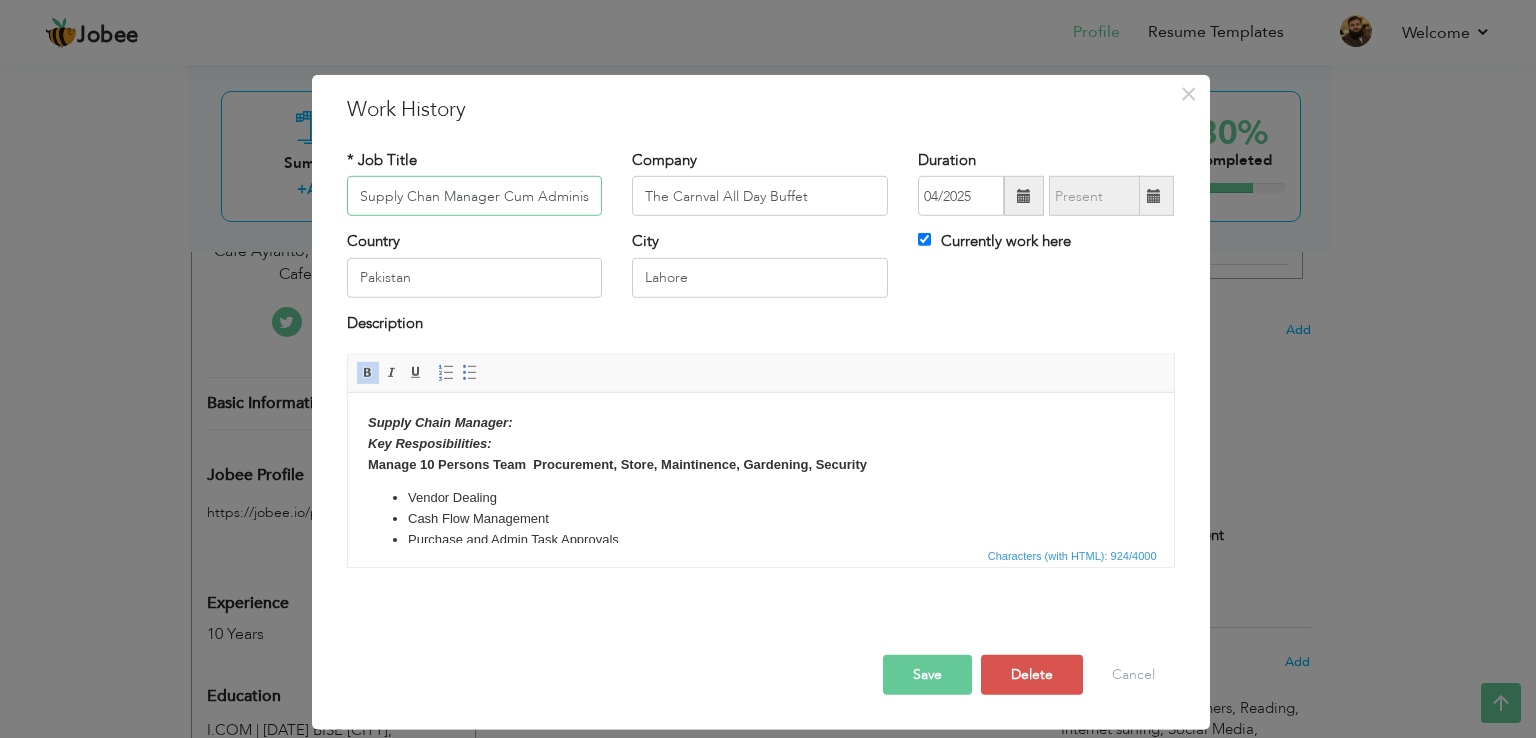 scroll, scrollTop: 0, scrollLeft: 95, axis: horizontal 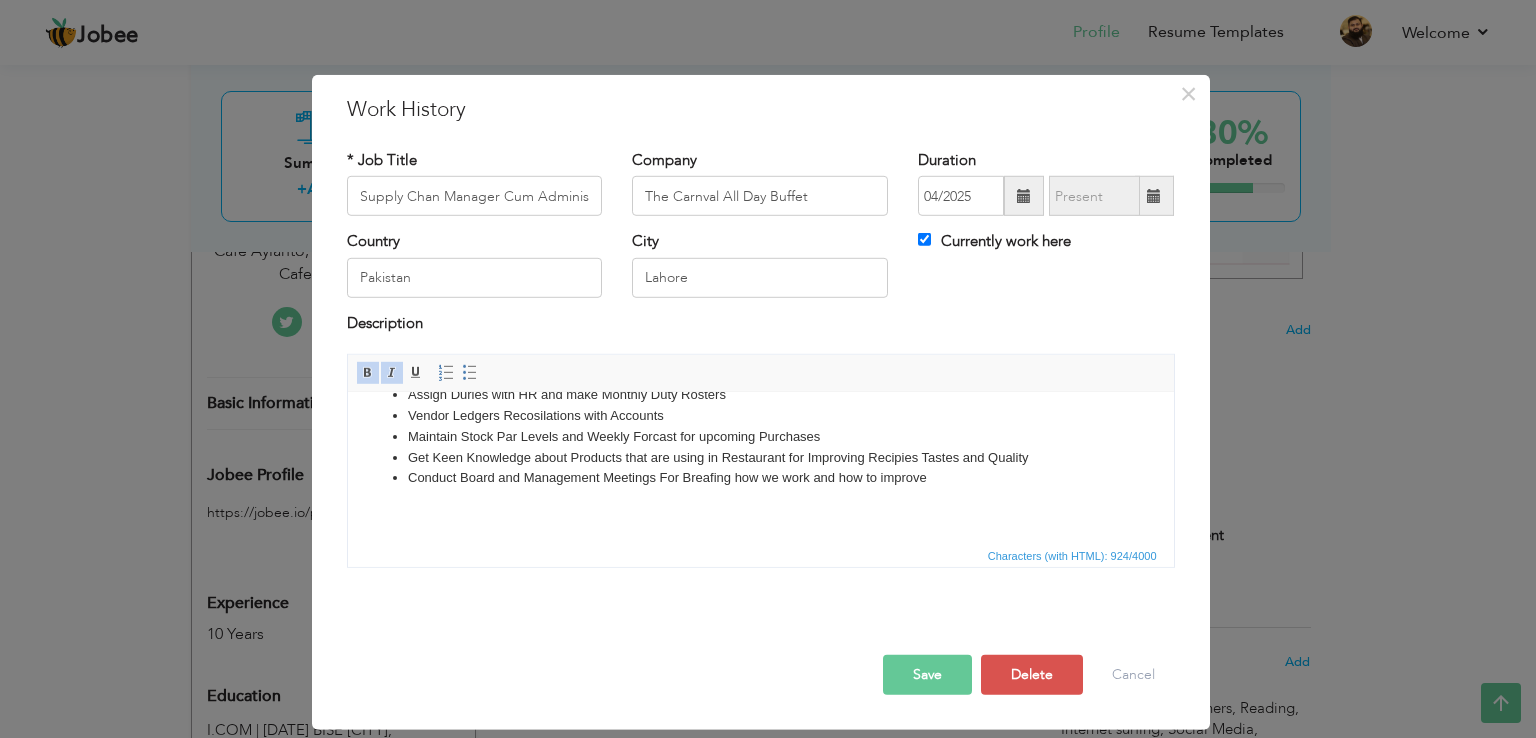 click on "Conduct Board and Management Meetings For Breafing how we work and how to improve" at bounding box center (760, 478) 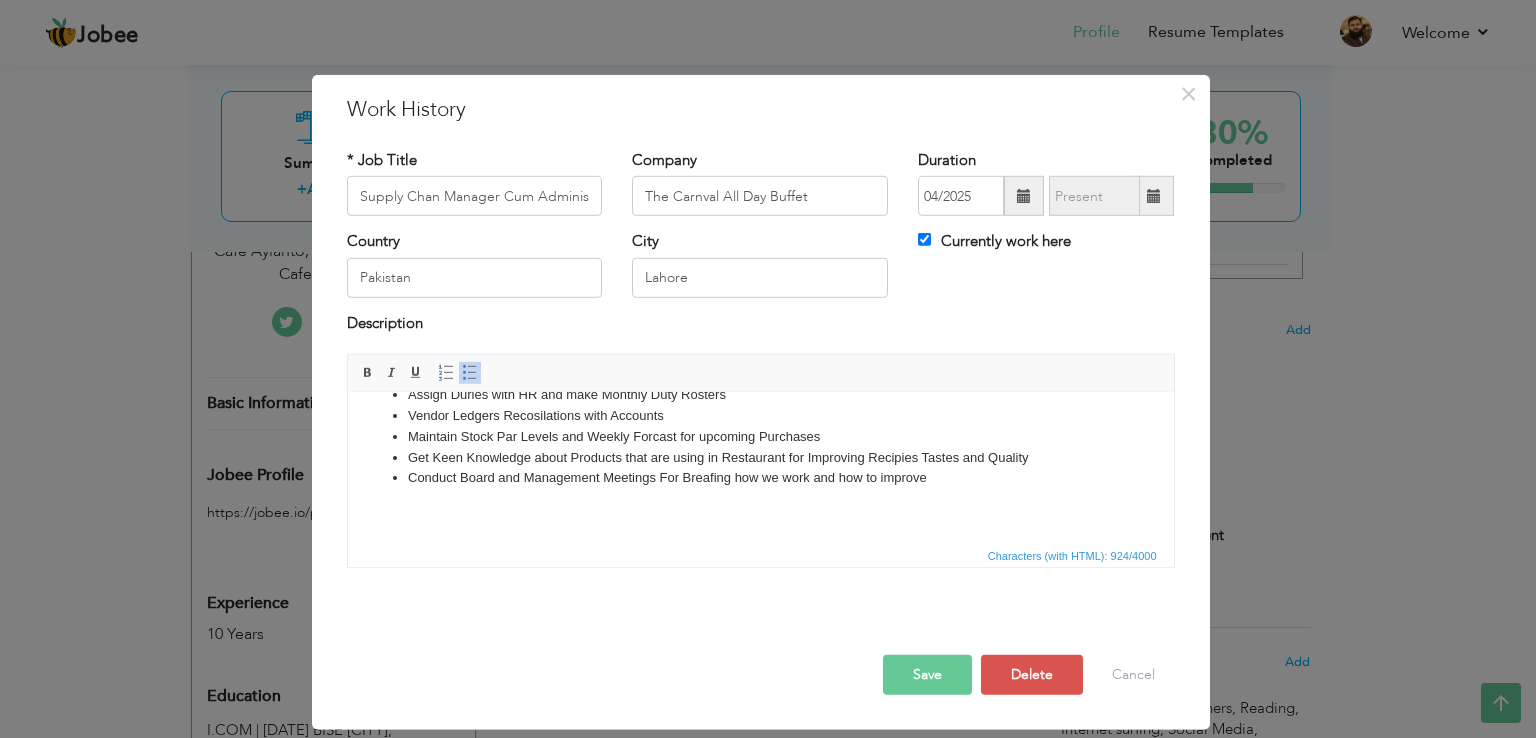 type 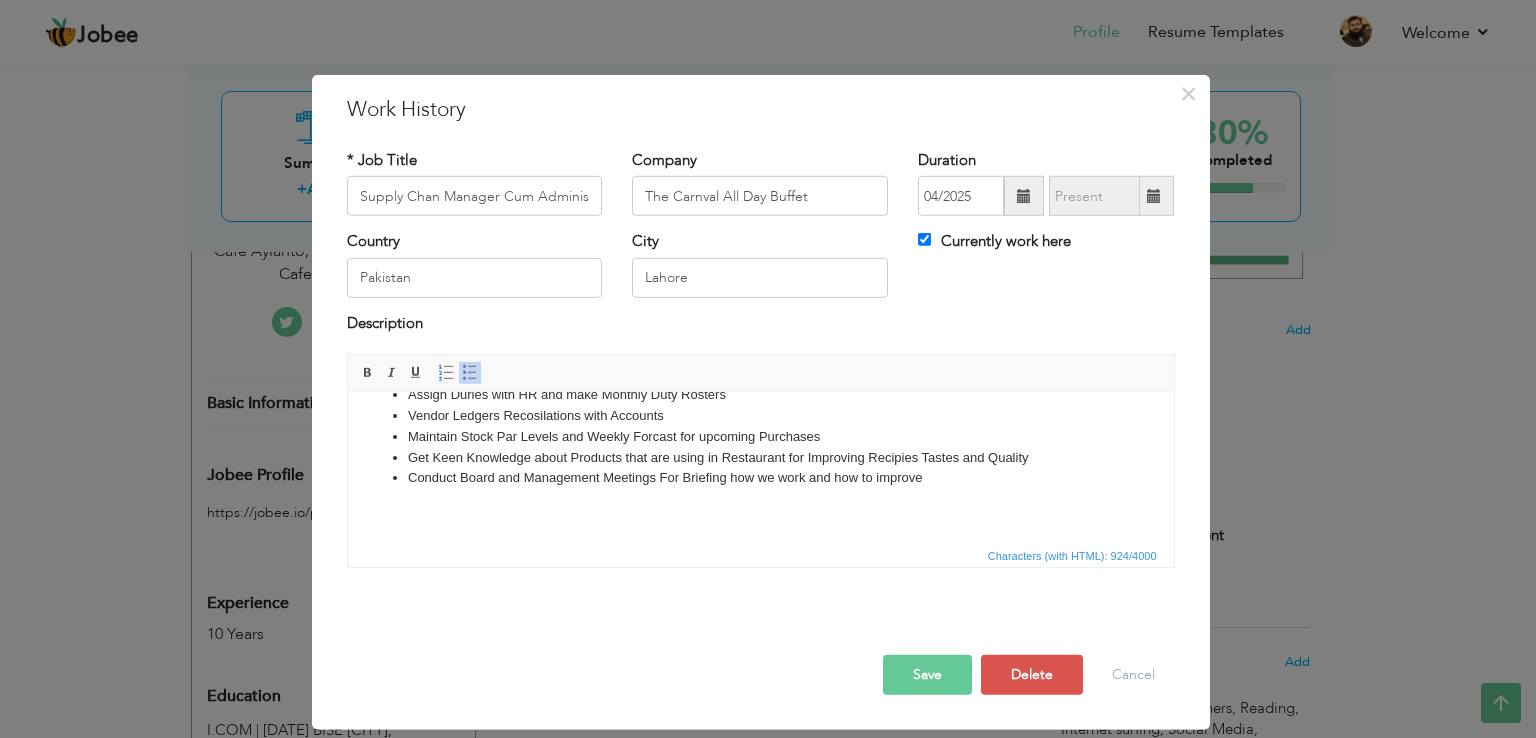 click on "Save" at bounding box center [927, 675] 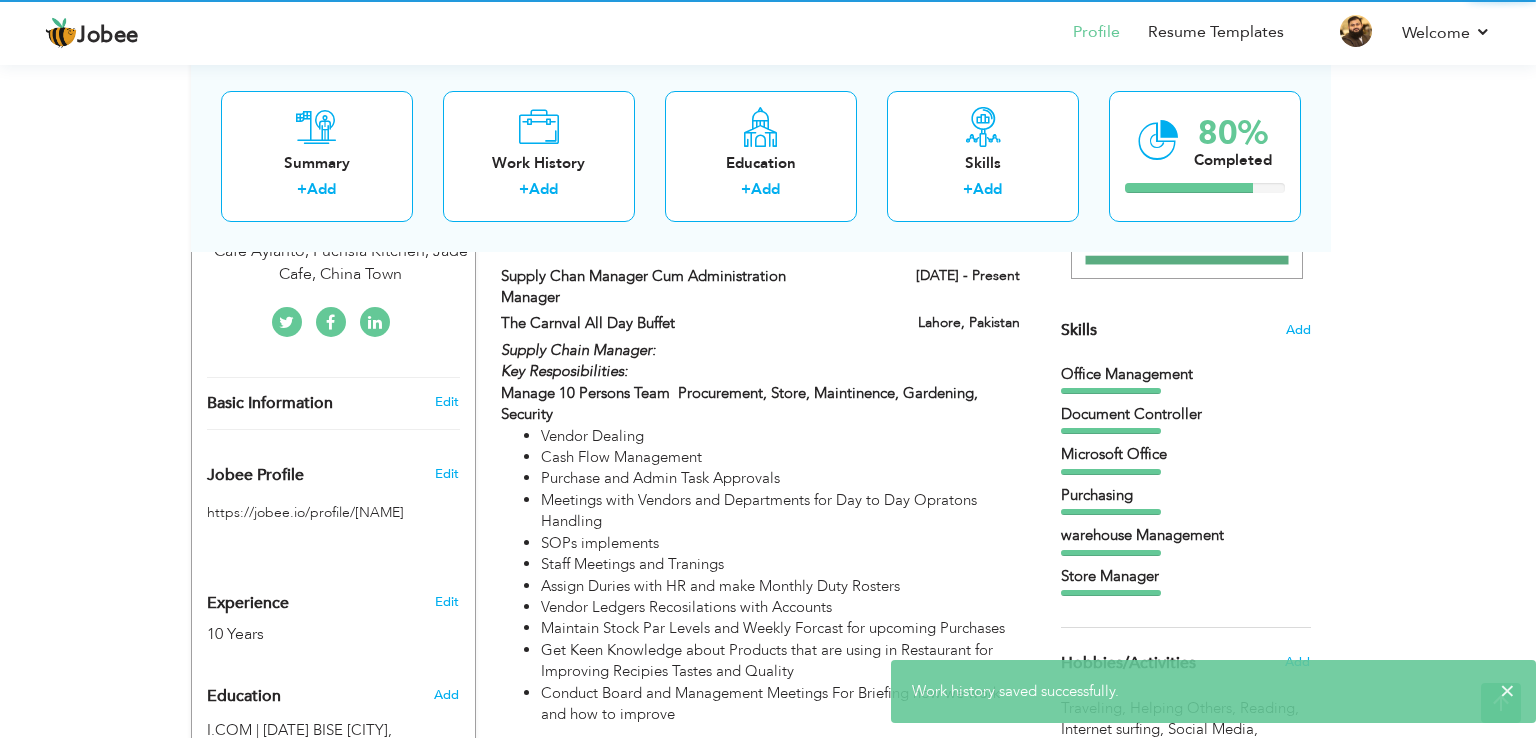 scroll, scrollTop: 0, scrollLeft: 0, axis: both 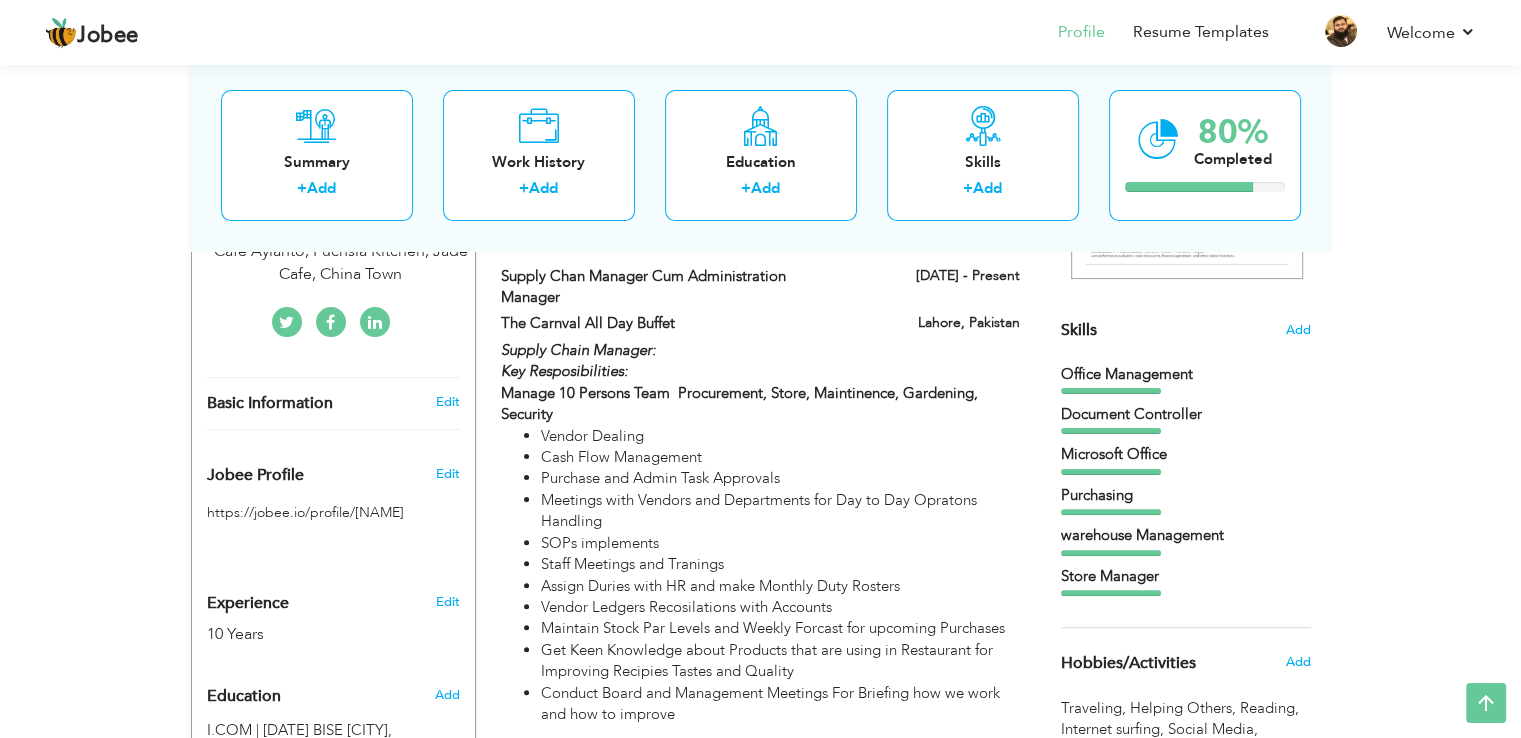click on "[DATE] - Present" at bounding box center [943, 278] 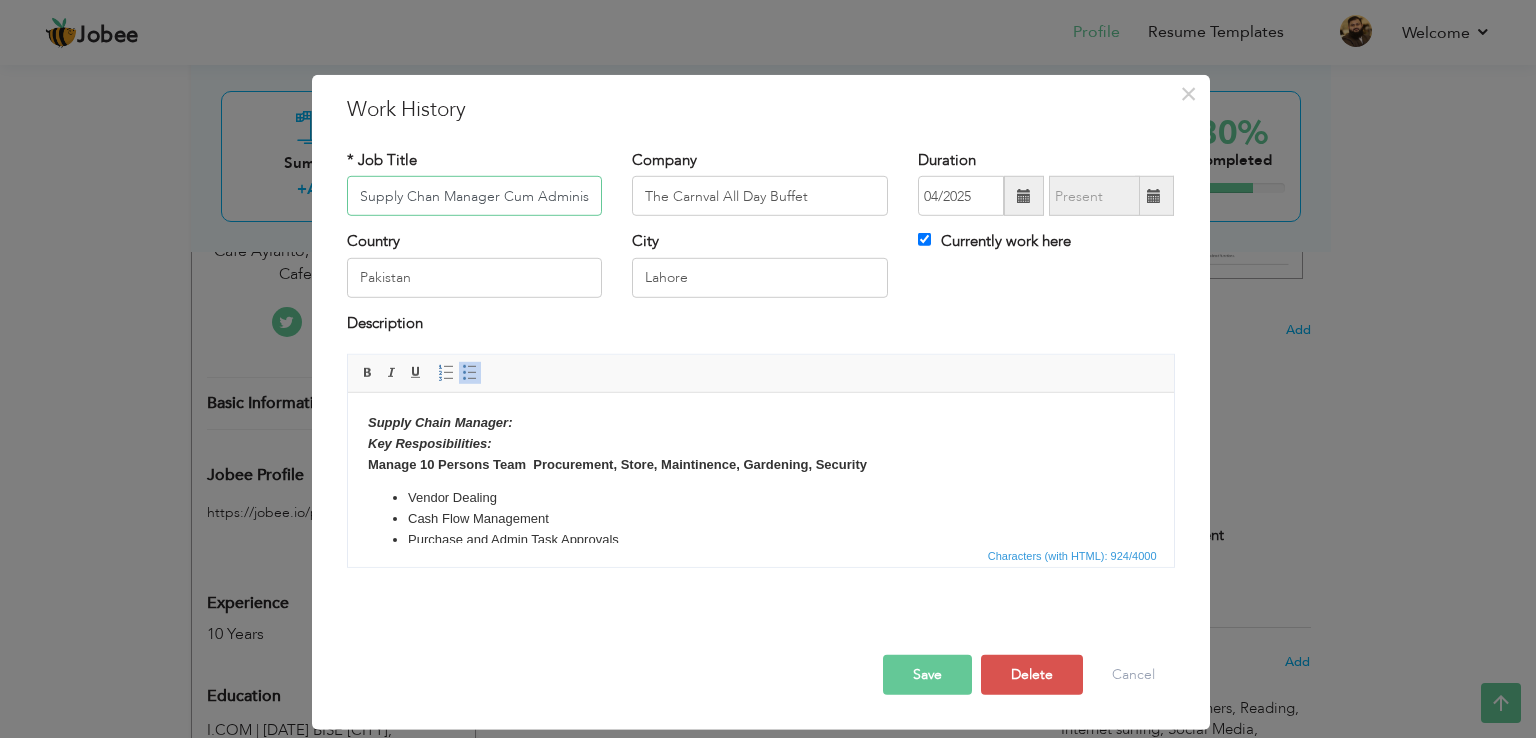 scroll, scrollTop: 0, scrollLeft: 95, axis: horizontal 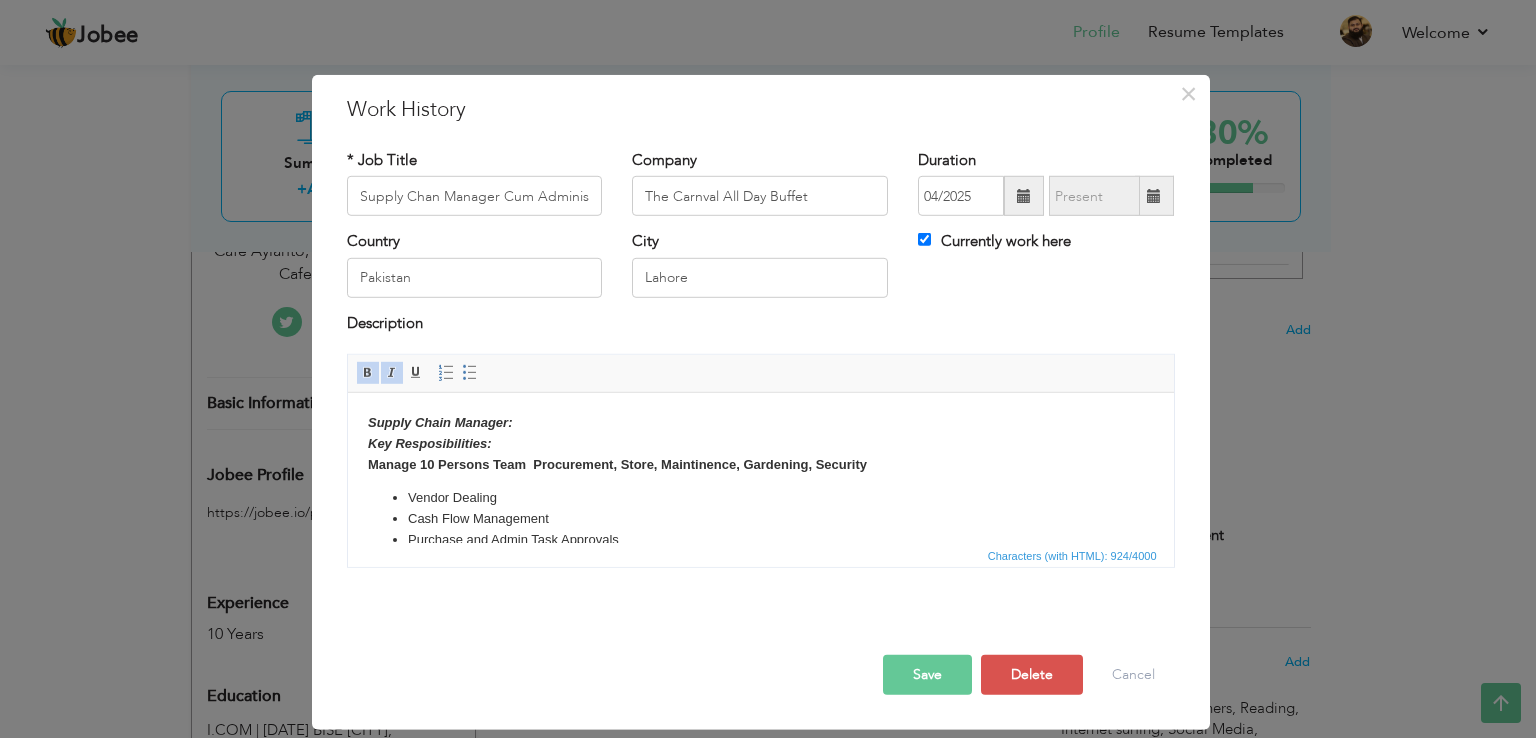 click on "Manage 10 Persons Team  Procurement, Store, Maintinence, Gardening, Security" at bounding box center (616, 464) 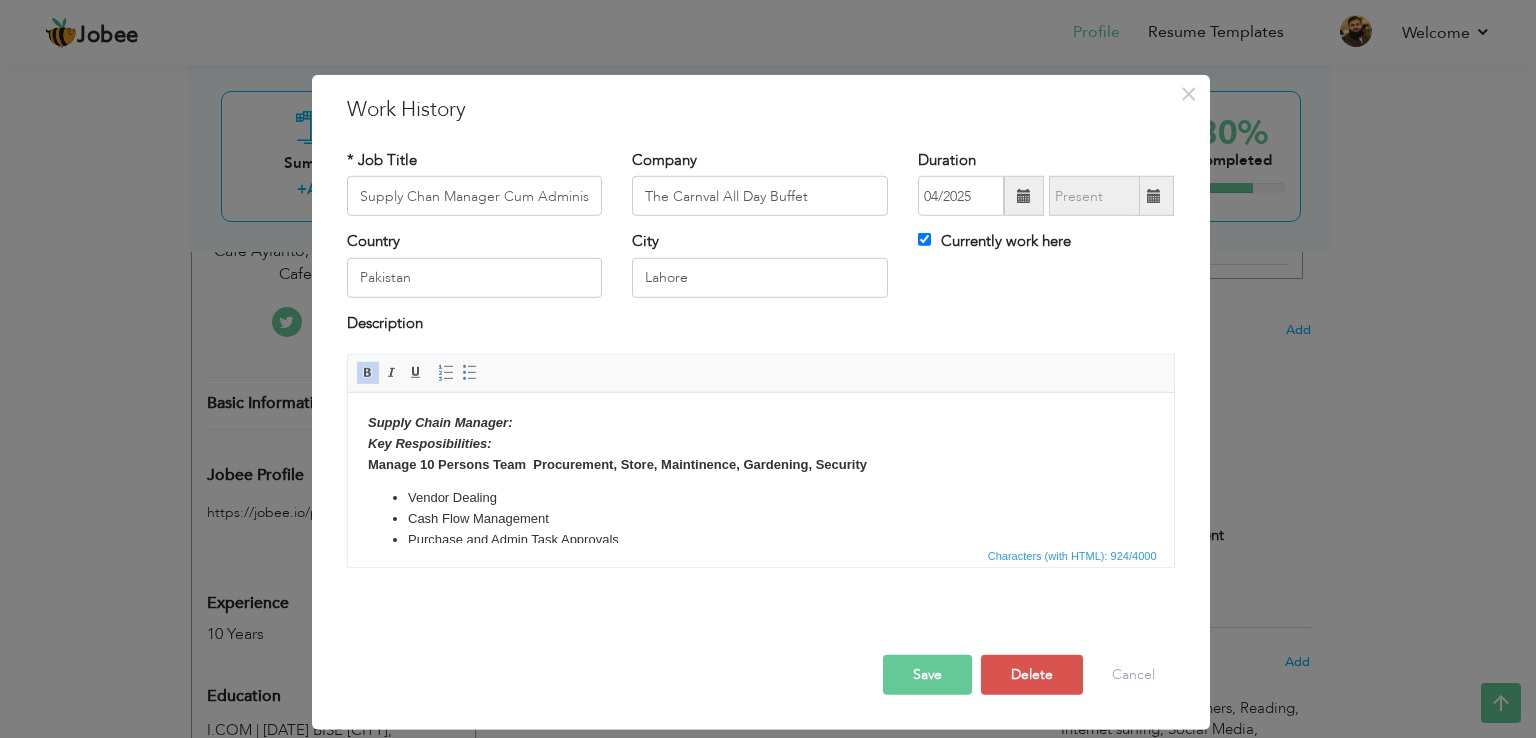 type 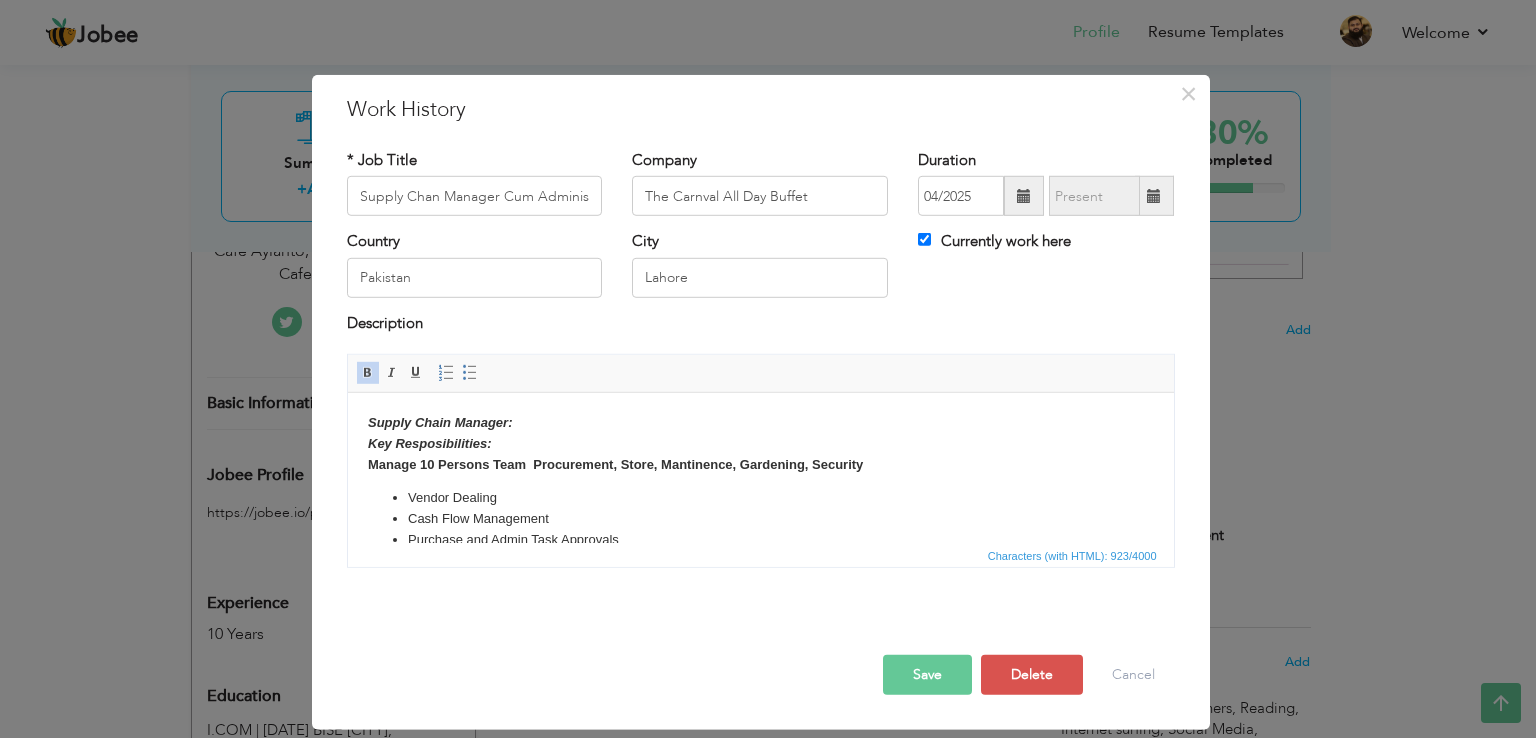 click on "Manage 10 Persons Team  Procurement, Store, Mantinence, Gardening, Security" at bounding box center (614, 464) 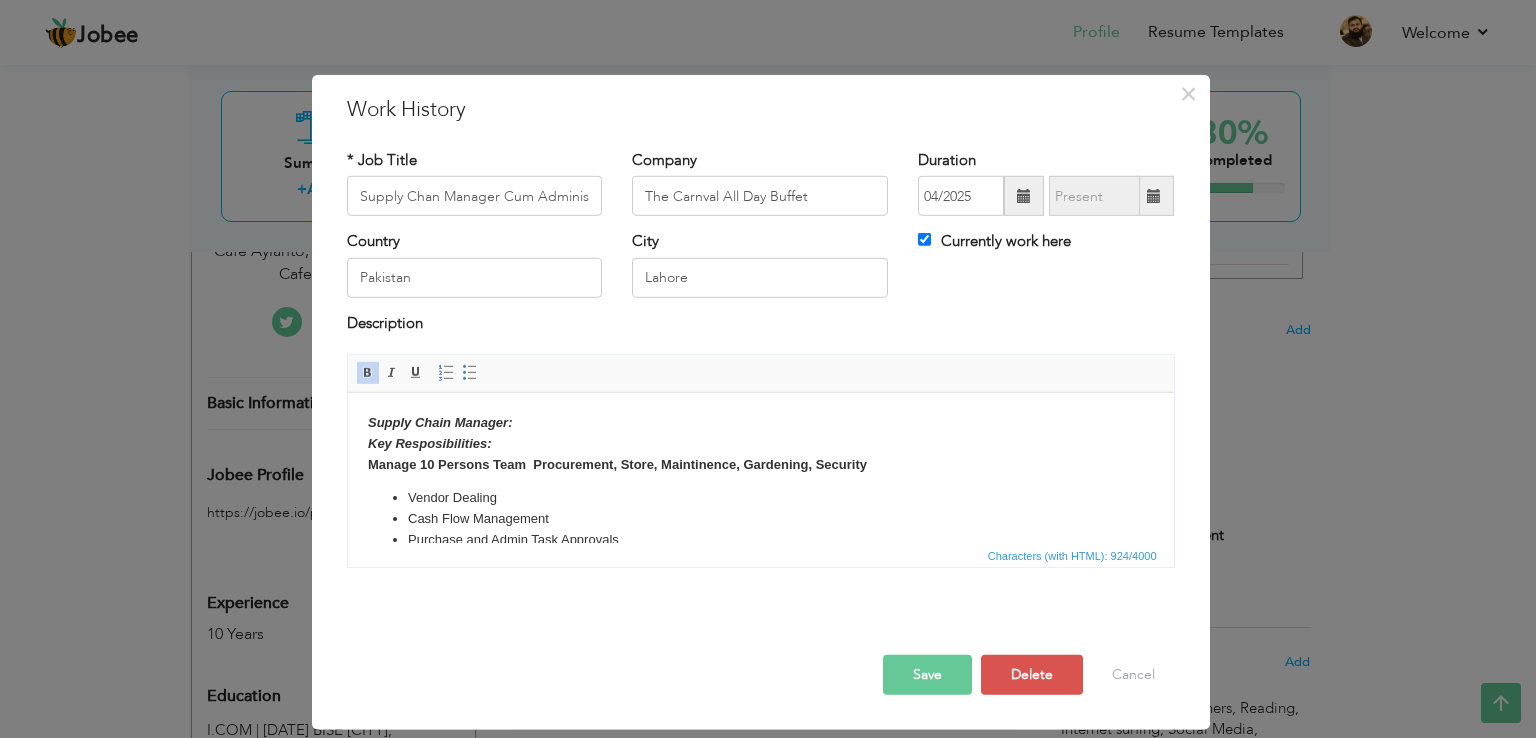 click on "Manage 10 Persons Team  Procurement, Store, Maintinence, Gardening, Security" at bounding box center [616, 464] 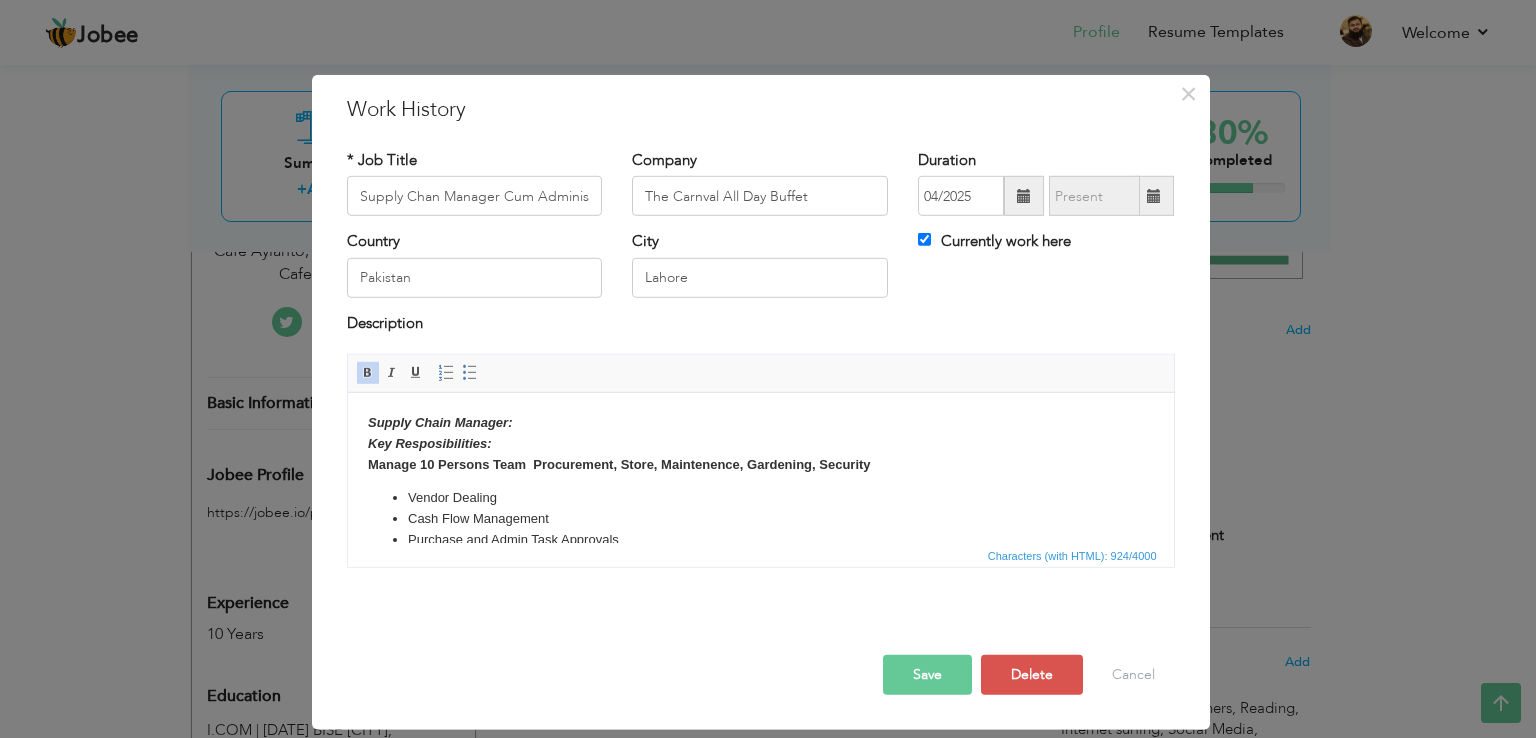 click on "Manage 10 Persons Team  Procurement, Store, Maintenence, Gardening, Security" at bounding box center (618, 464) 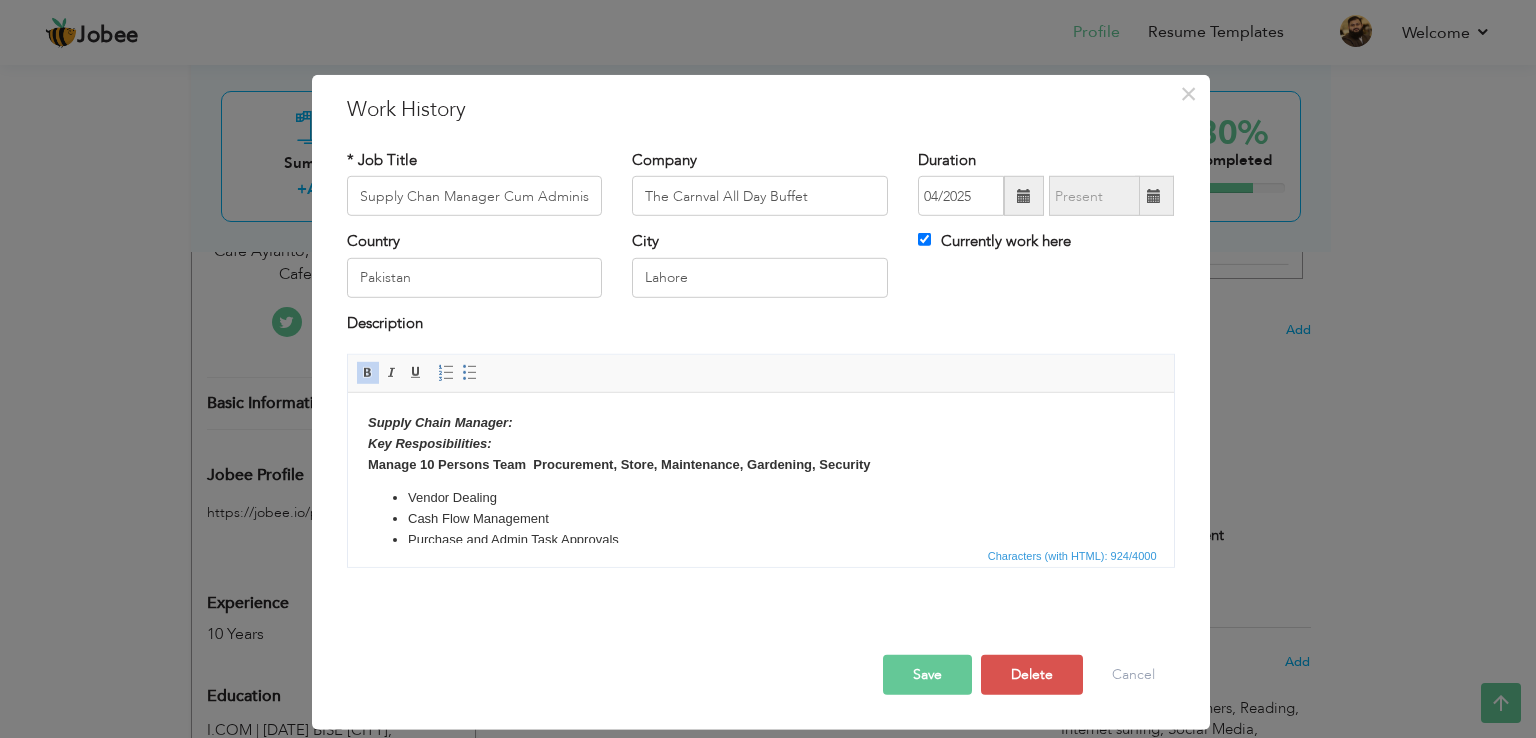 click on "Save" at bounding box center (927, 675) 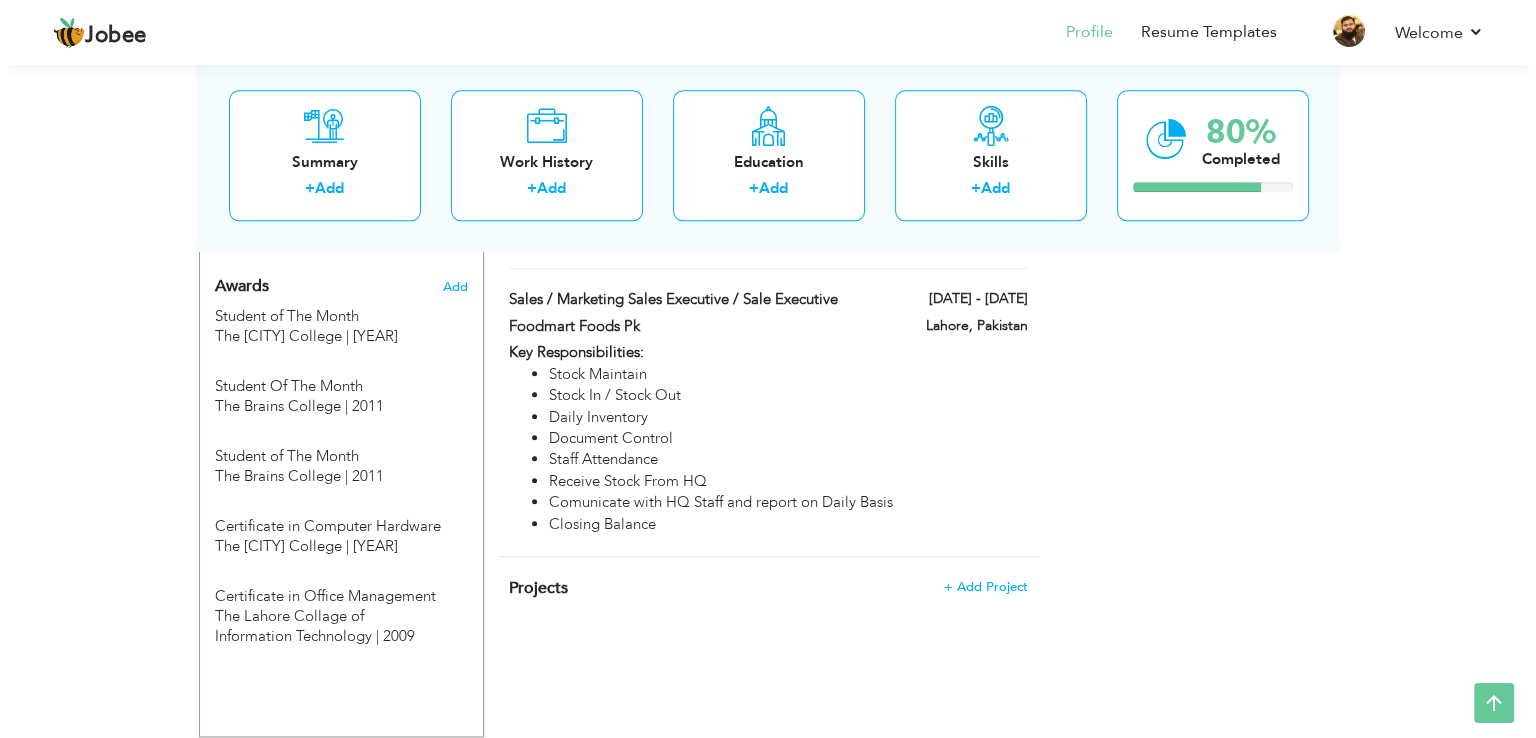 scroll, scrollTop: 2348, scrollLeft: 0, axis: vertical 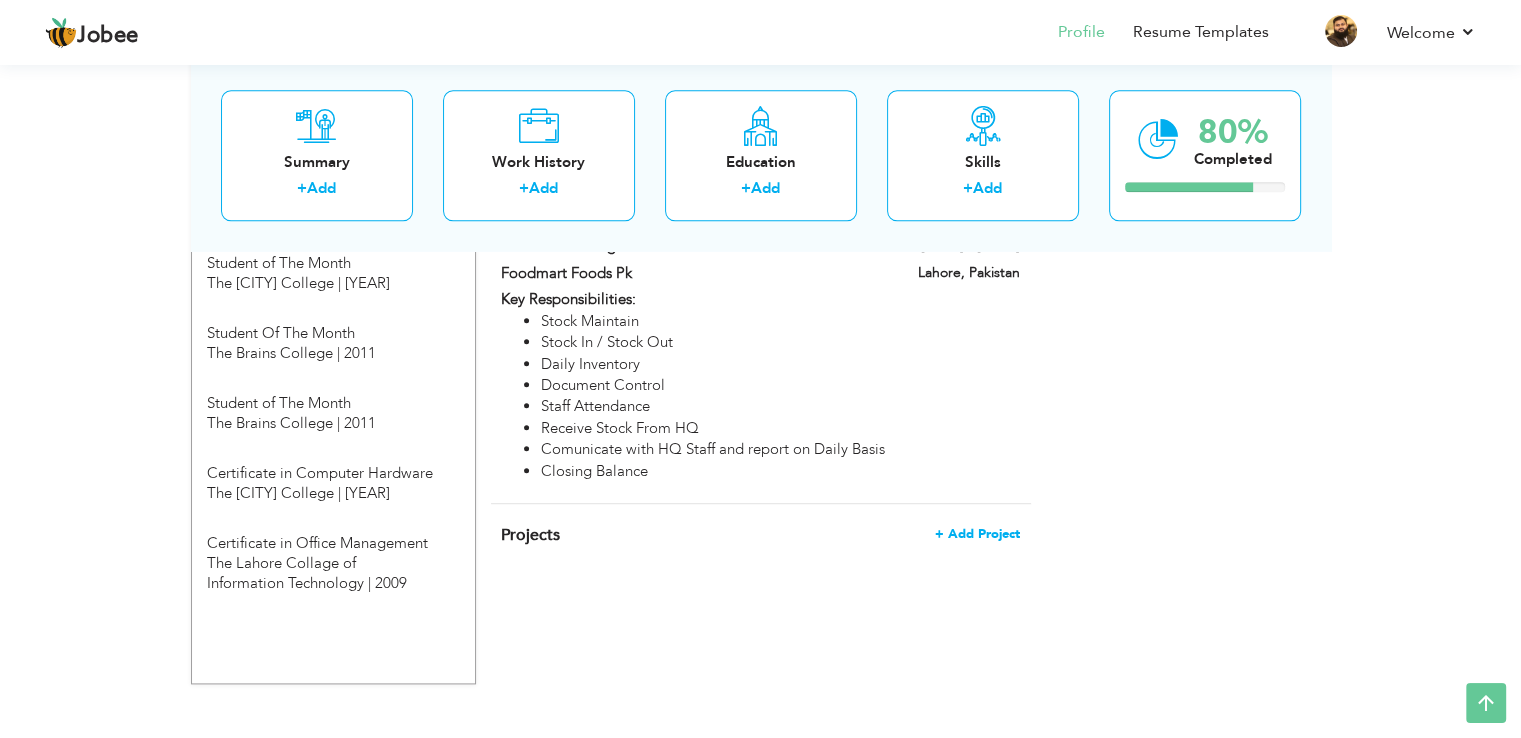 drag, startPoint x: 992, startPoint y: 564, endPoint x: 974, endPoint y: 549, distance: 23.43075 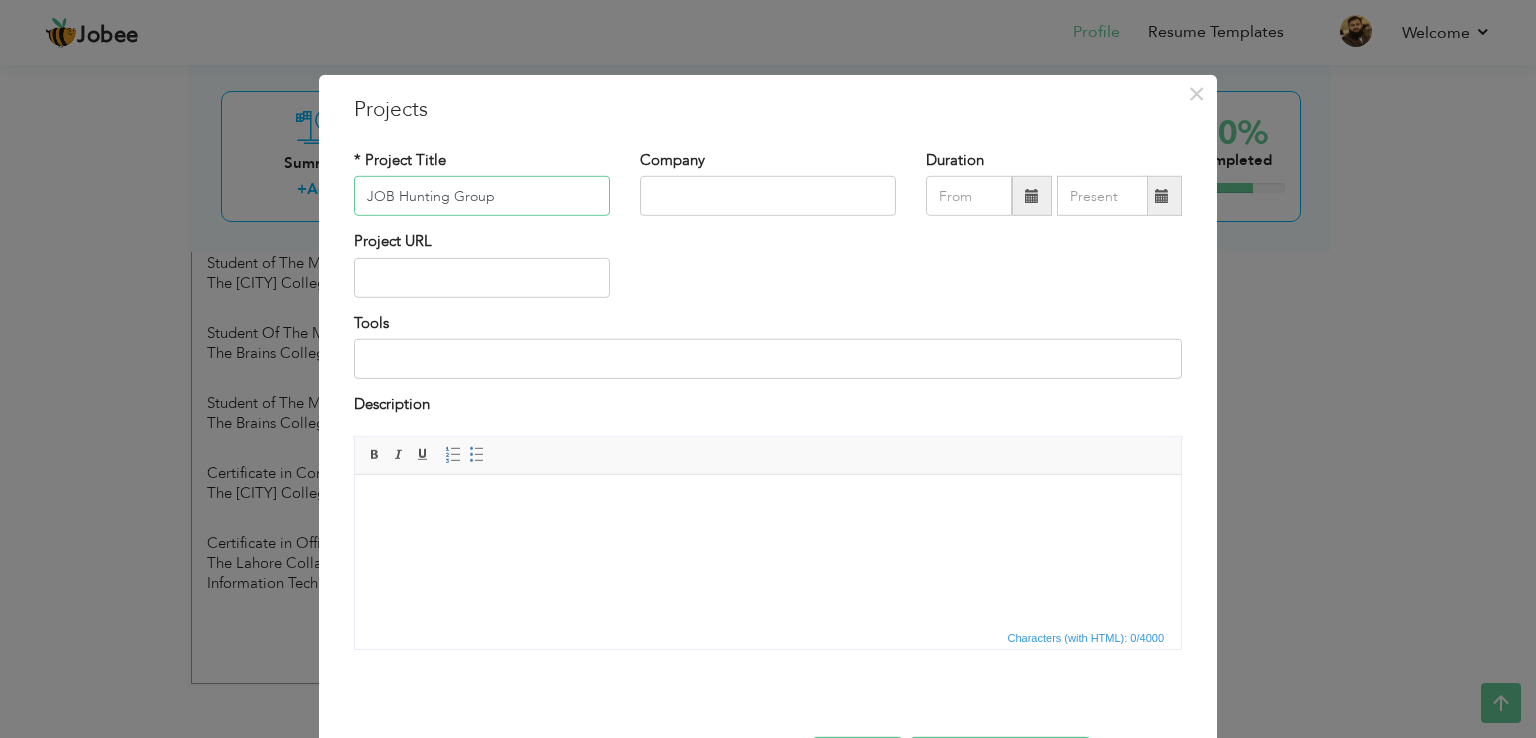 type on "JOB Hunting Group" 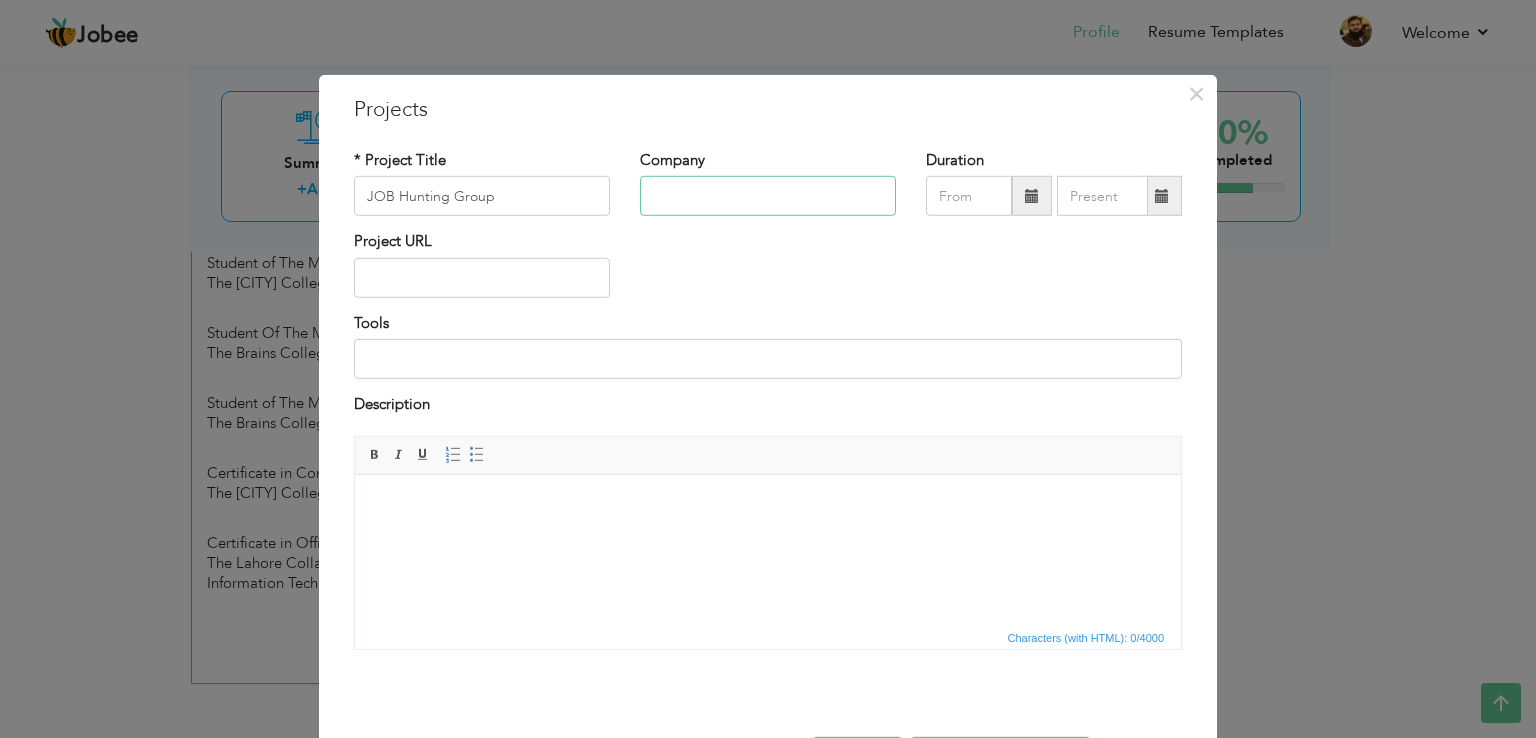 click at bounding box center (768, 196) 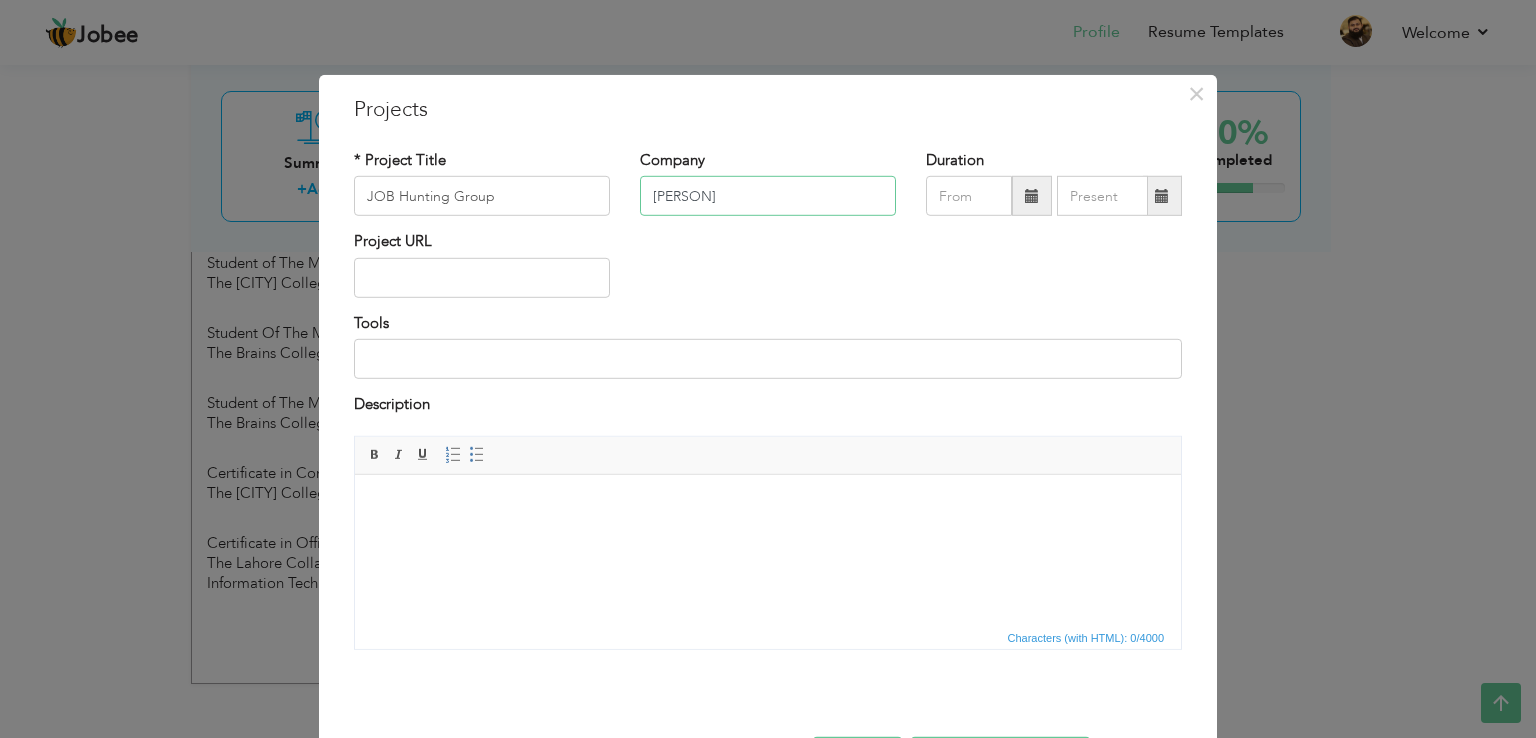 type on "[PERSON]" 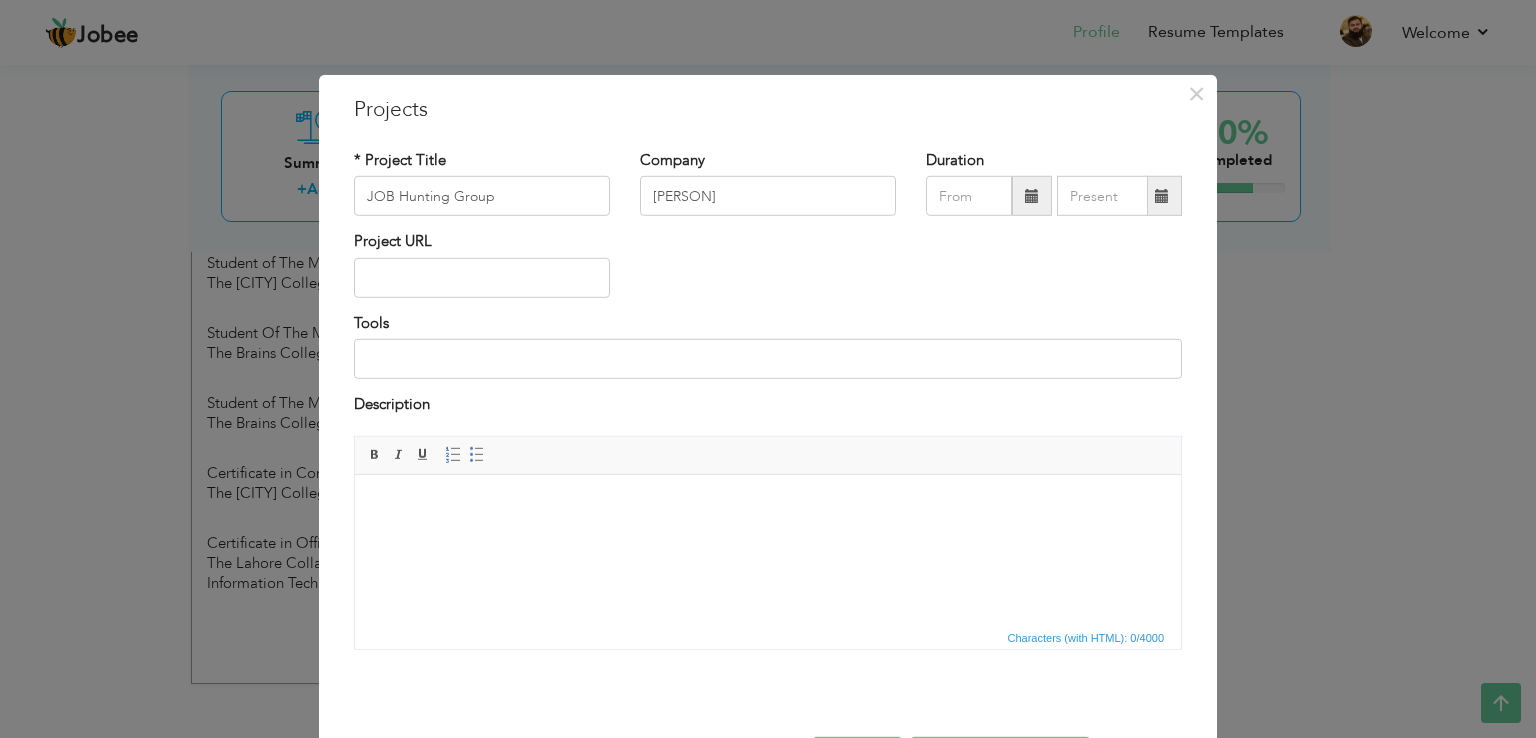 click at bounding box center [1032, 196] 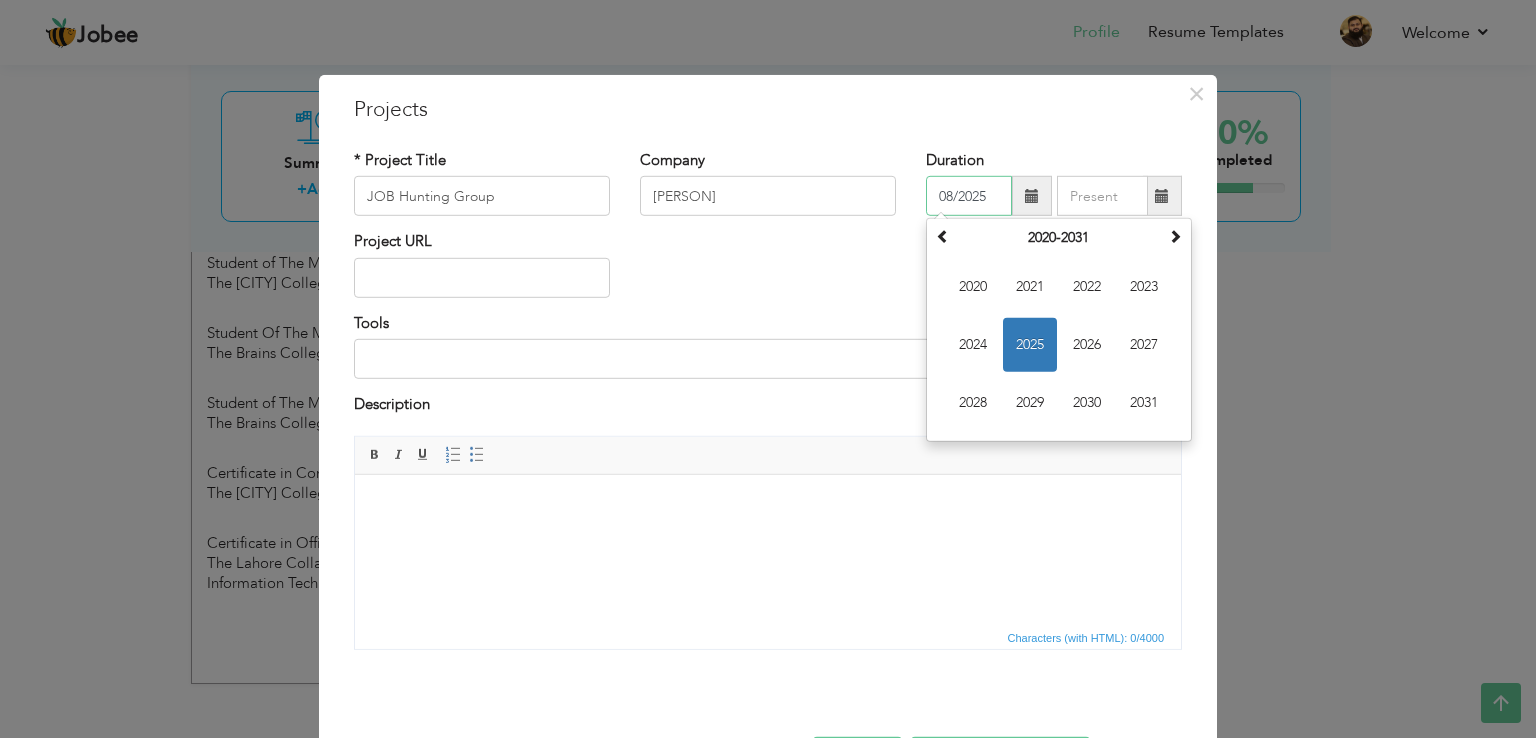 click on "2025" at bounding box center (1030, 345) 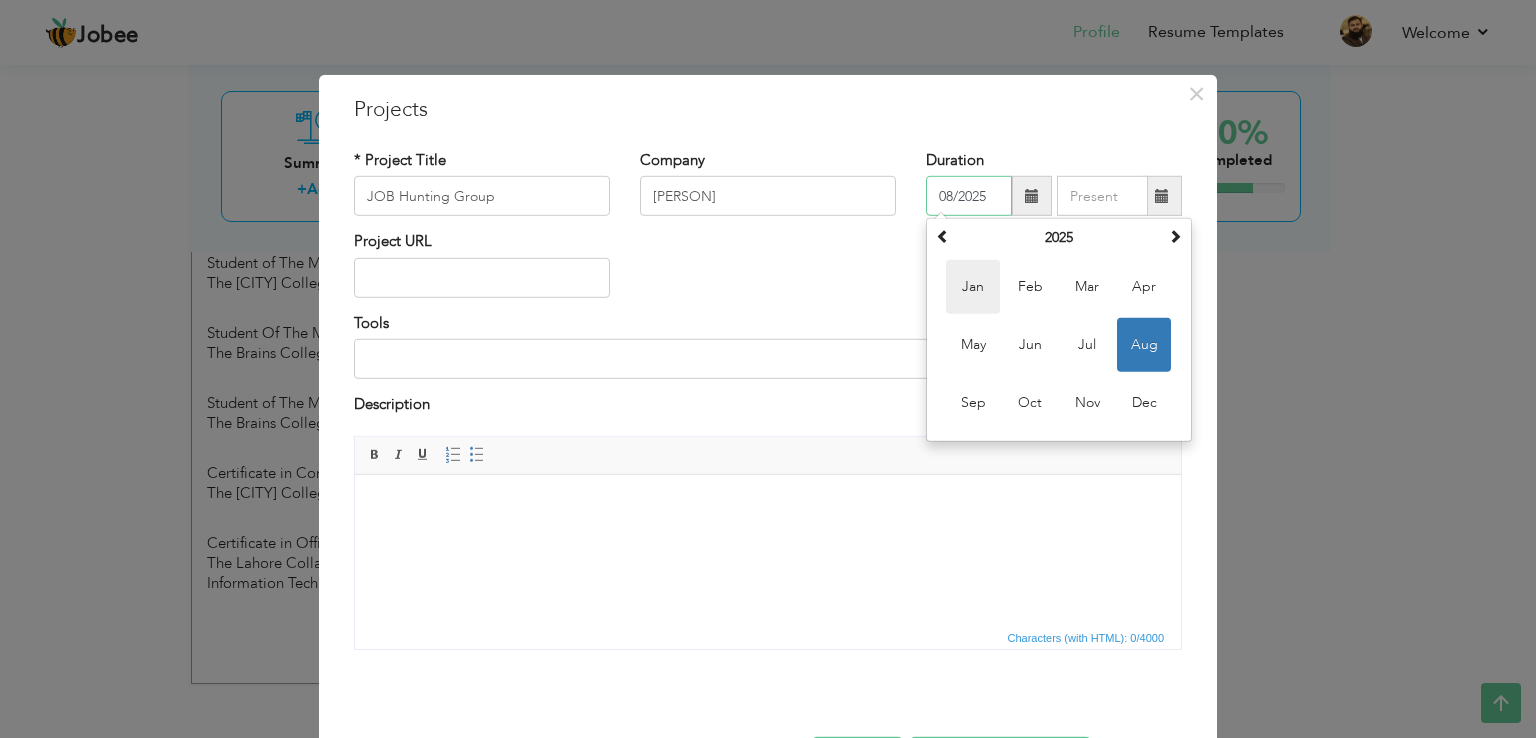 click on "Jan" at bounding box center [973, 287] 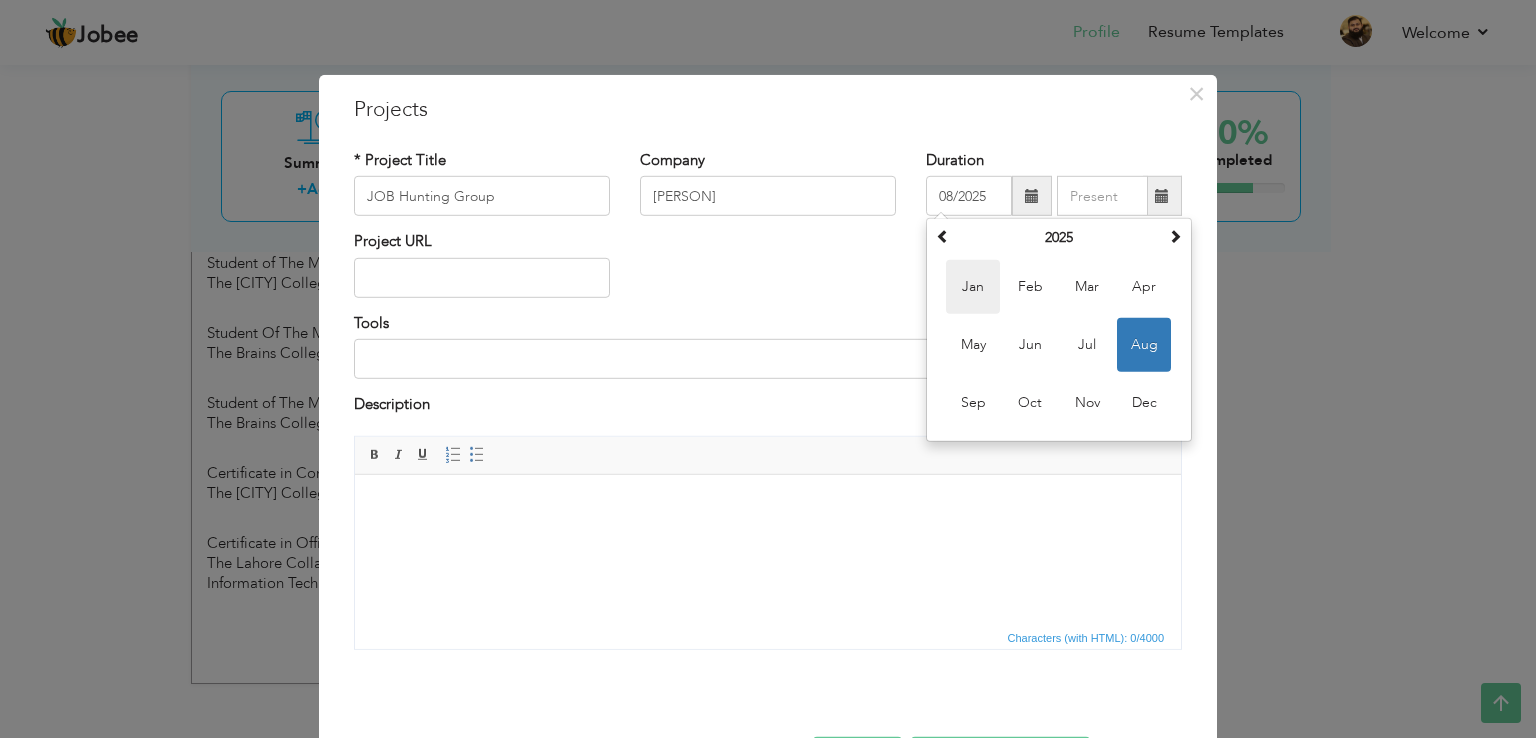 type on "01/2025" 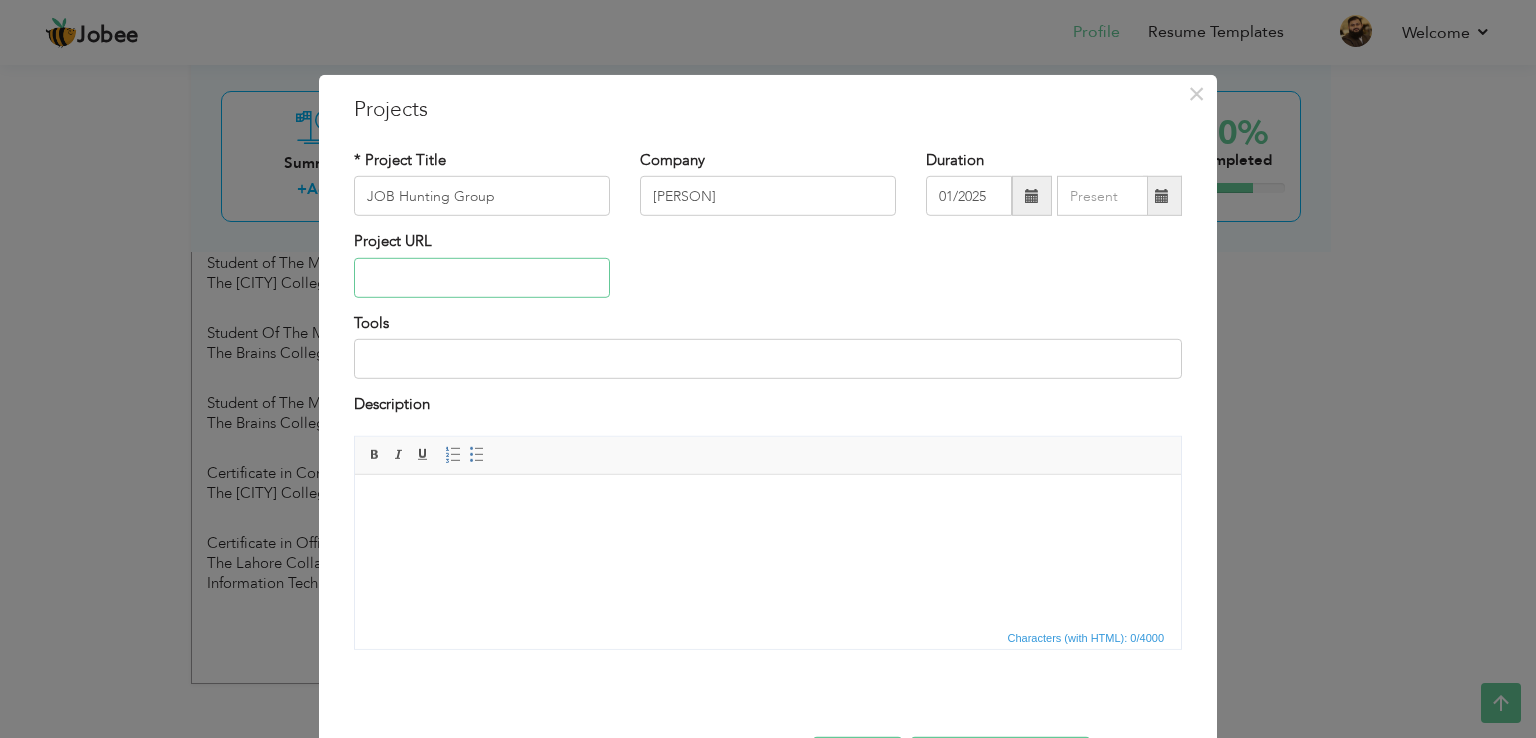 click at bounding box center [482, 278] 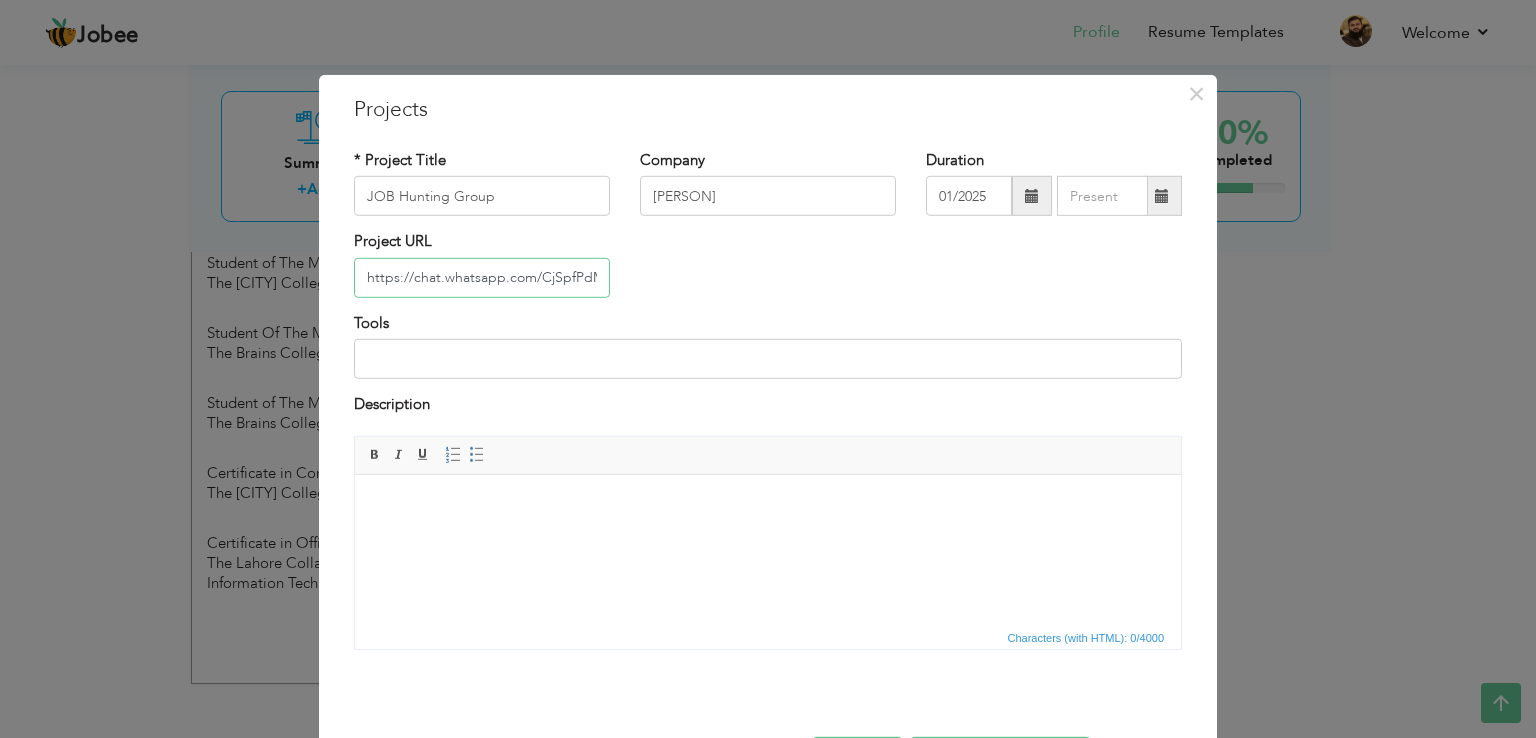 scroll, scrollTop: 0, scrollLeft: 109, axis: horizontal 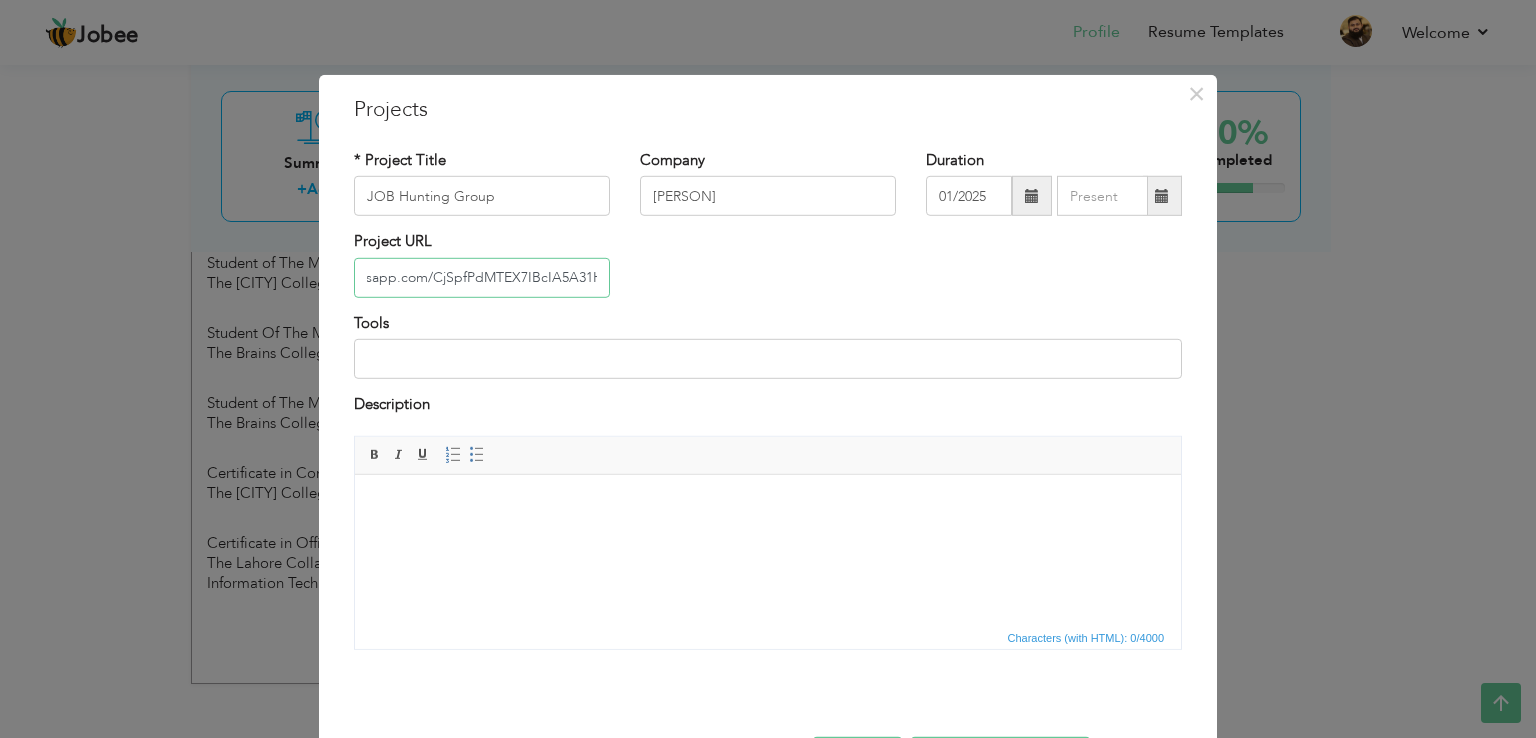 type on "https://chat.whatsapp.com/CjSpfPdMTEX7IBcIA5A31H" 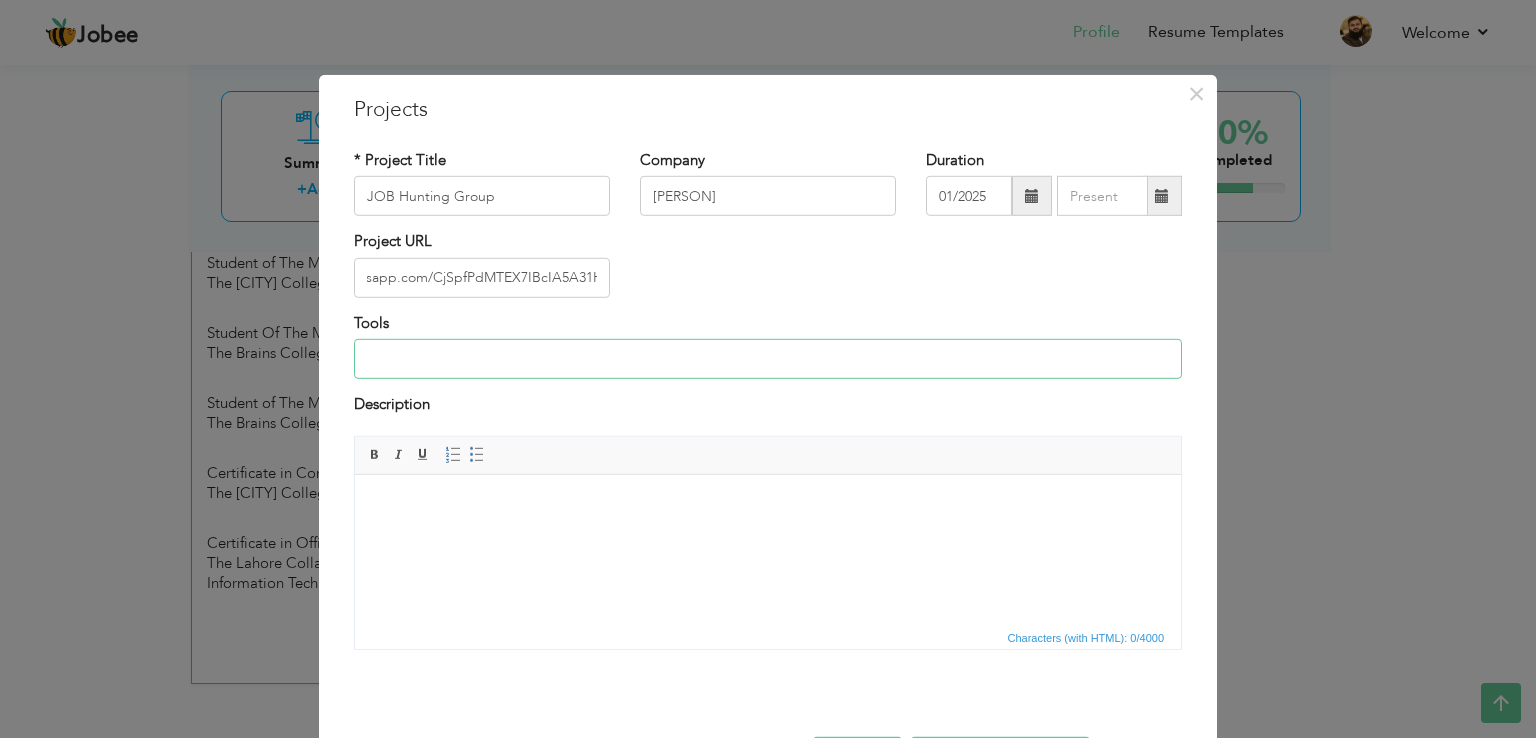 scroll, scrollTop: 0, scrollLeft: 0, axis: both 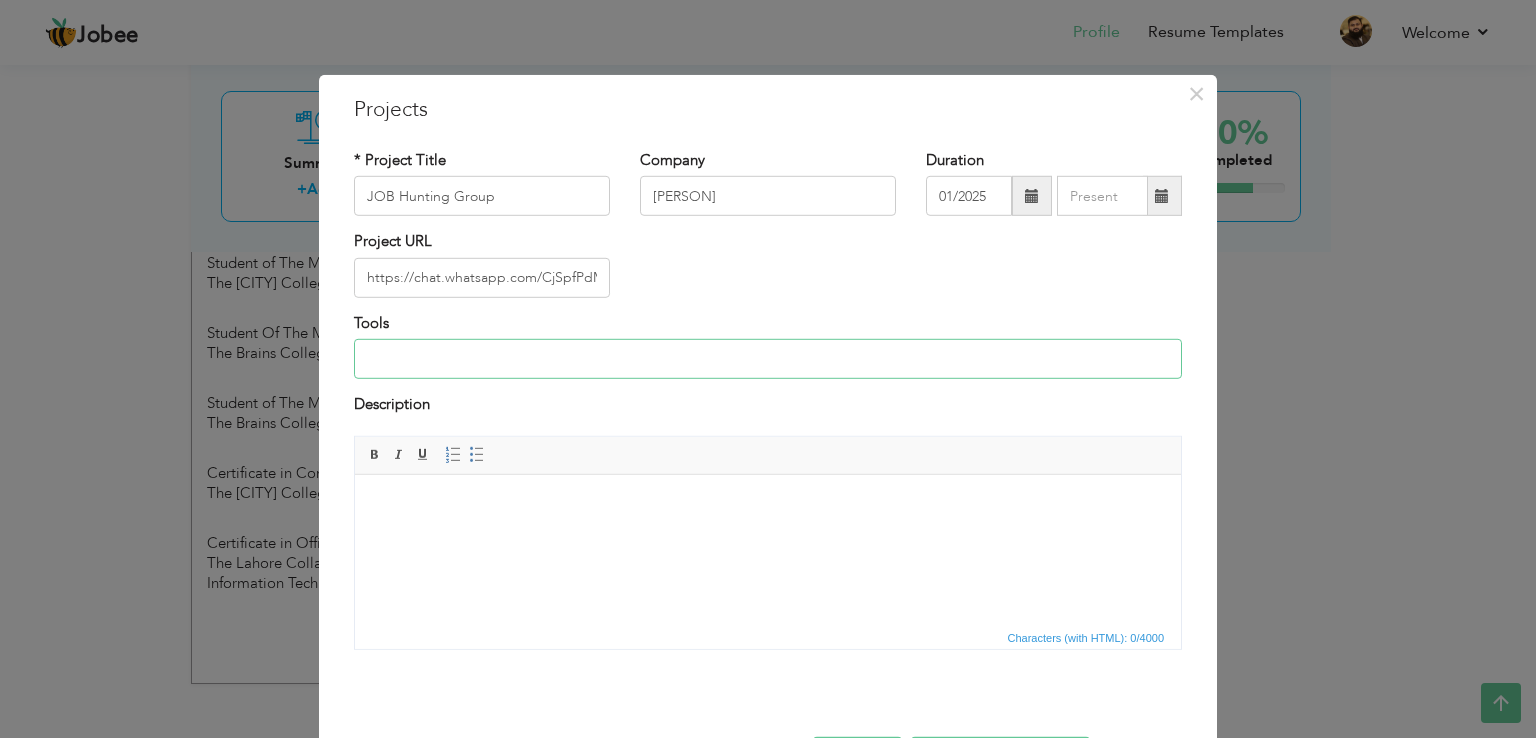 click at bounding box center (768, 359) 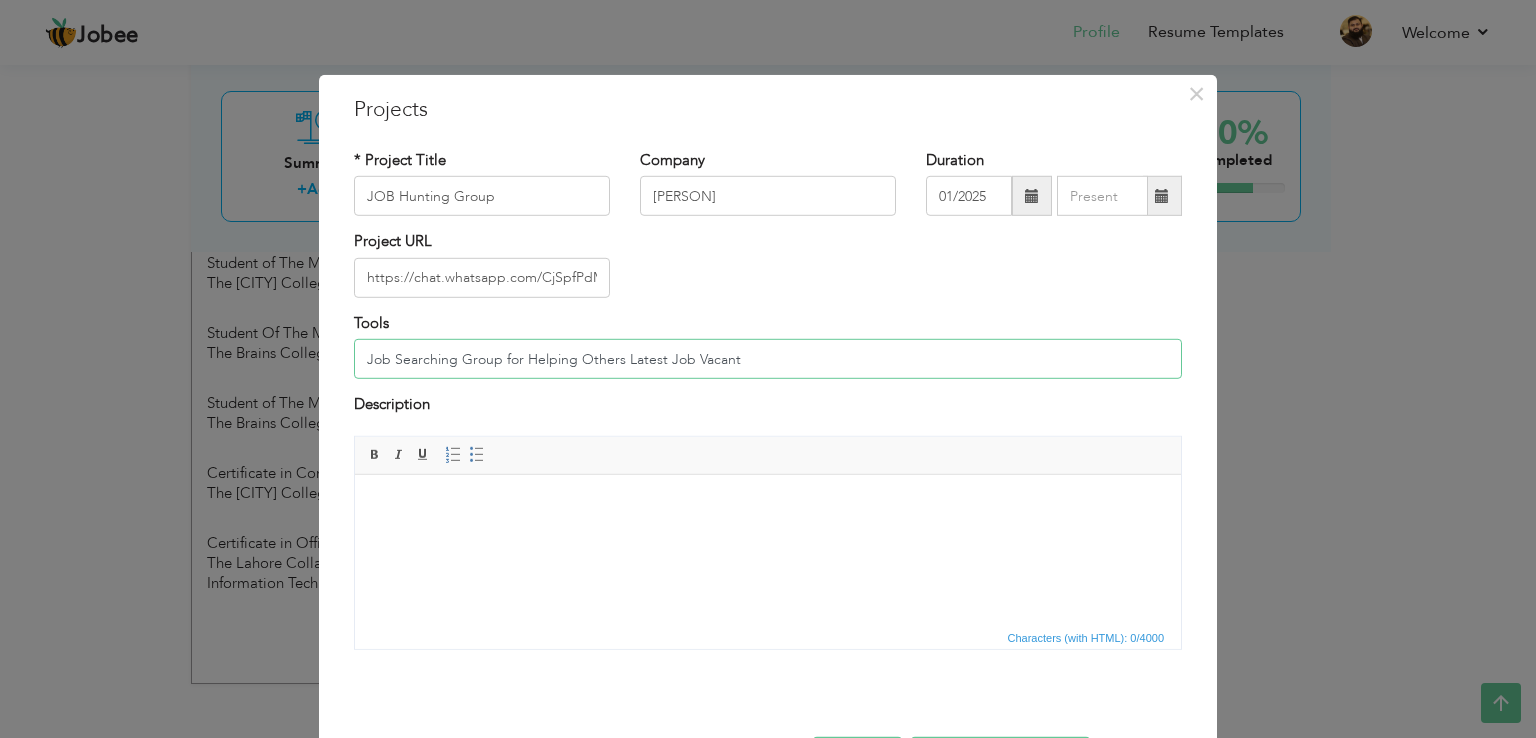 type on "Job Searching Group for Helping Others Latest Job Vacant" 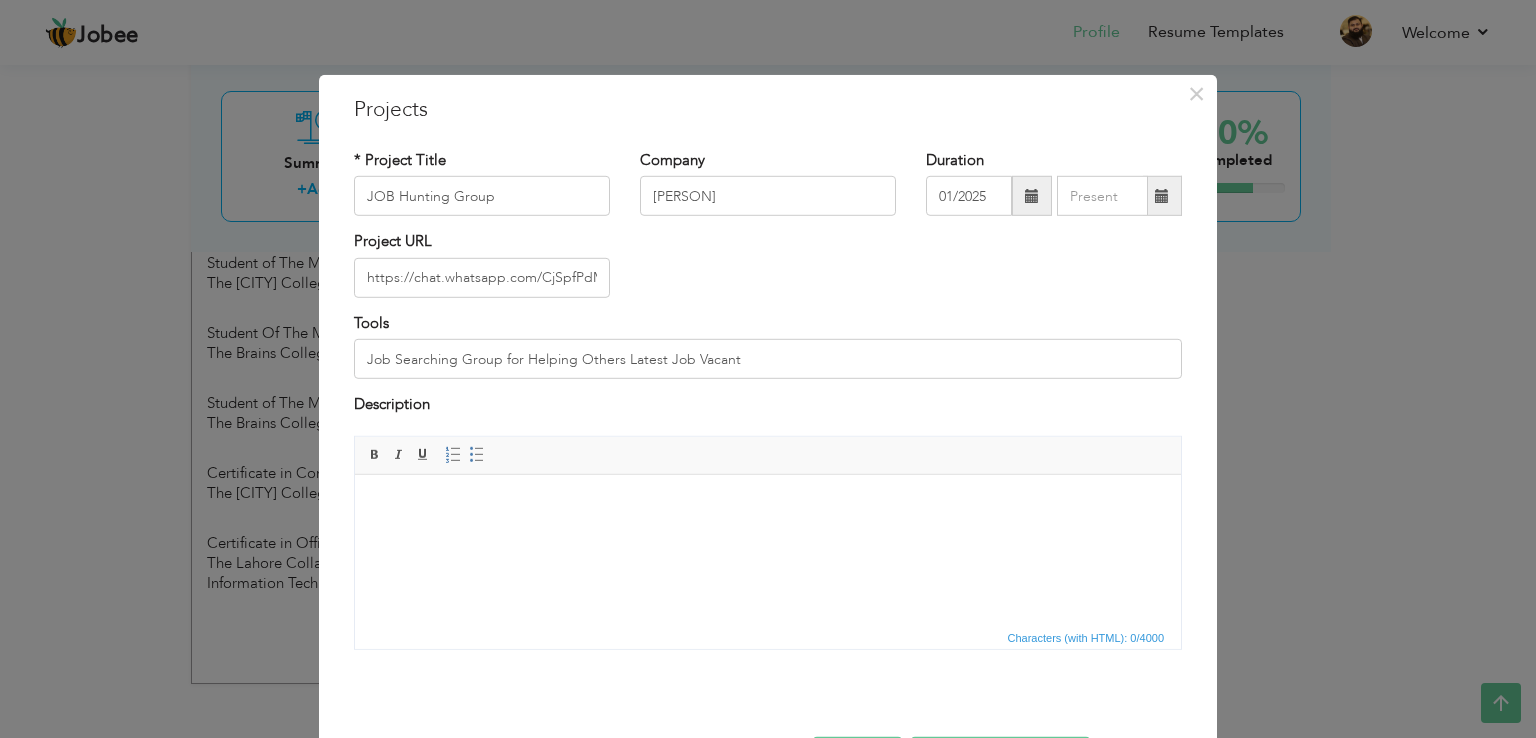 click at bounding box center [768, 504] 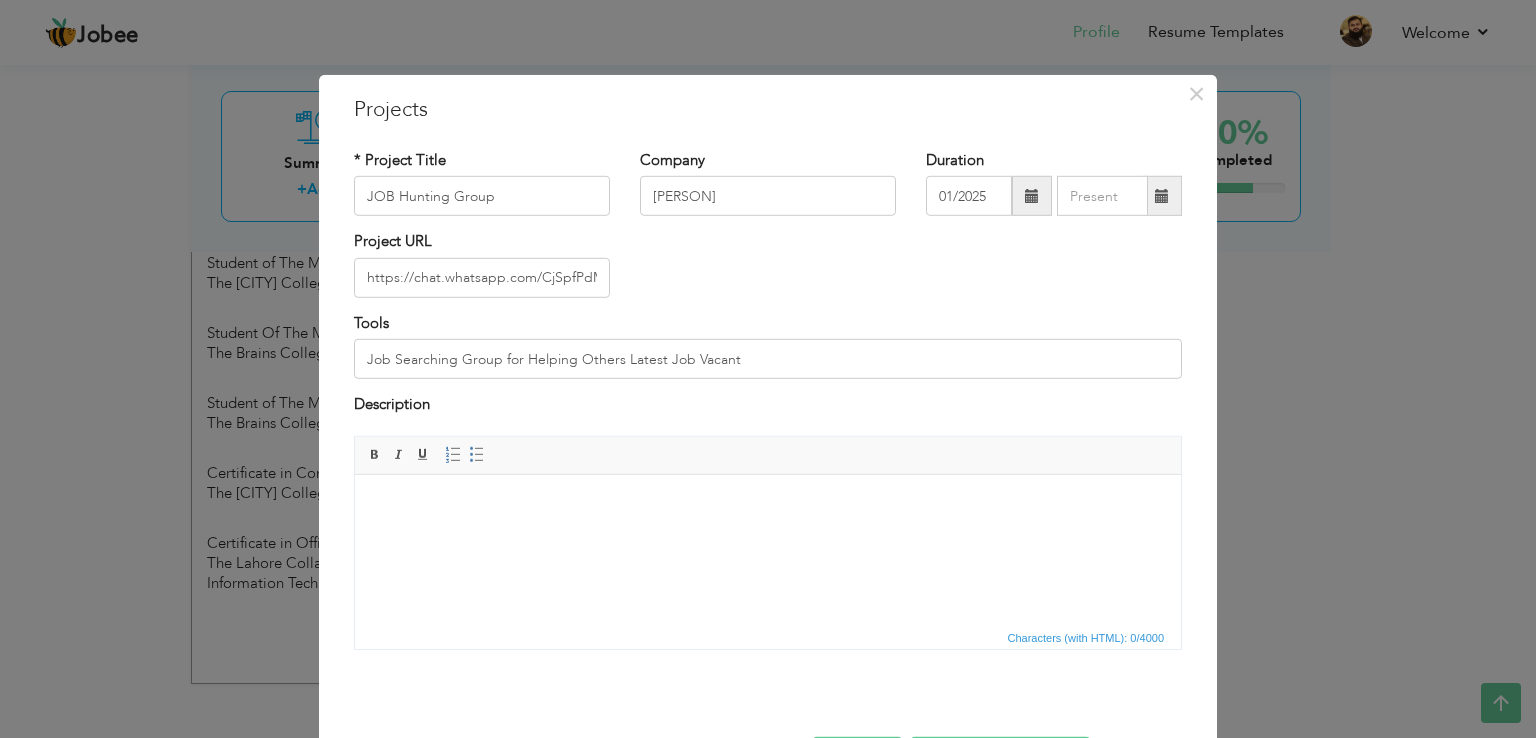 type 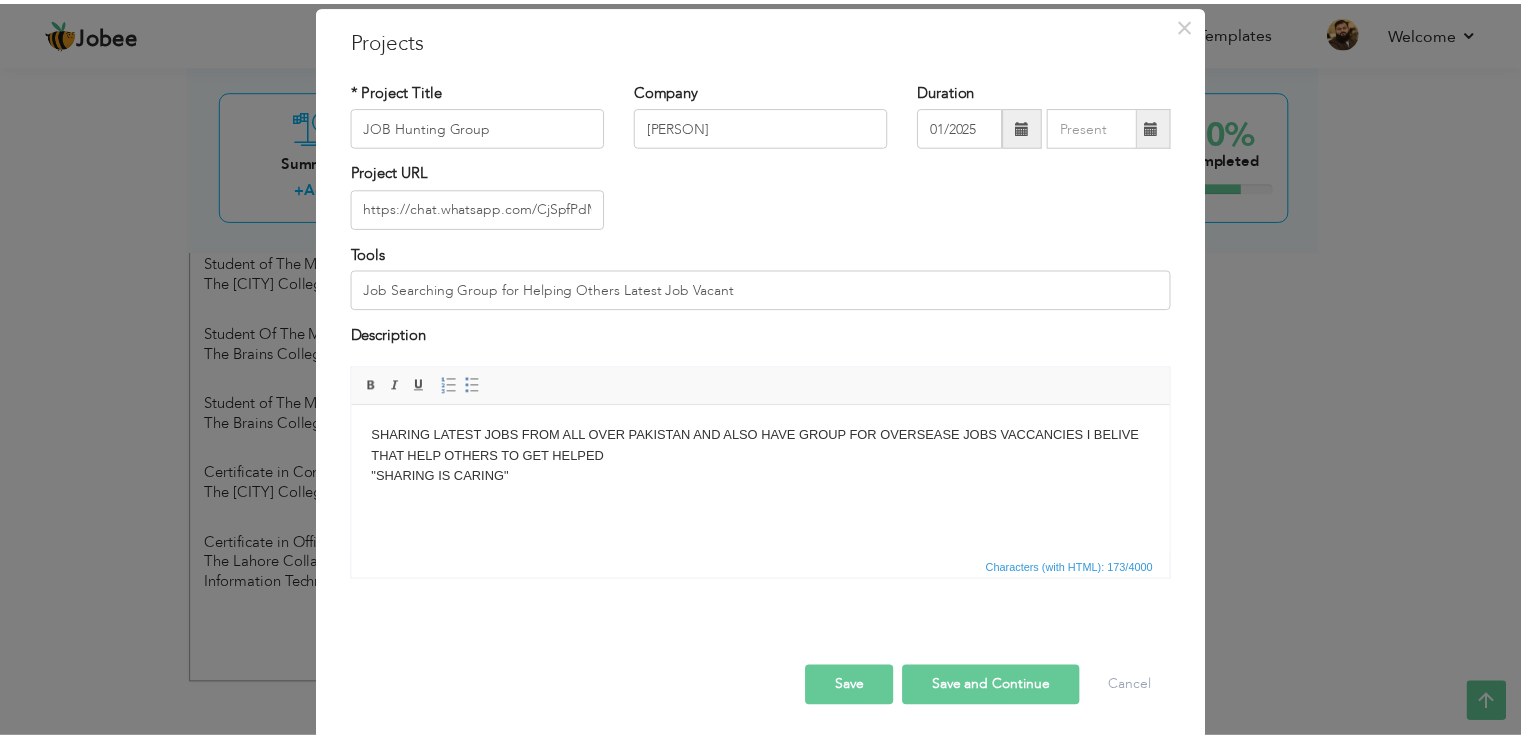 scroll, scrollTop: 72, scrollLeft: 0, axis: vertical 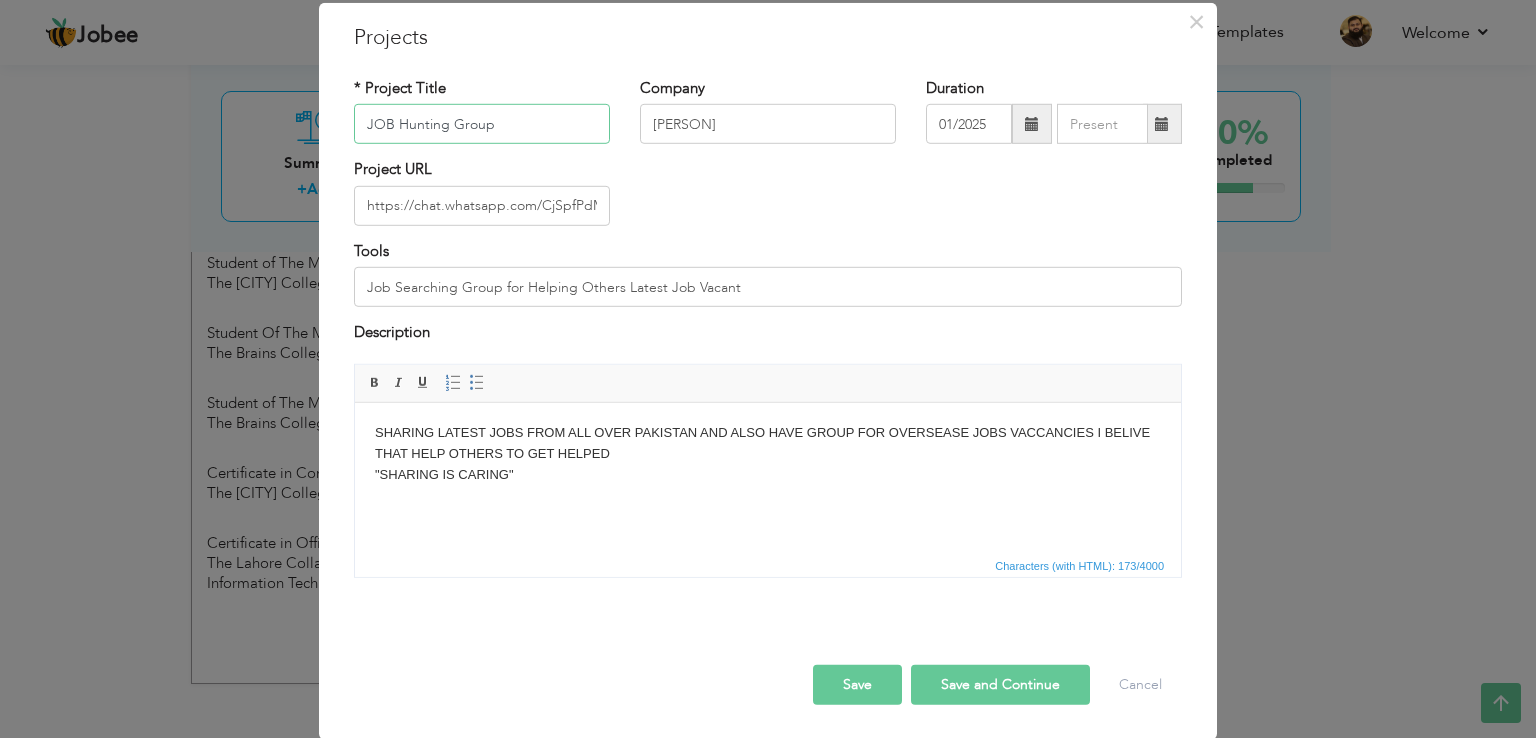 drag, startPoint x: 440, startPoint y: 127, endPoint x: 403, endPoint y: 127, distance: 37 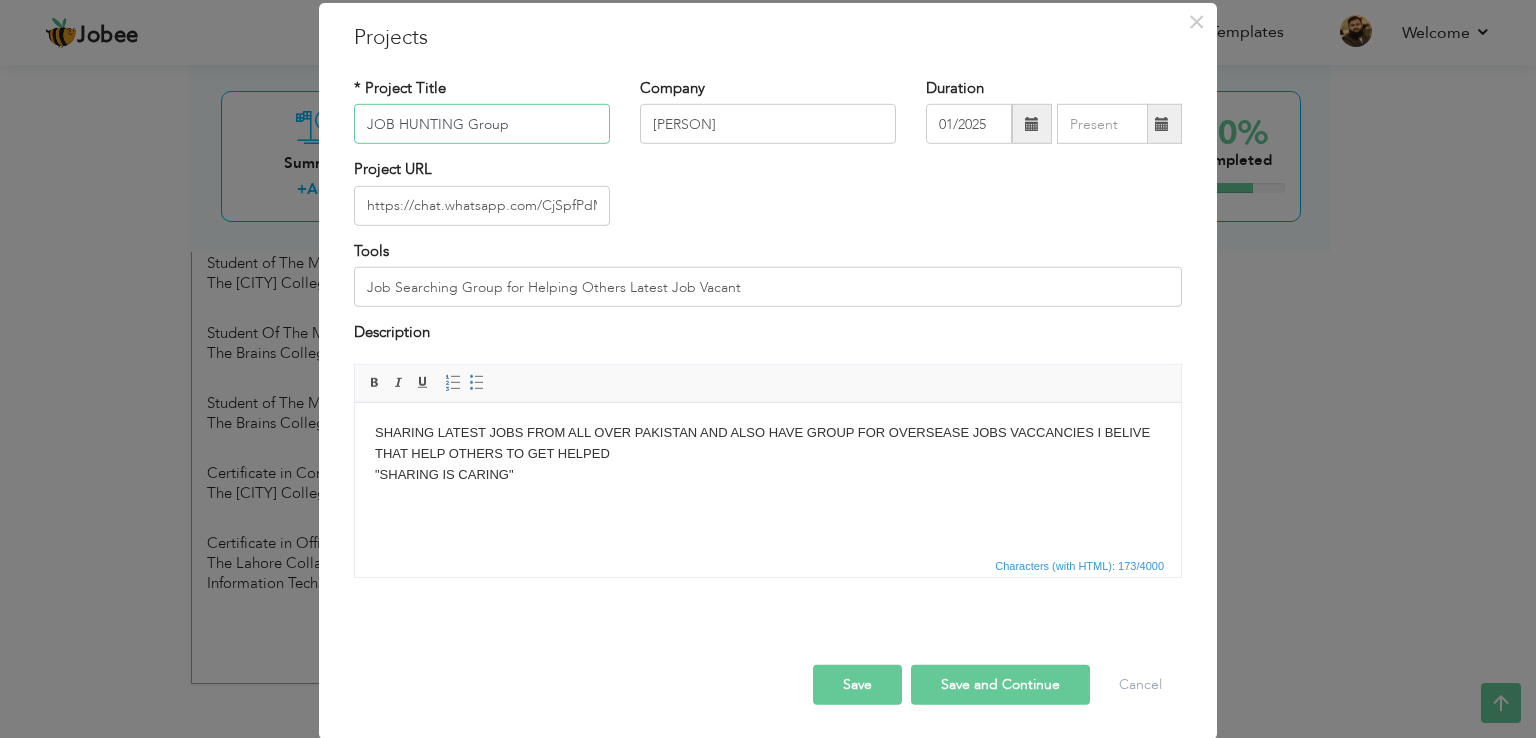 click on "JOB HUNTING Group" at bounding box center [482, 124] 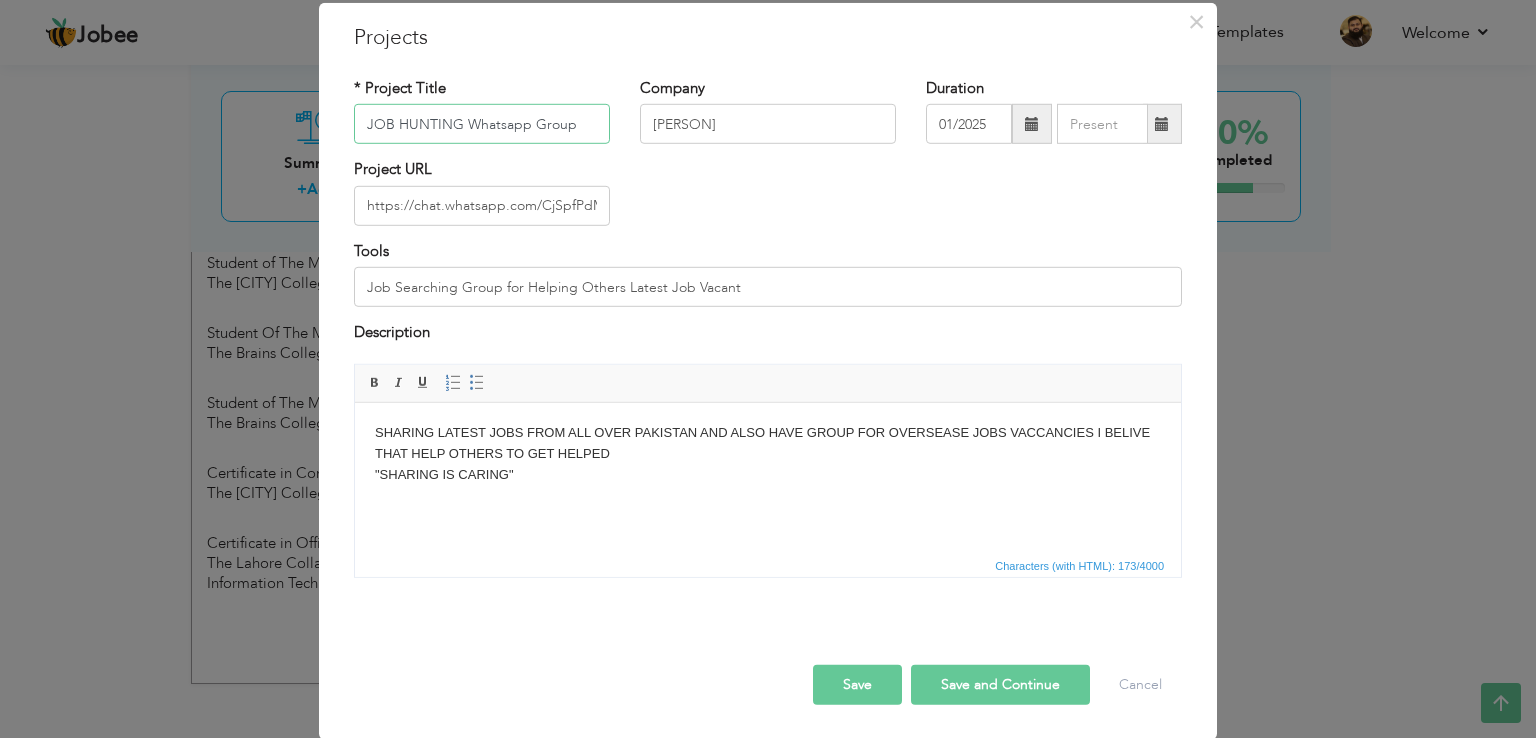 type on "JOB HUNTING Whatsapp Group" 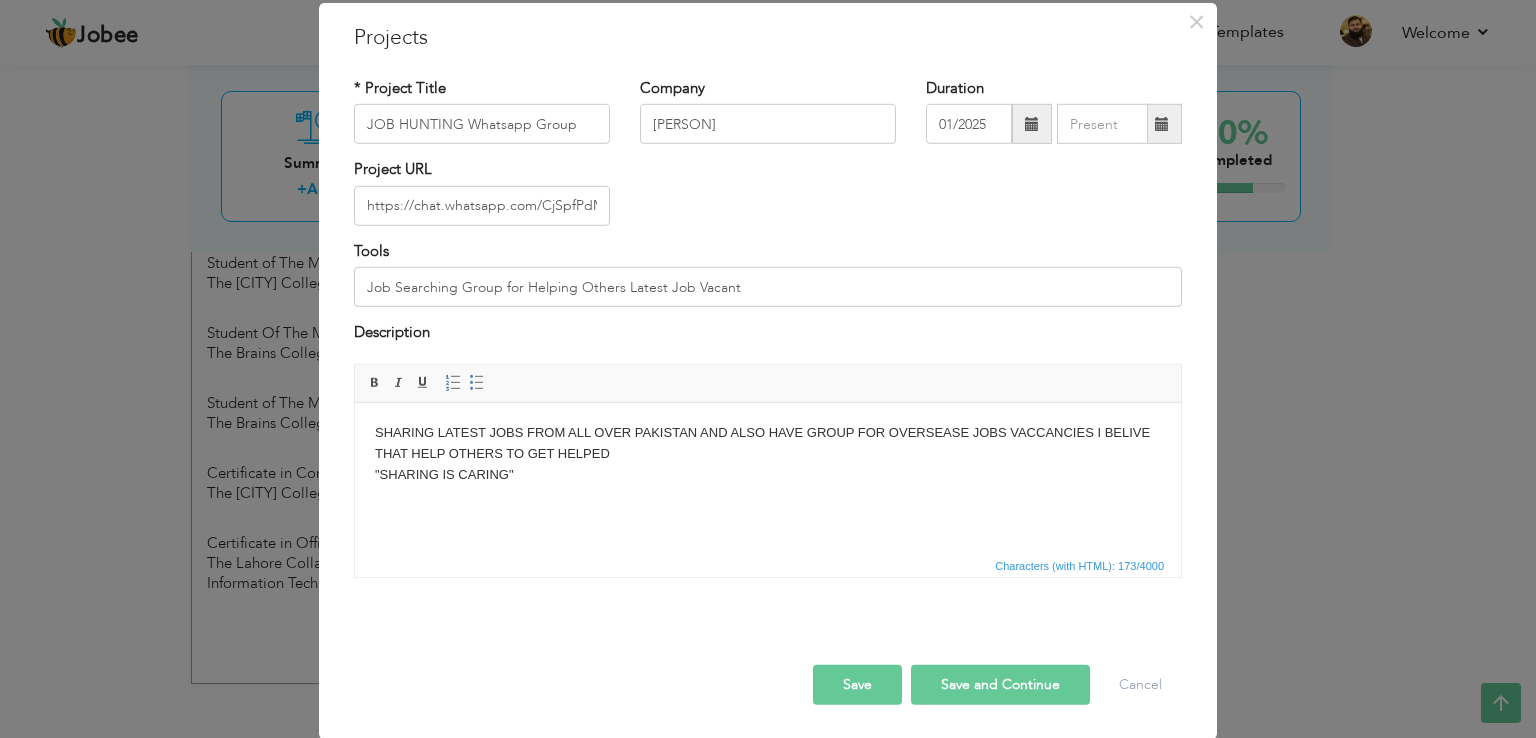 click on "Save" at bounding box center [857, 684] 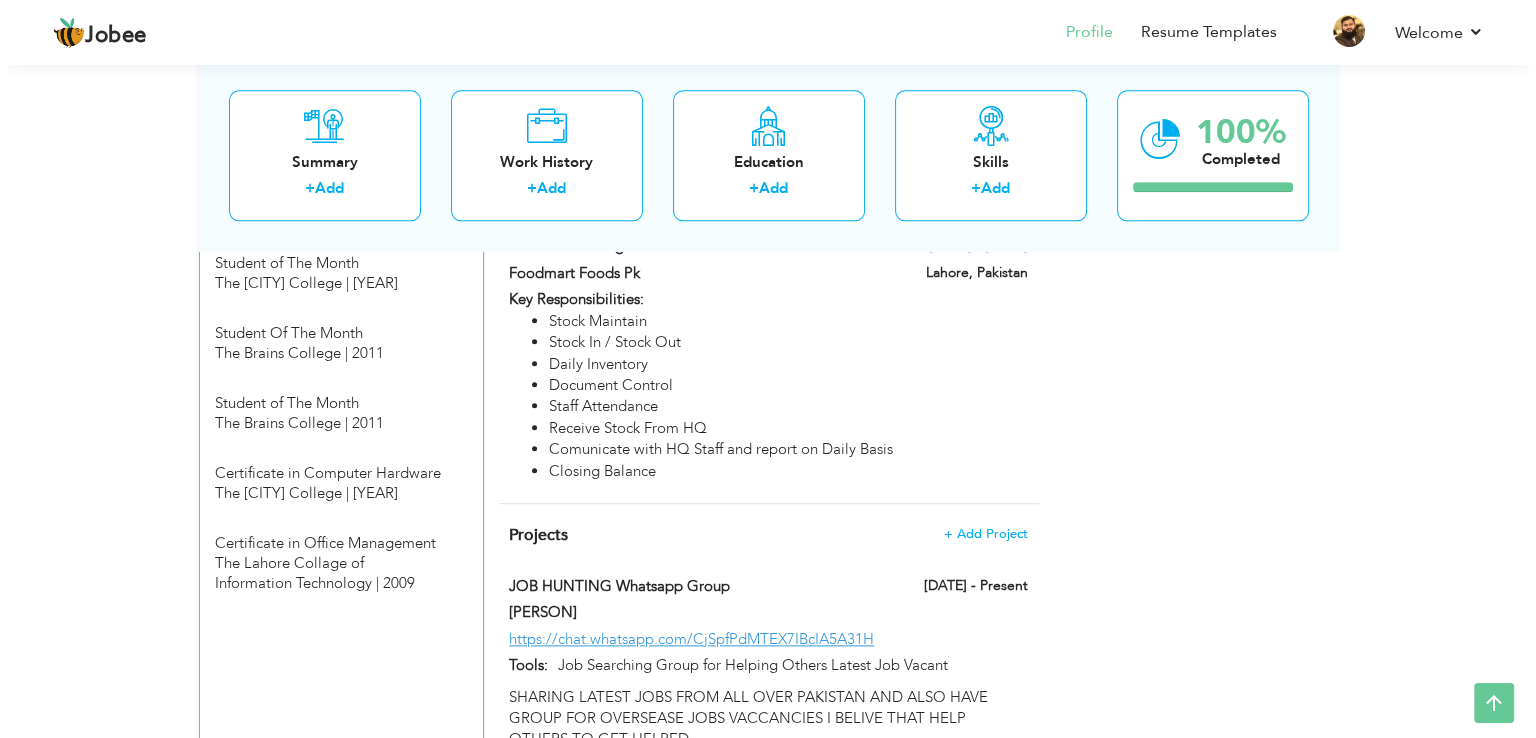scroll, scrollTop: 2490, scrollLeft: 0, axis: vertical 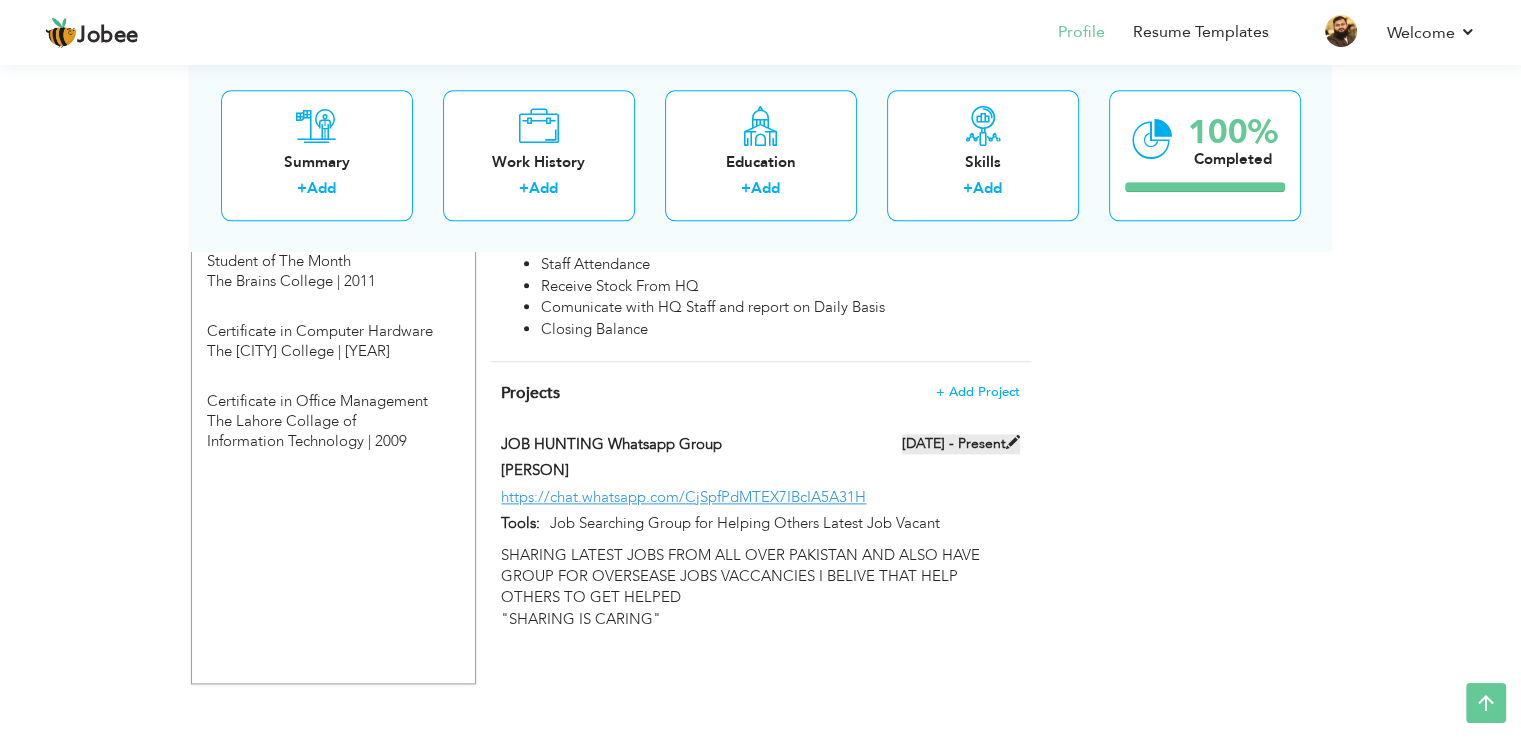 click at bounding box center [1013, 442] 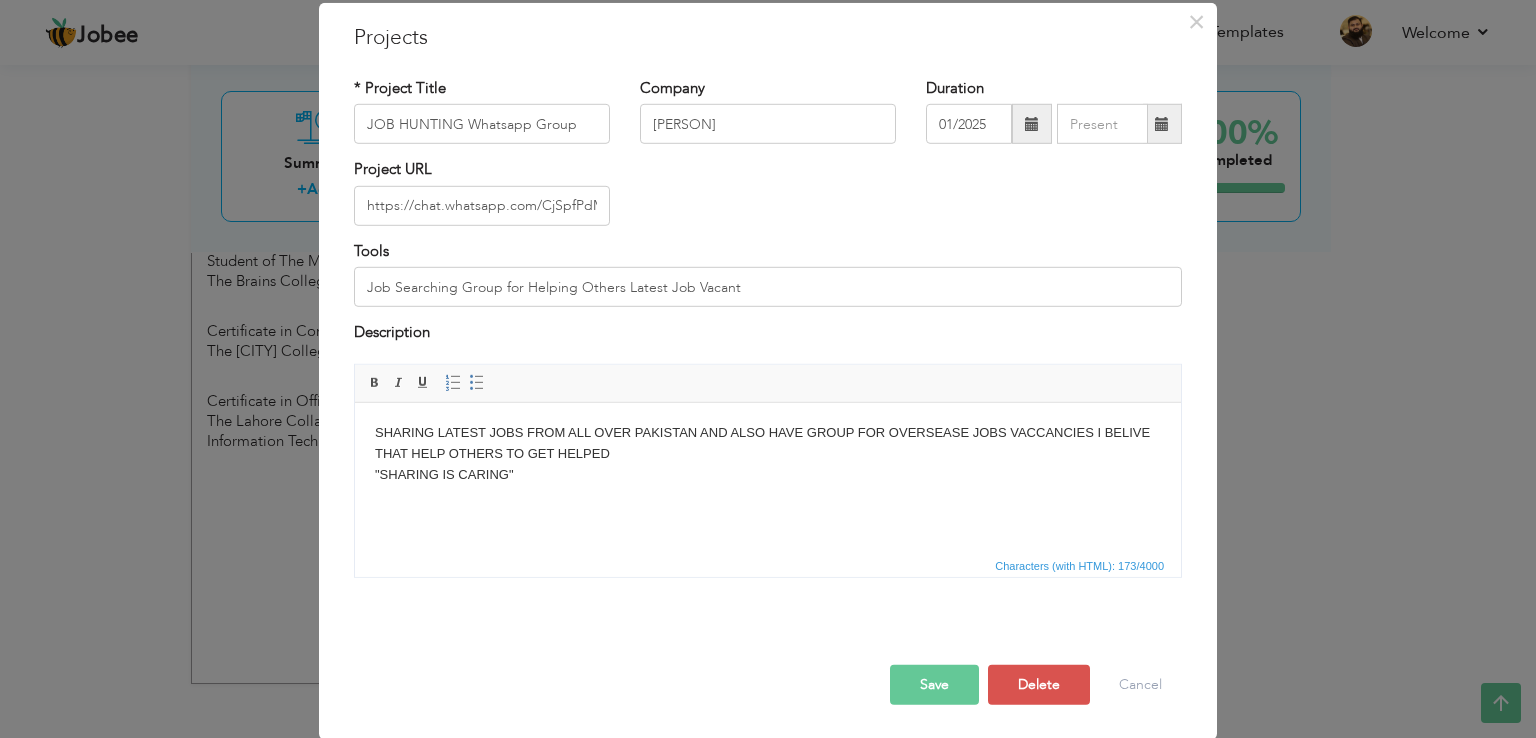 scroll, scrollTop: 0, scrollLeft: 0, axis: both 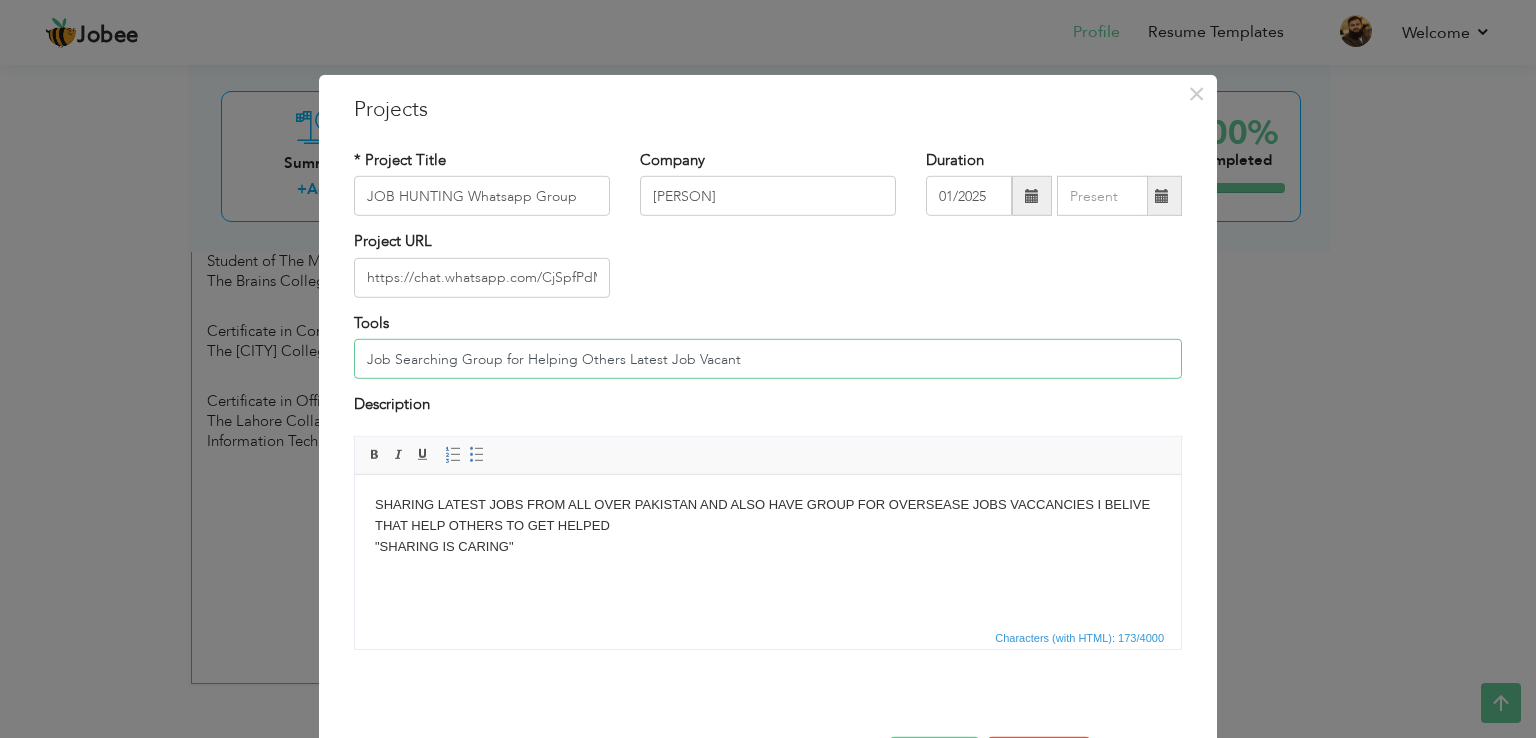 click on "Job Searching Group for Helping Others Latest Job Vacant" at bounding box center (768, 359) 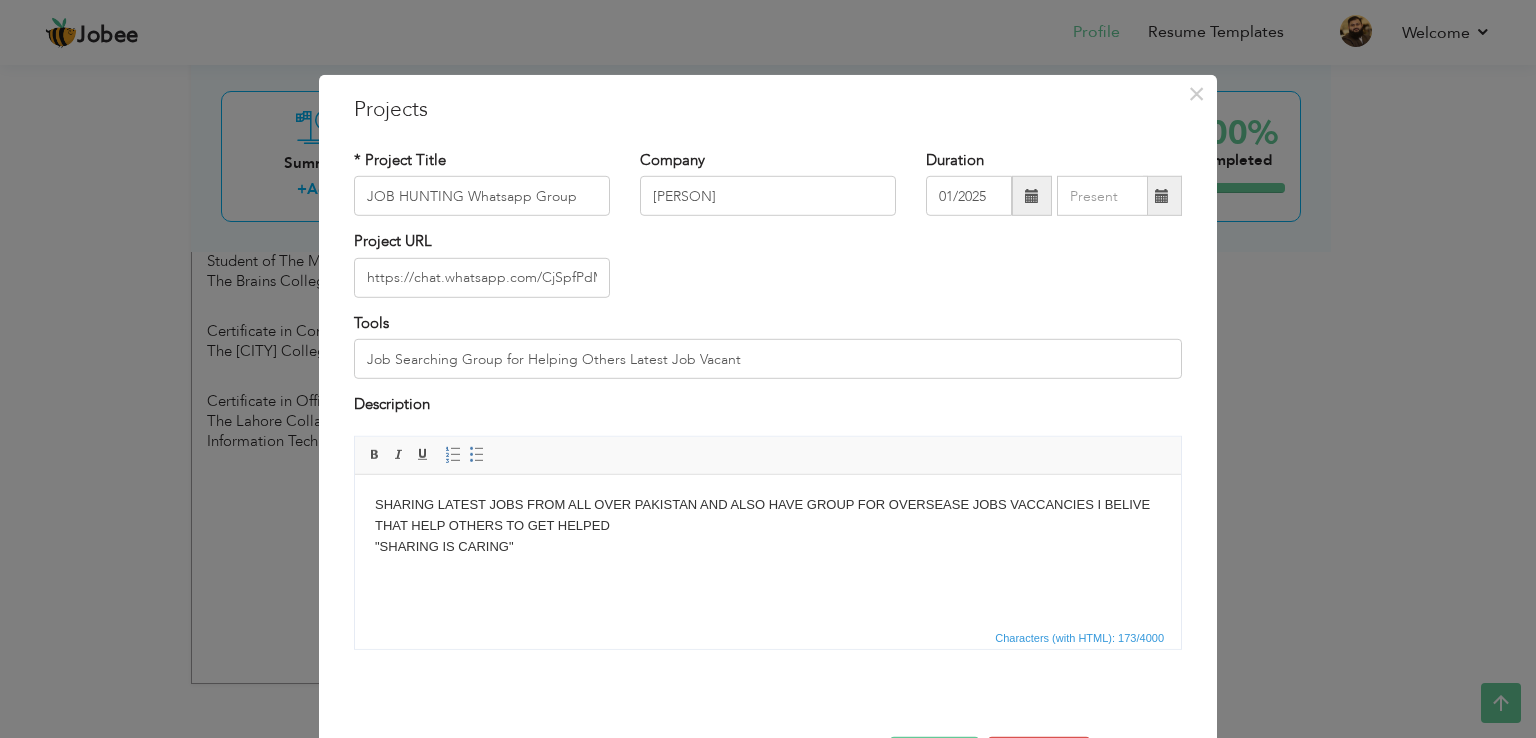 click on "SHARING LATEST JOBS FROM ALL OVER PAKISTAN AND ALSO HAVE GROUP FOR OVERSEASE JOBS VACCANCIES I BELIVE THAT HELP OTHERS TO GET HELPED  "SHARING IS CARING"" at bounding box center (768, 525) 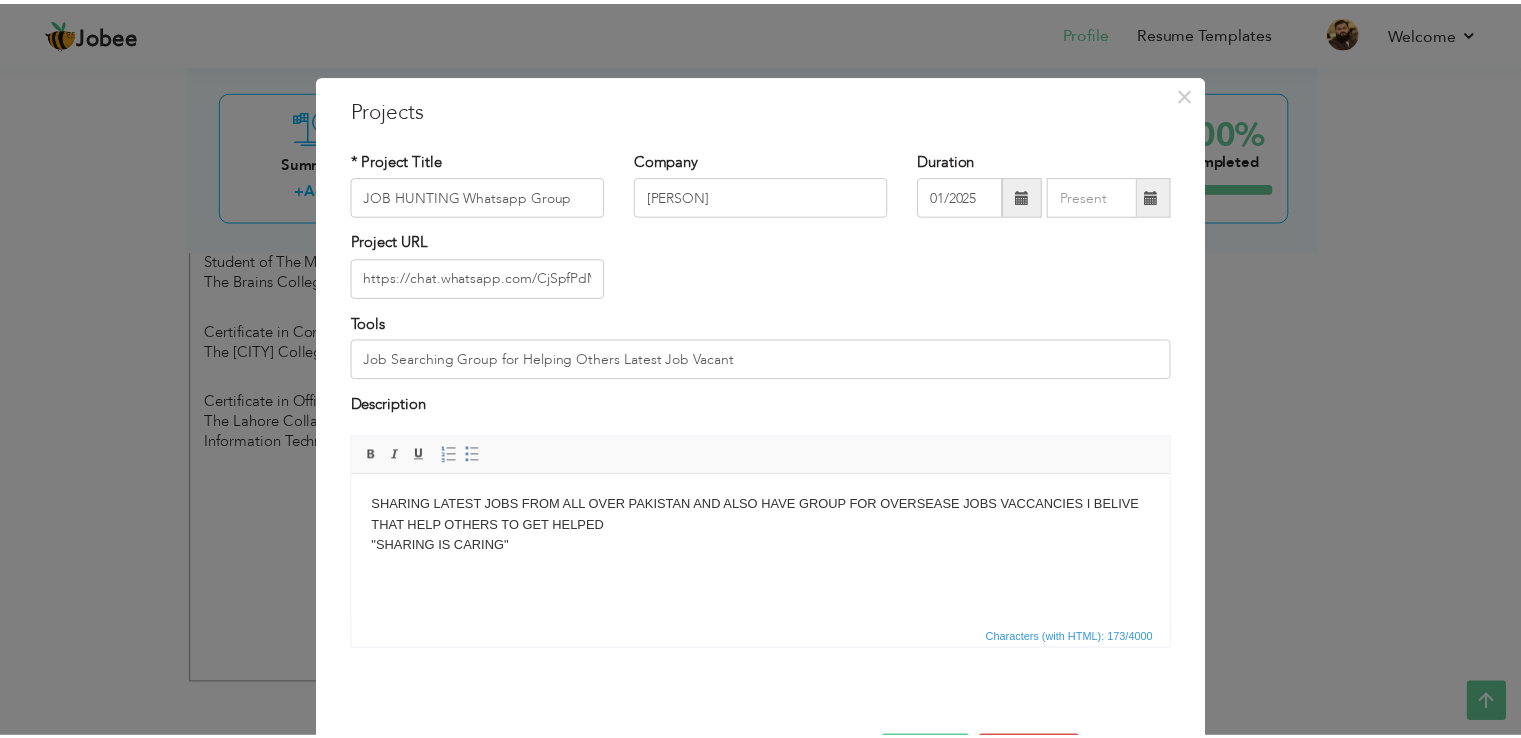 scroll, scrollTop: 72, scrollLeft: 0, axis: vertical 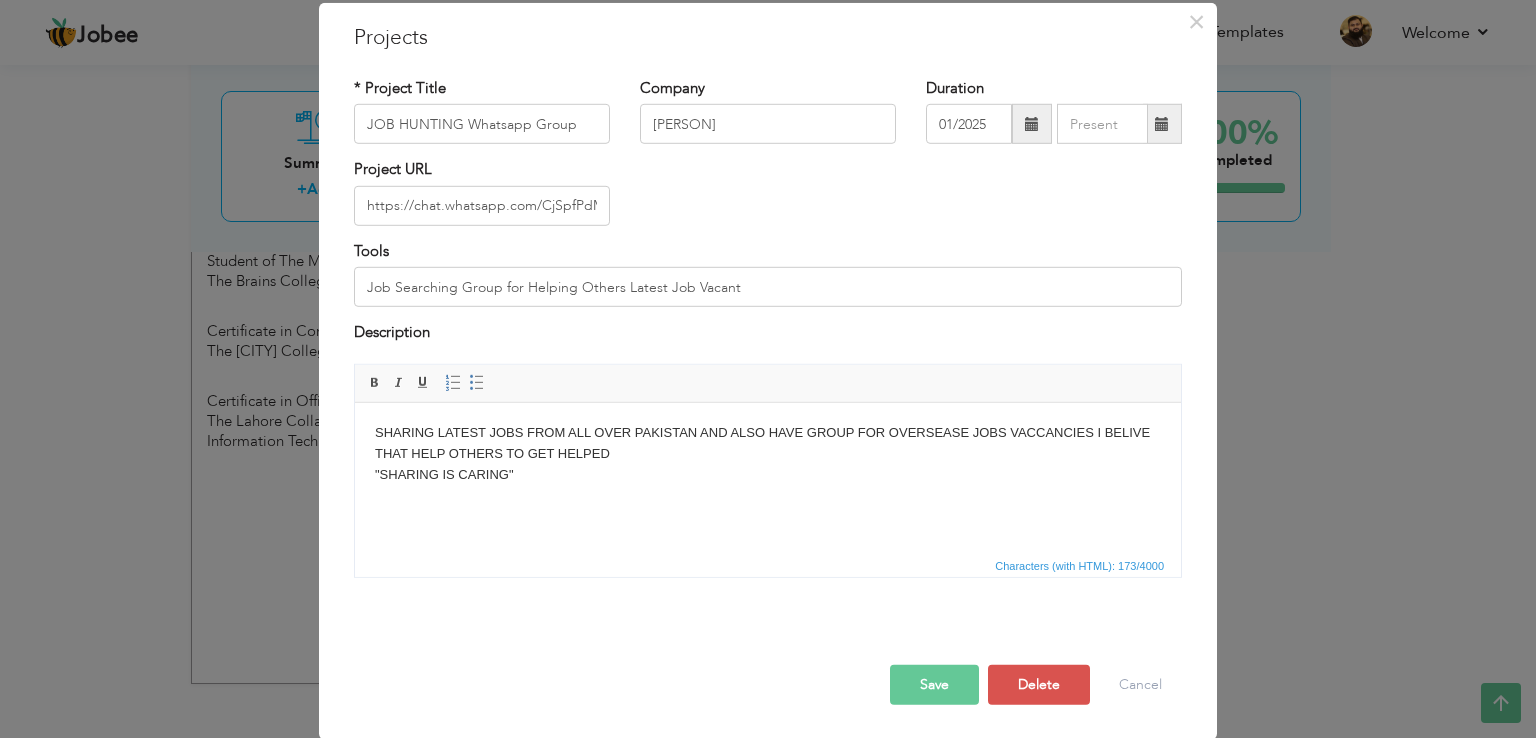 click on "Save" at bounding box center (934, 684) 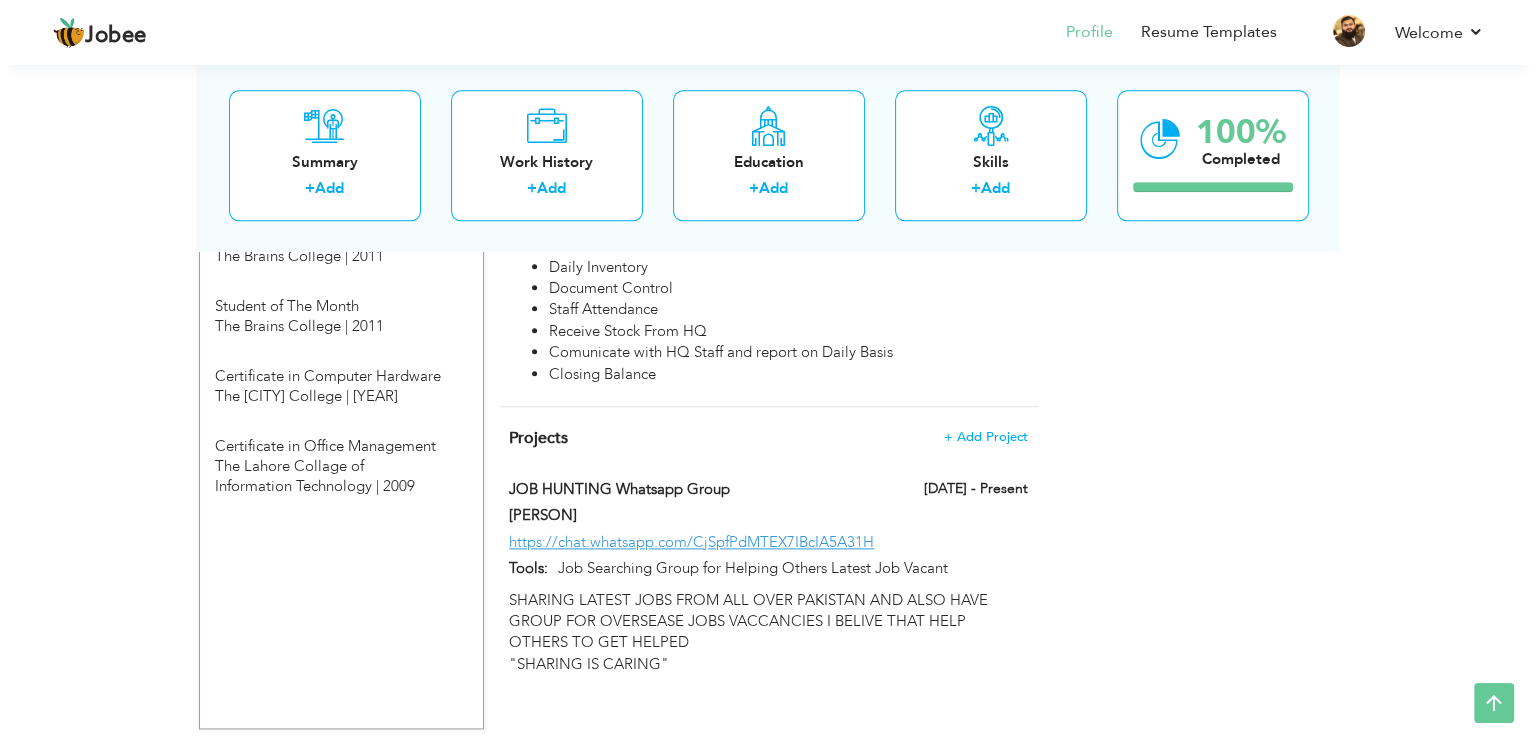 scroll, scrollTop: 2490, scrollLeft: 0, axis: vertical 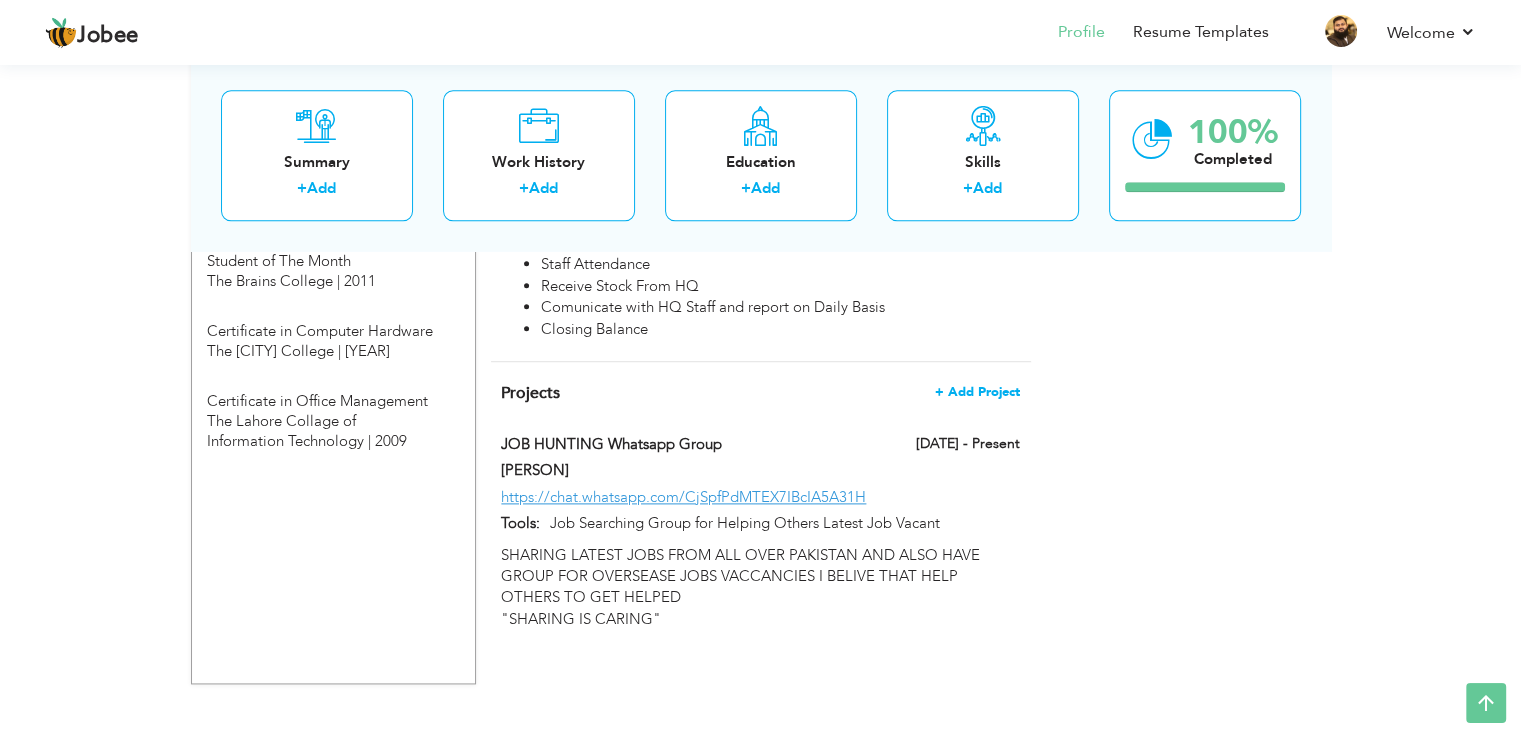 click on "+ Add Project" at bounding box center (977, 392) 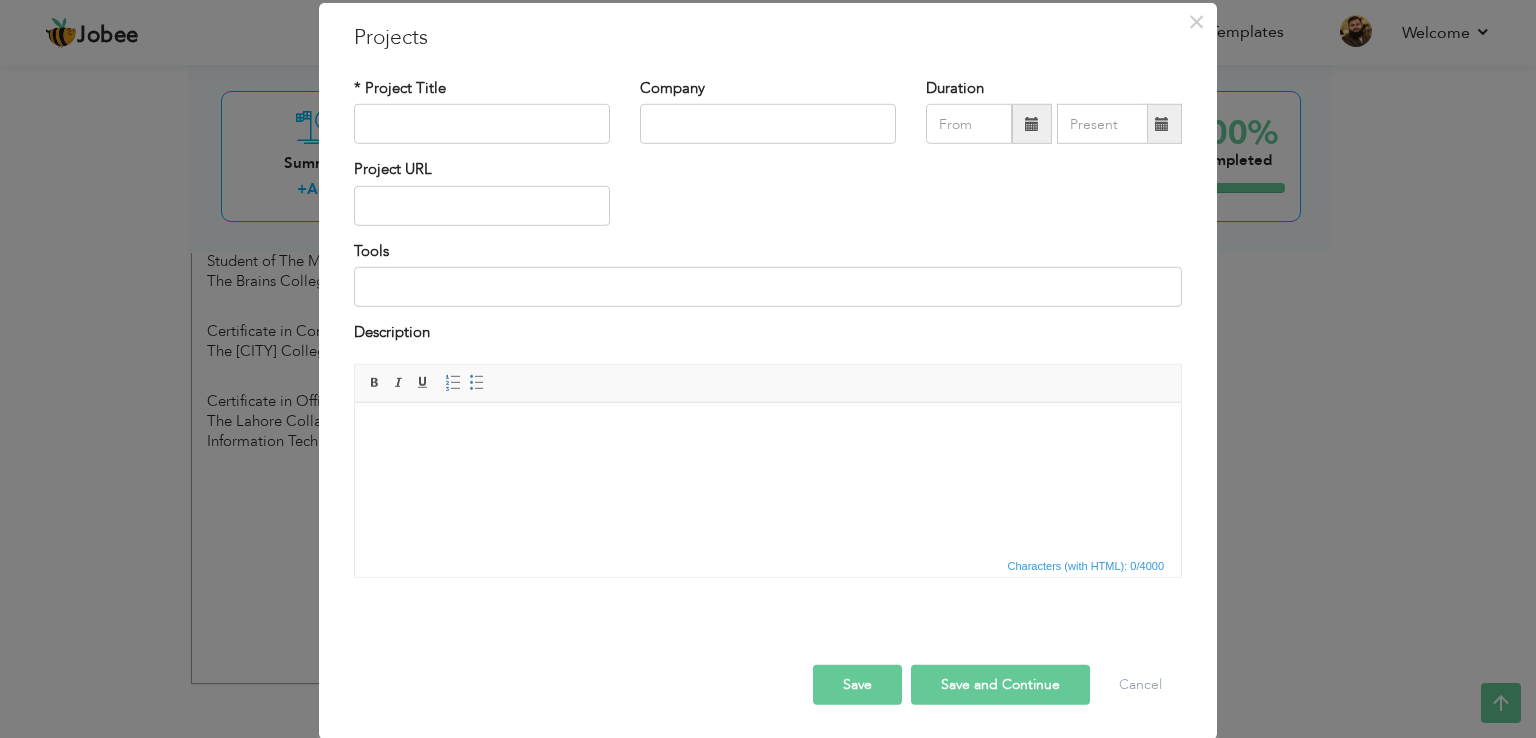 scroll, scrollTop: 0, scrollLeft: 0, axis: both 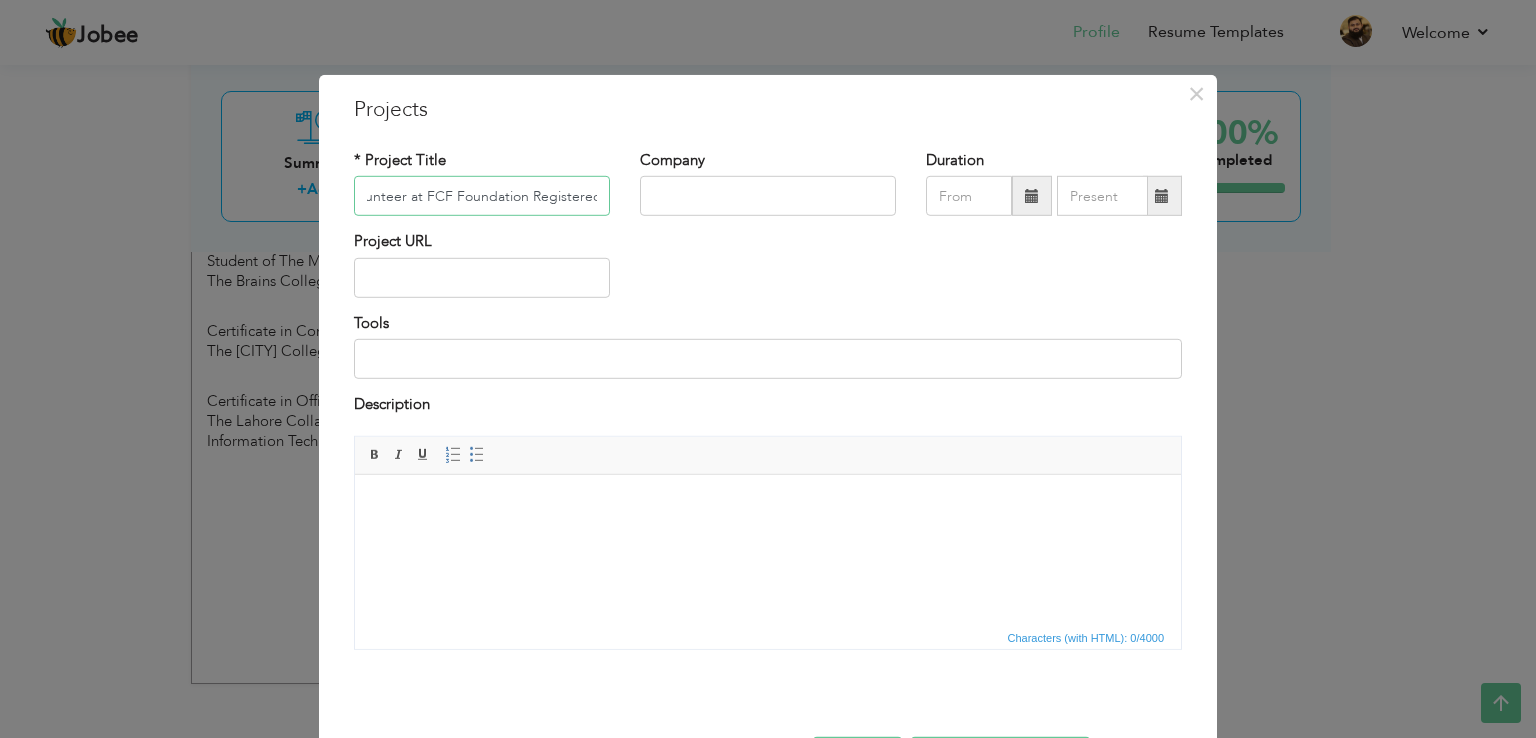 type on "Volunteer at FCF Foundation Registered" 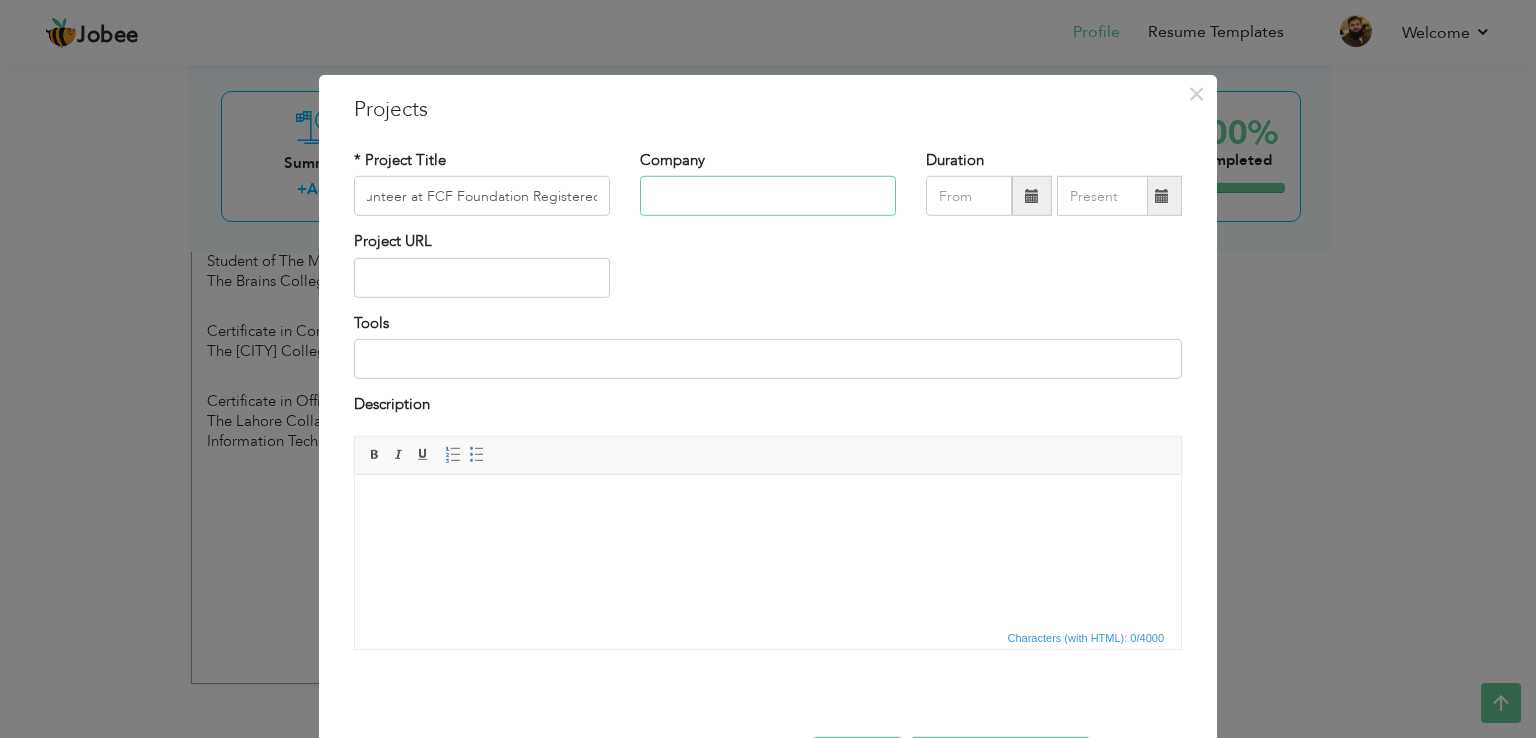 scroll, scrollTop: 0, scrollLeft: 0, axis: both 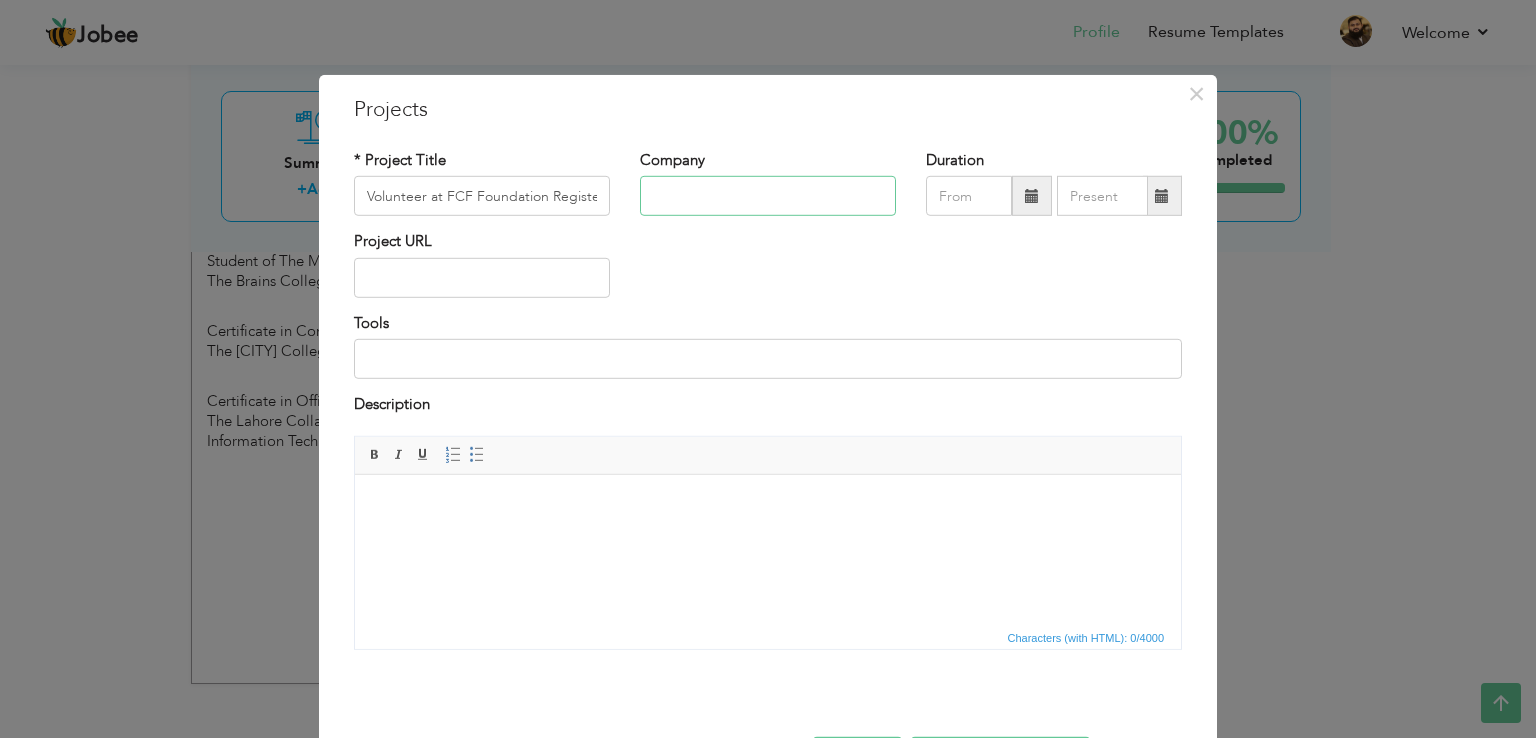 click at bounding box center (768, 196) 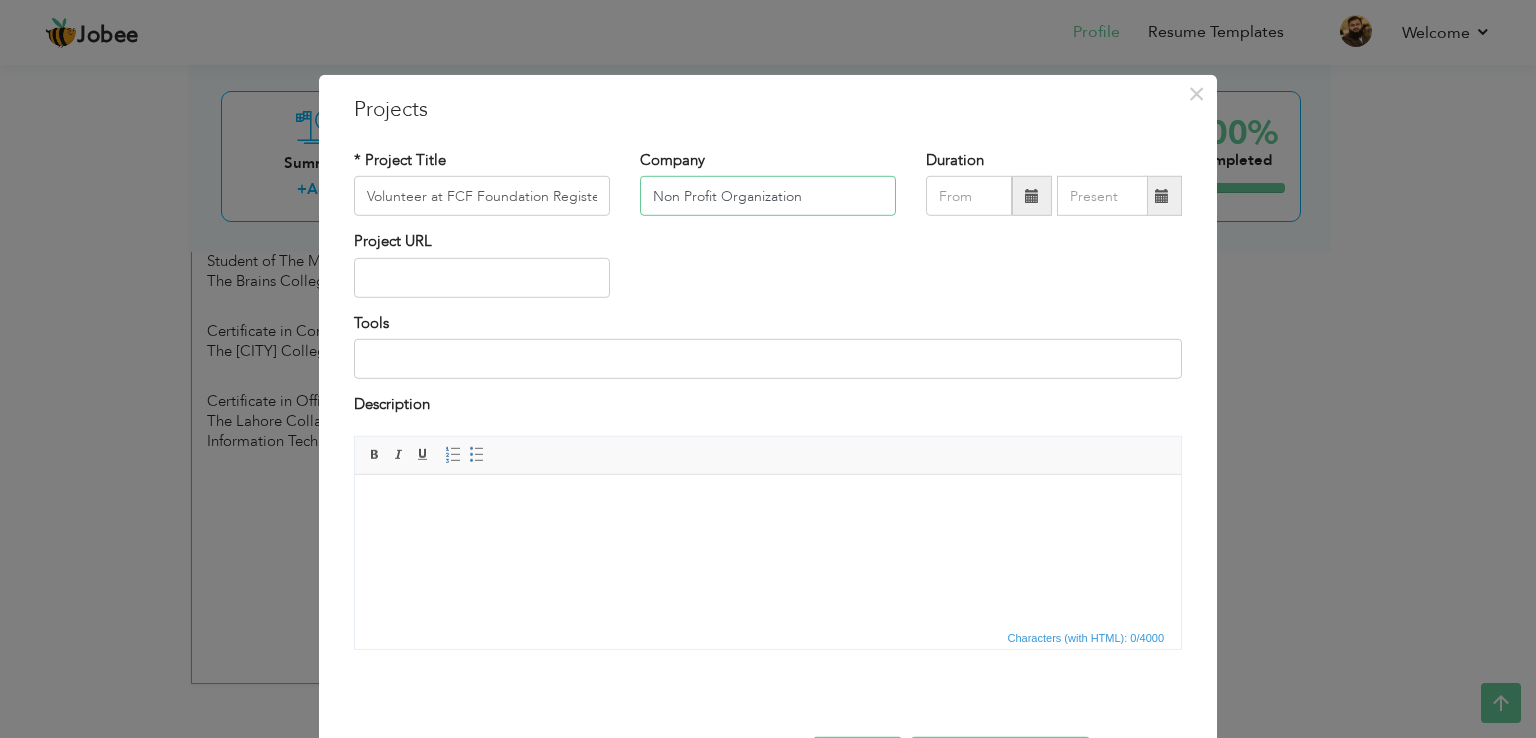 type on "Non Profit Organization" 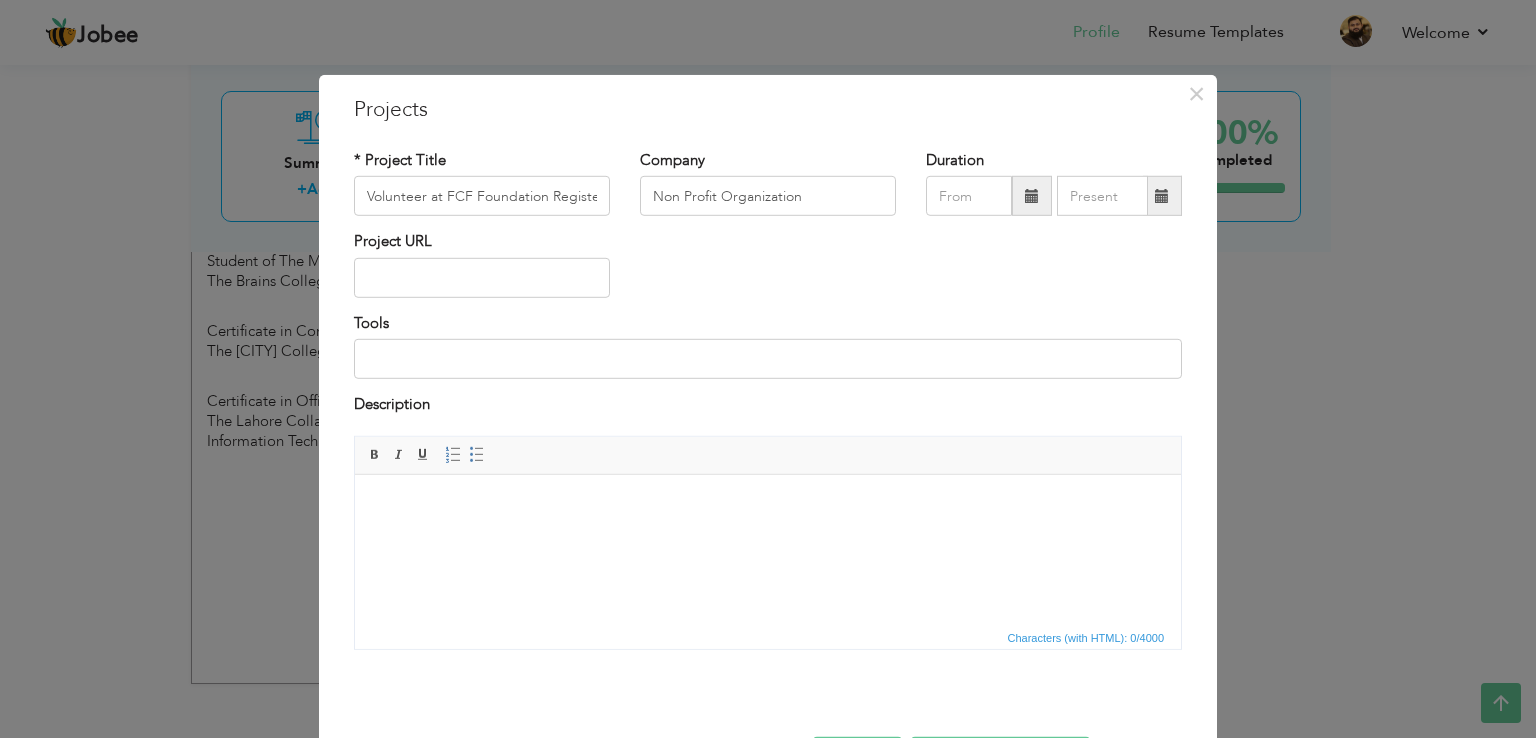 click at bounding box center (1032, 196) 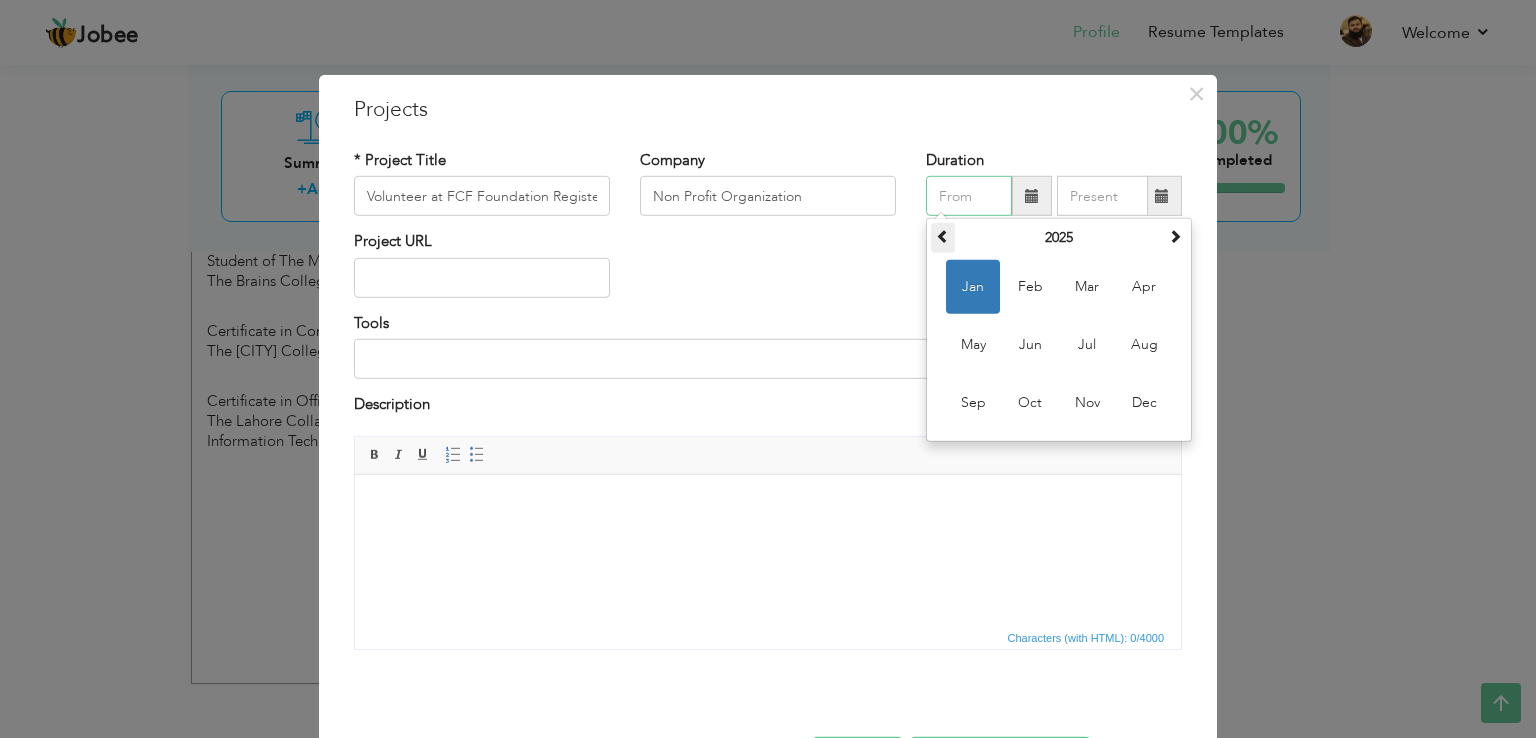 click at bounding box center (943, 236) 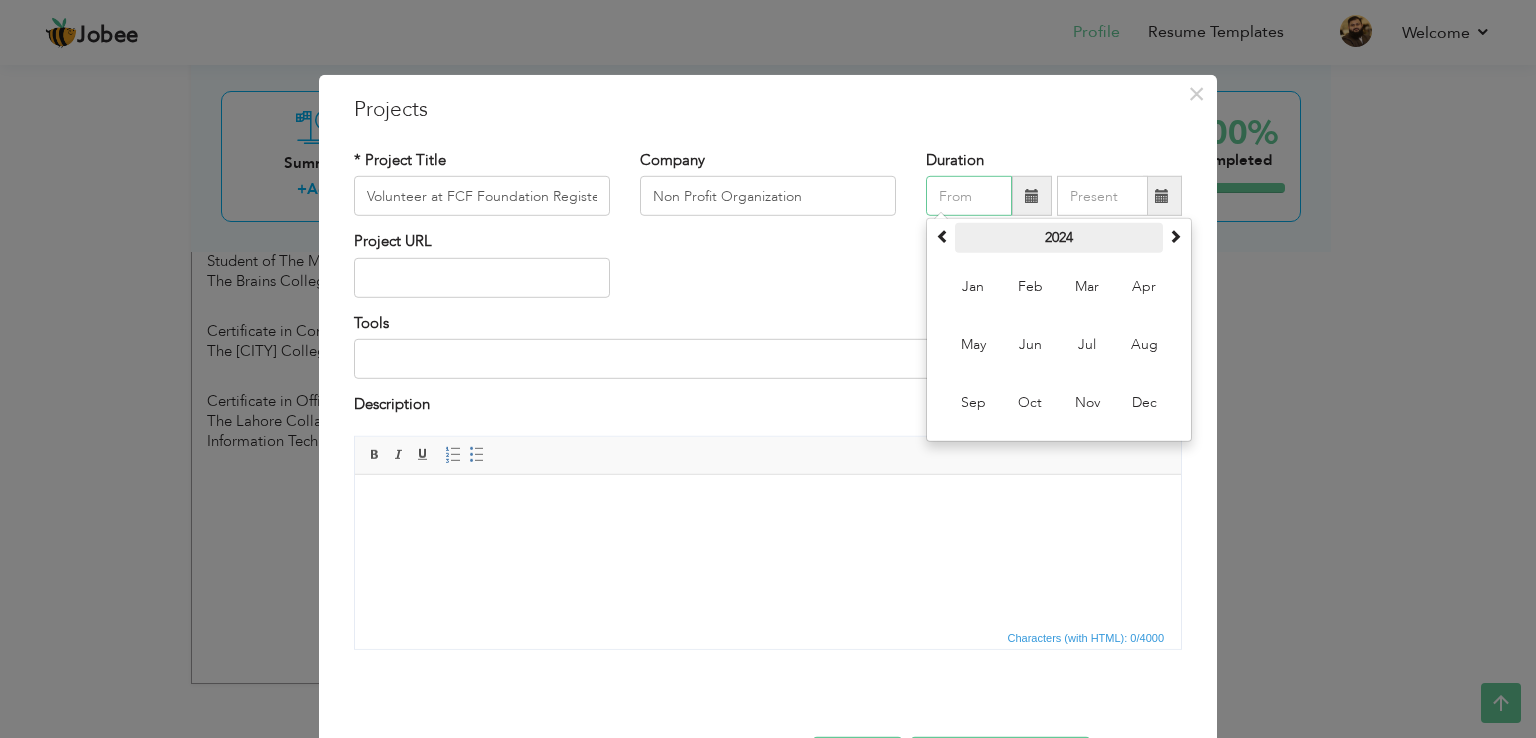click on "2024" at bounding box center (1059, 238) 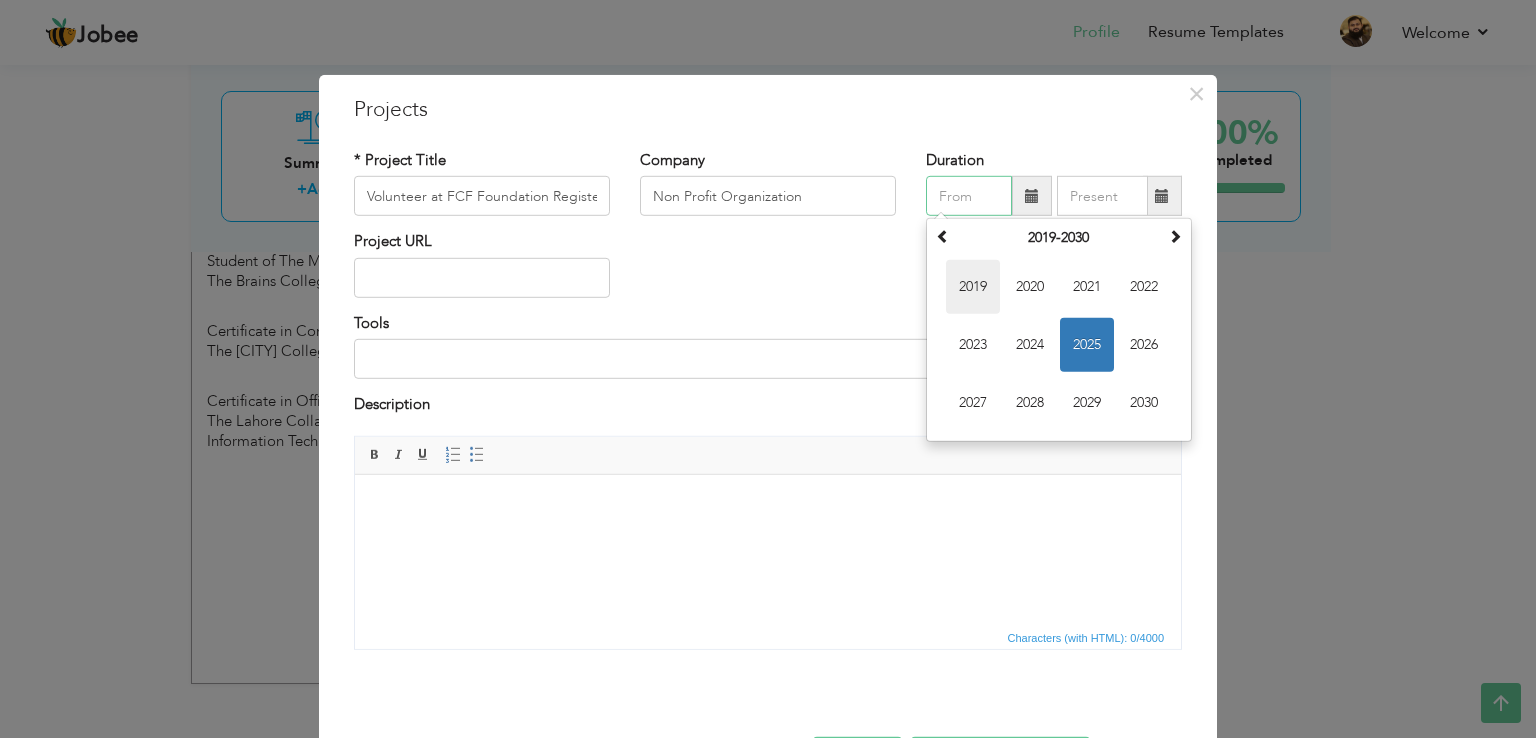 click on "2019" at bounding box center (973, 287) 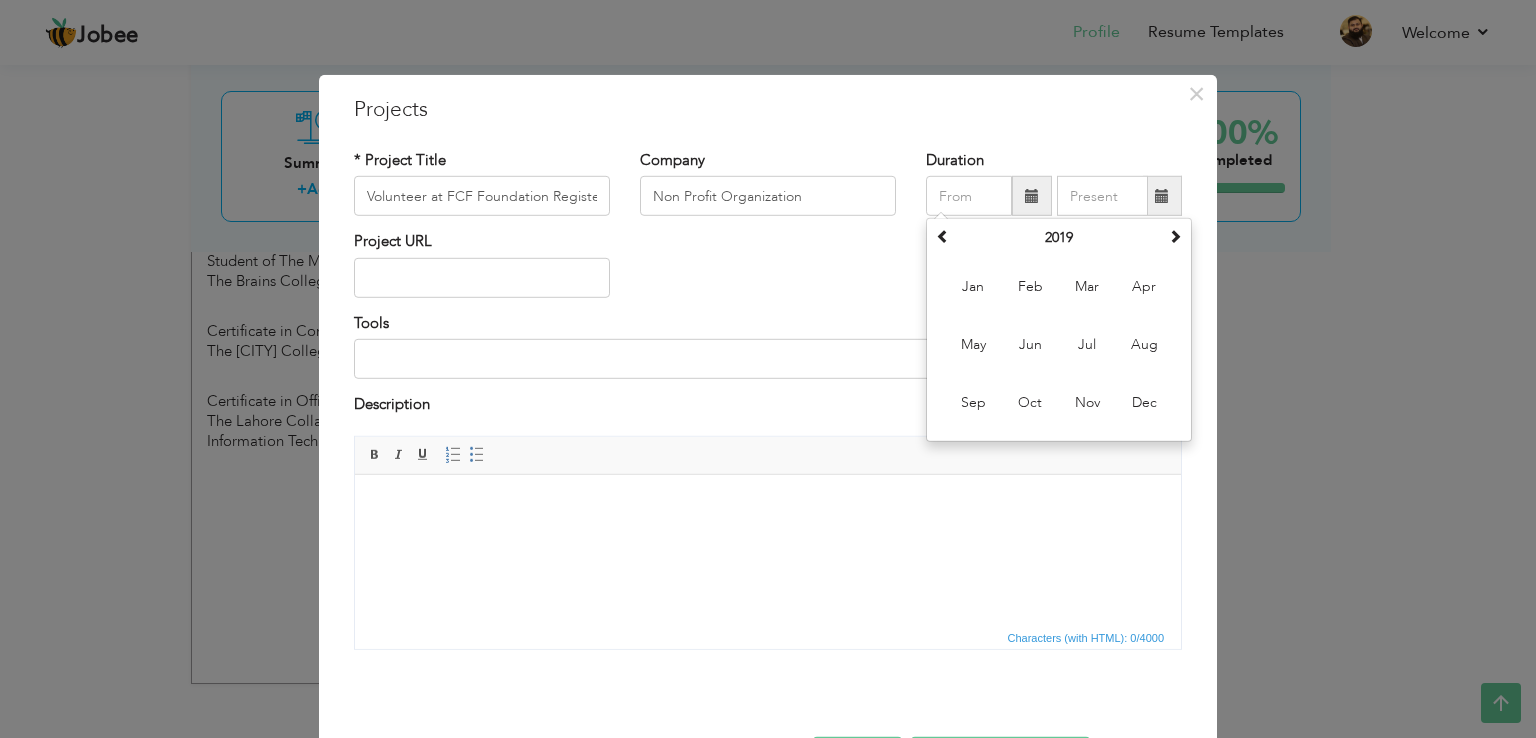 click on "Project URL" at bounding box center [768, 271] 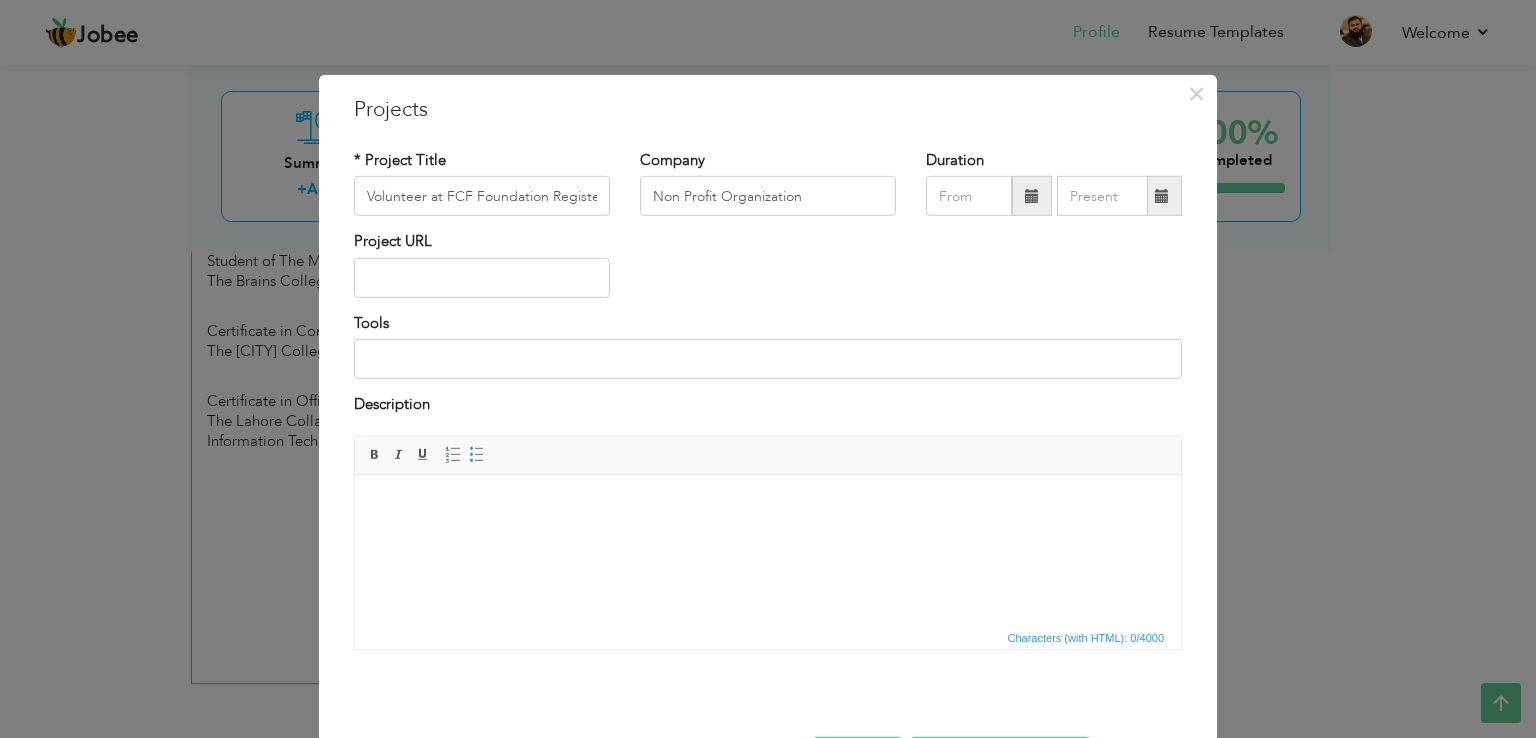 click at bounding box center [1032, 196] 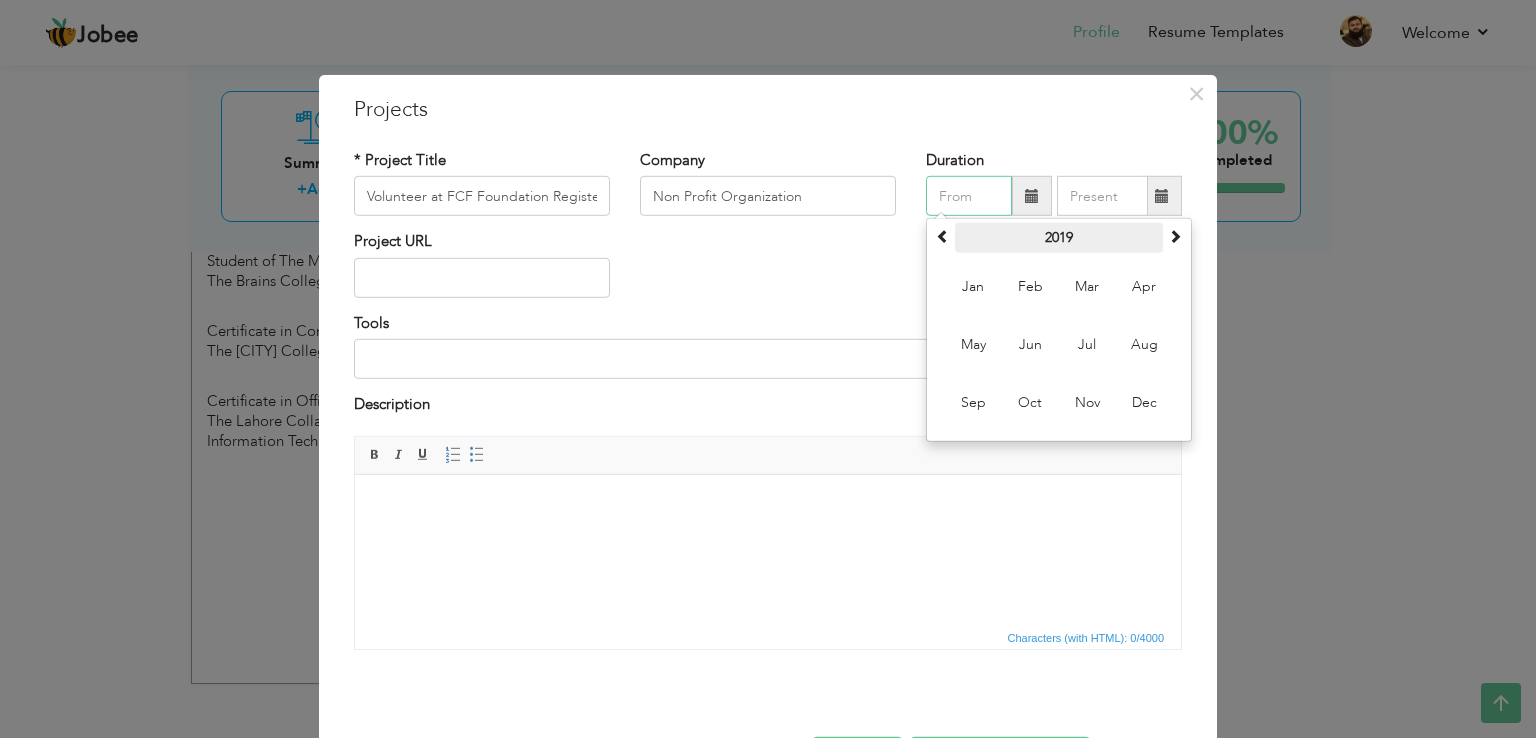 click on "2019" at bounding box center (1059, 238) 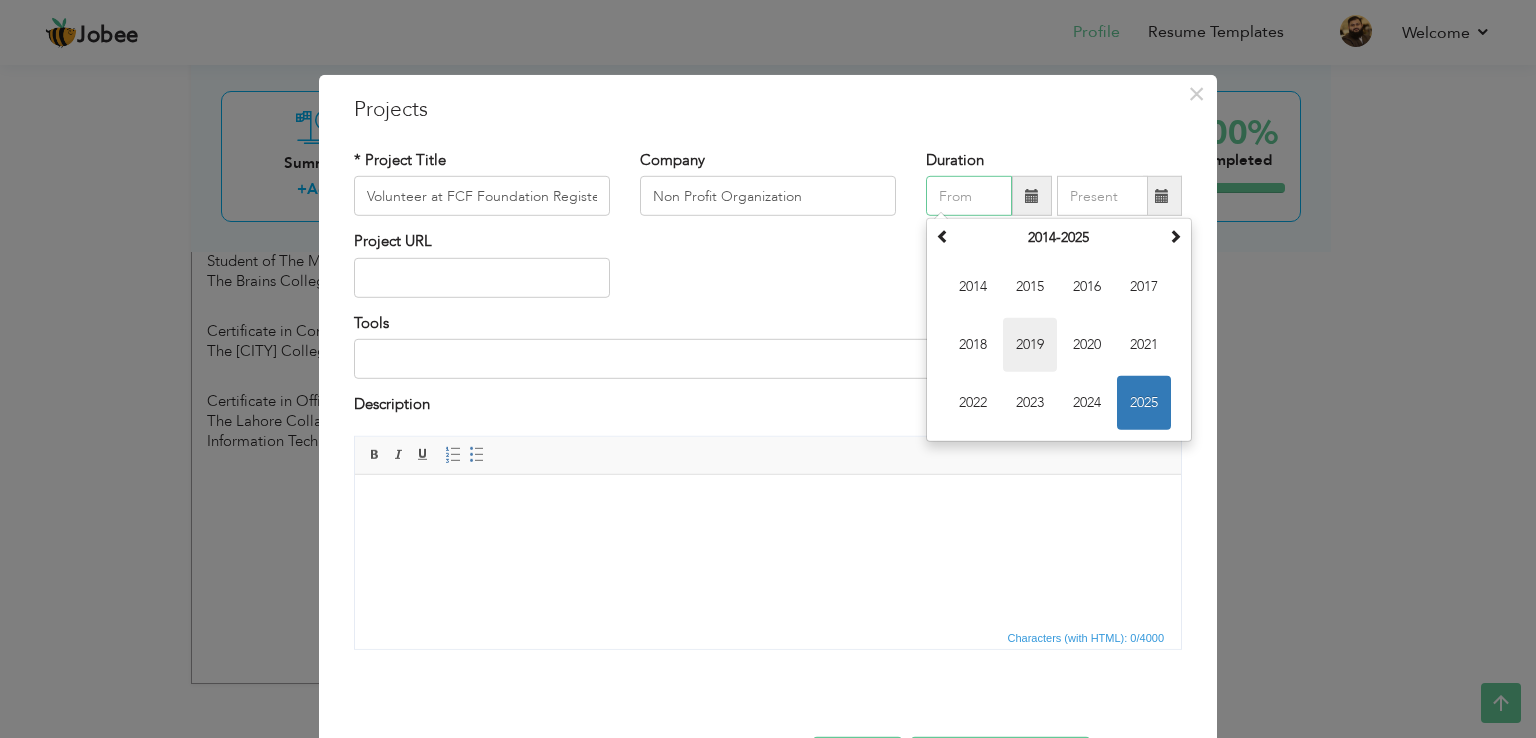 click on "2019" at bounding box center (1030, 345) 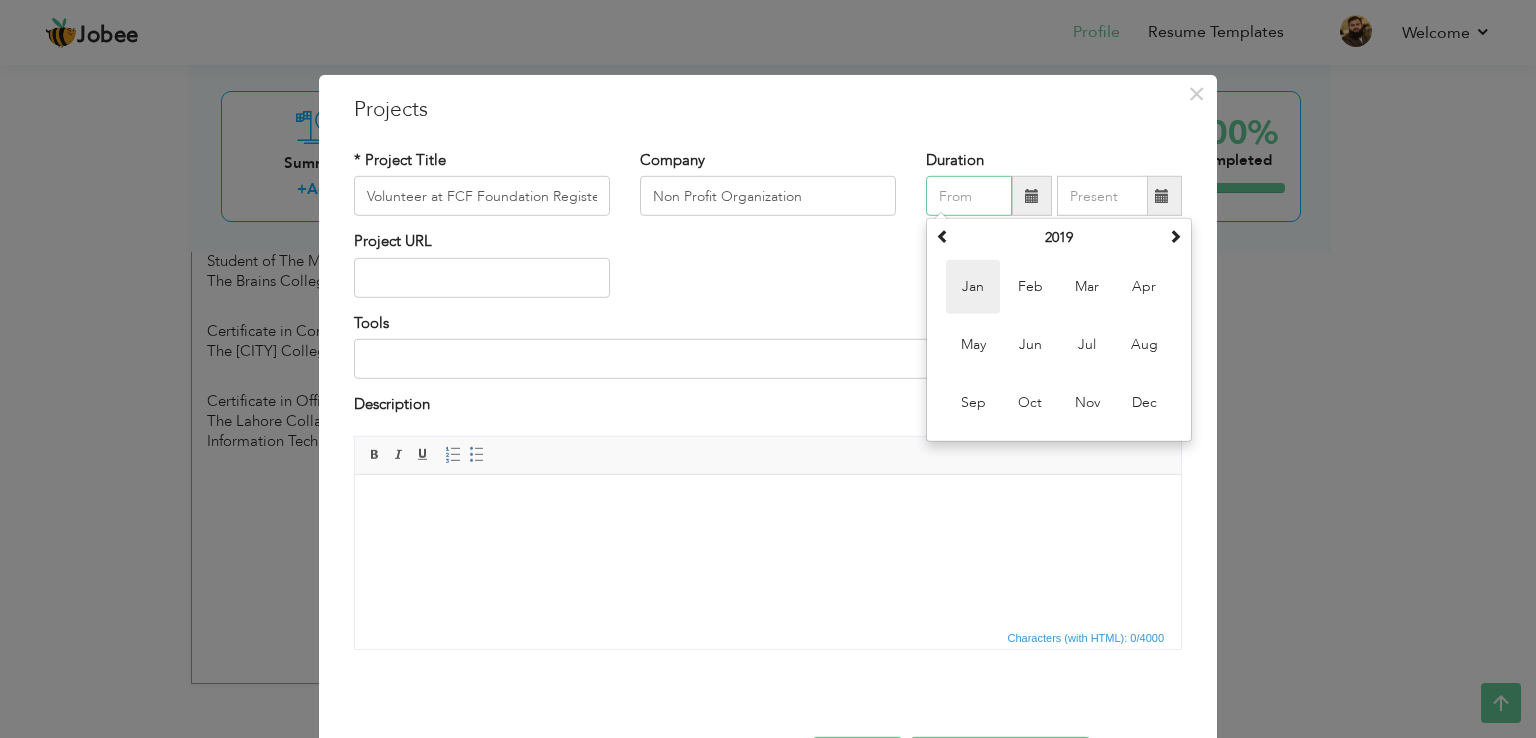 click on "Jan" at bounding box center [973, 287] 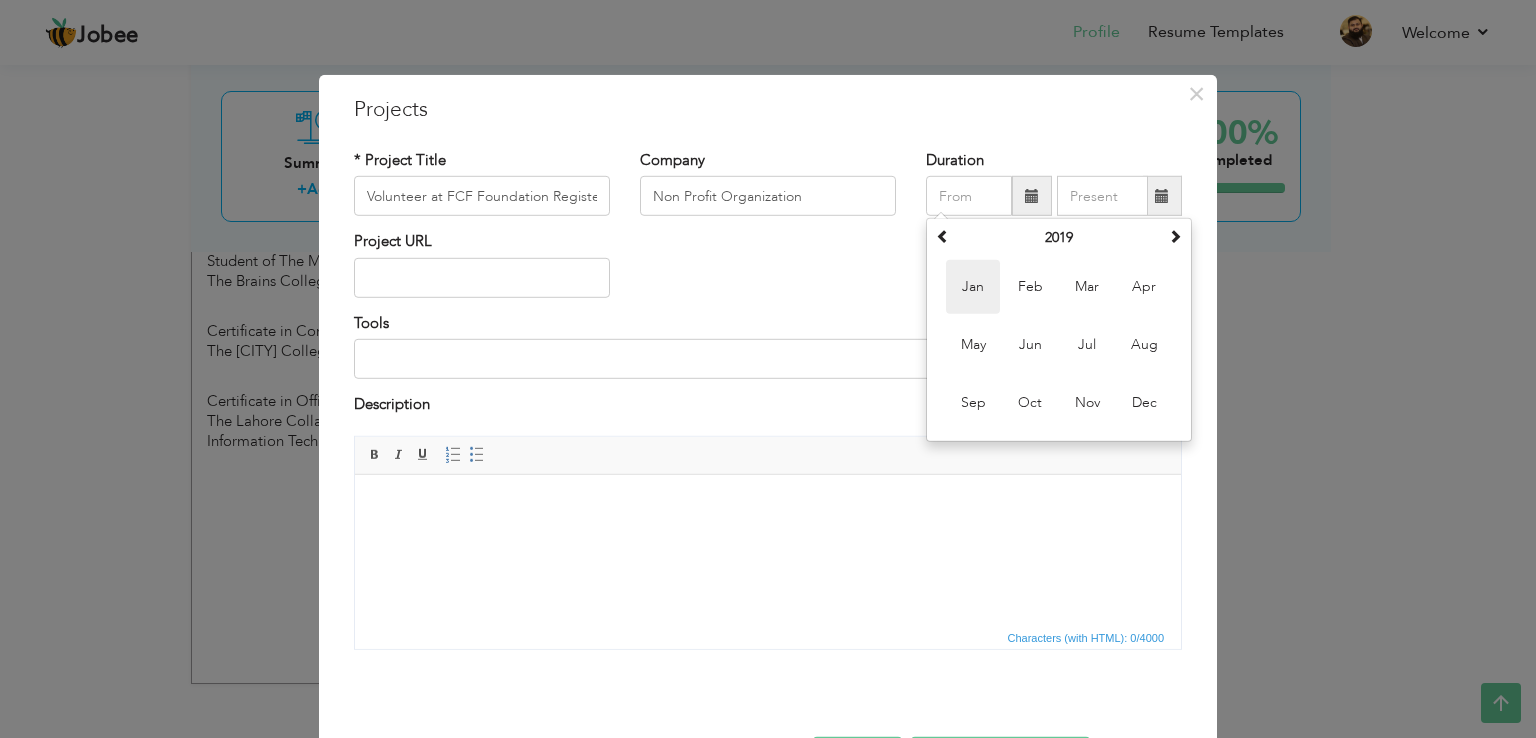 type on "[DATE]" 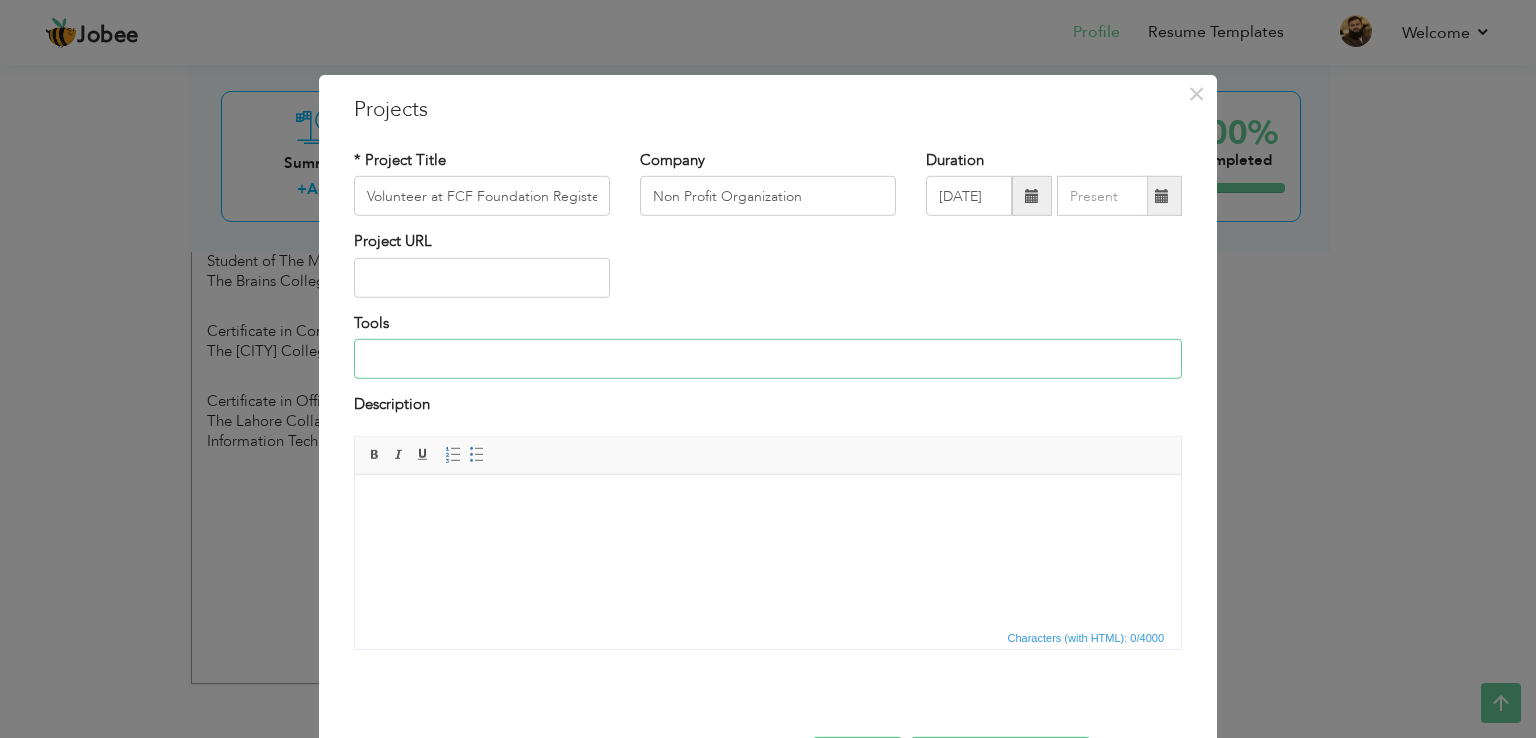 click at bounding box center [768, 359] 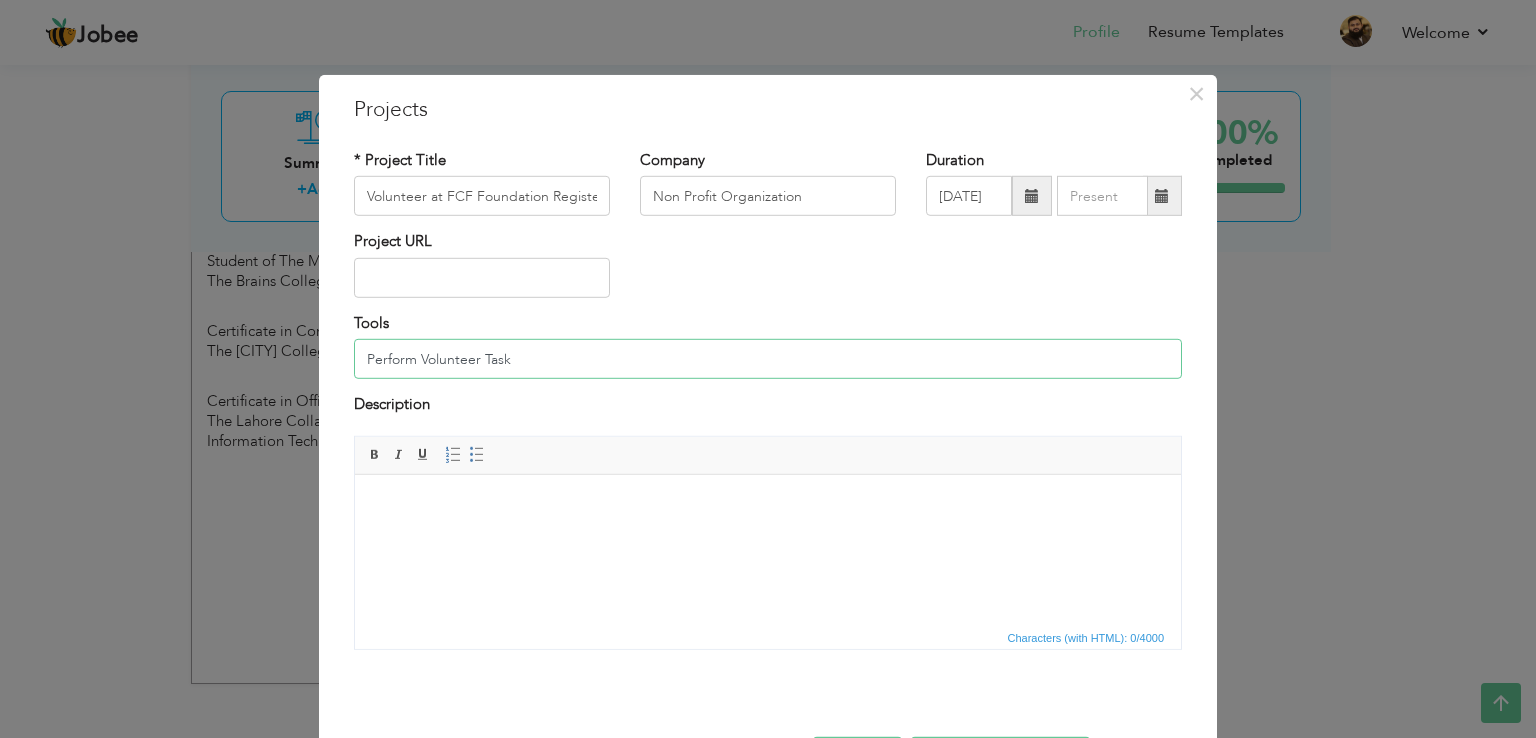click on "Perform Volunteer Task" at bounding box center (768, 359) 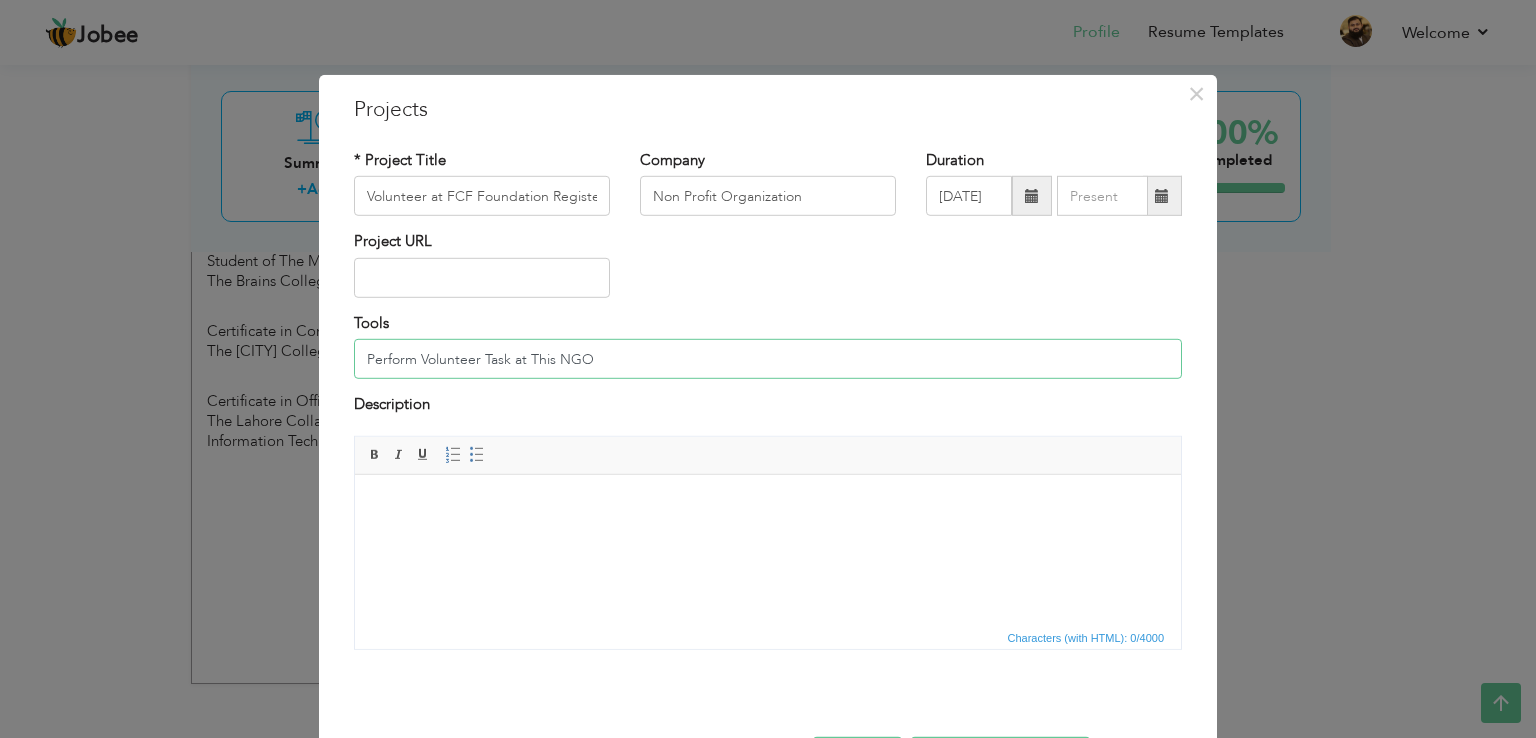 type on "Perform Volunteer Task at This NGO" 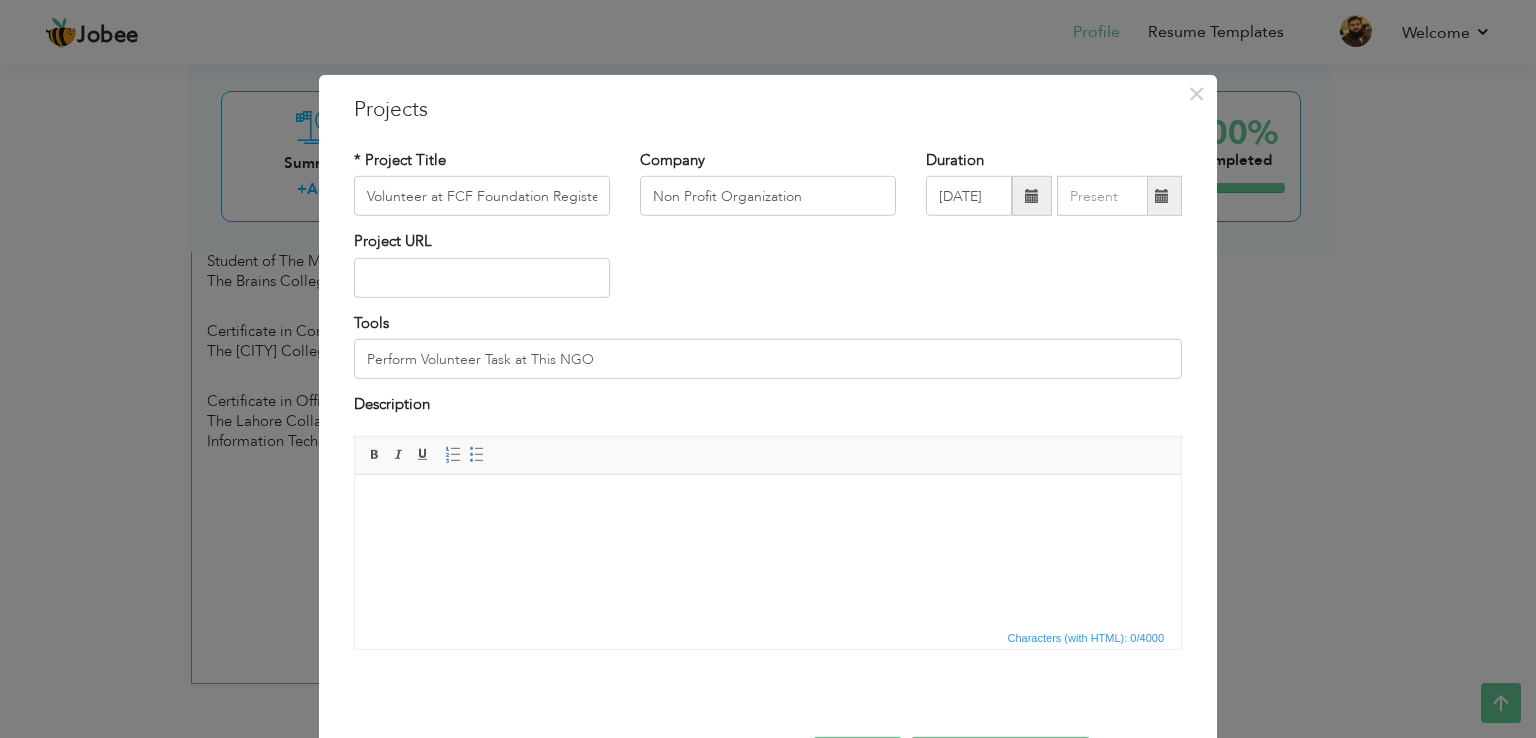 click at bounding box center (768, 504) 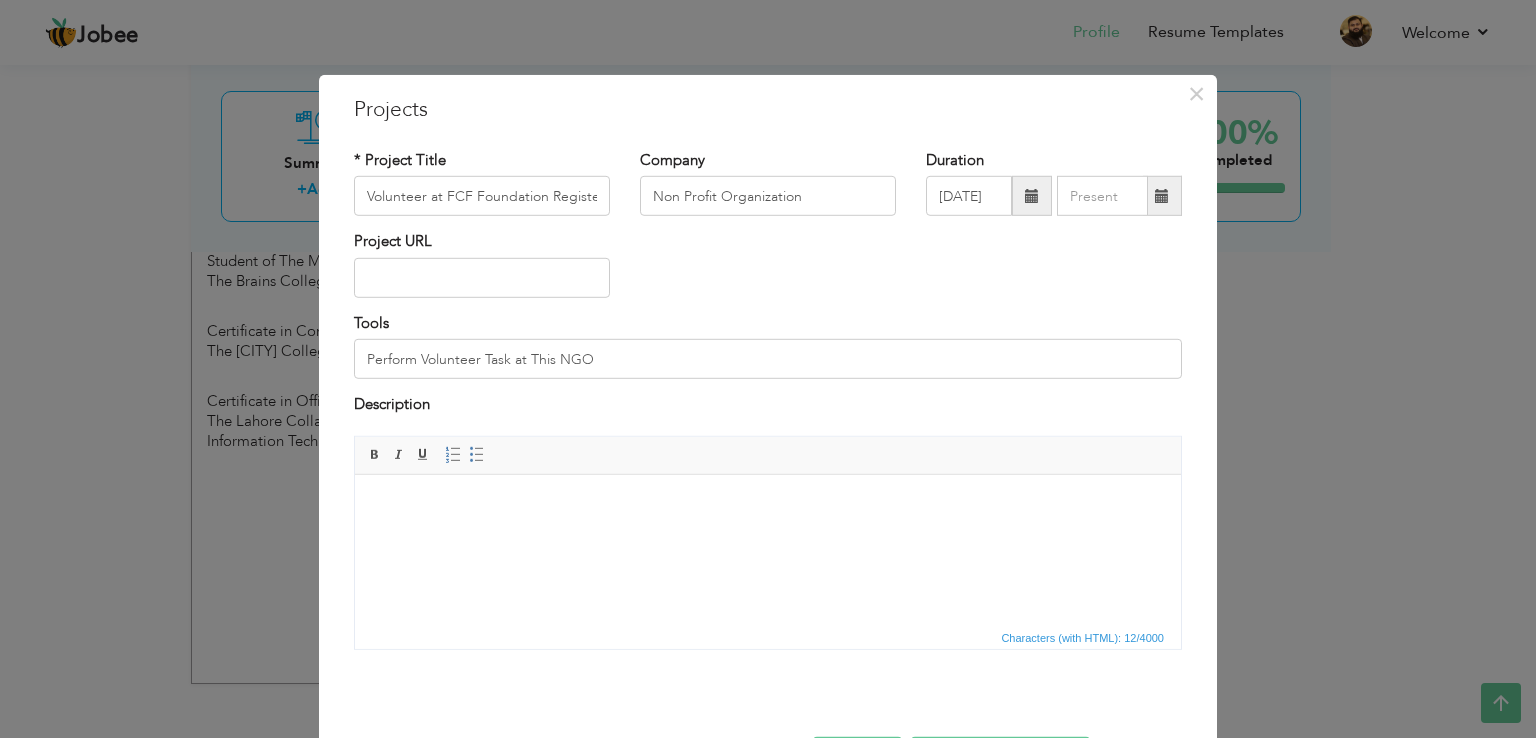 type 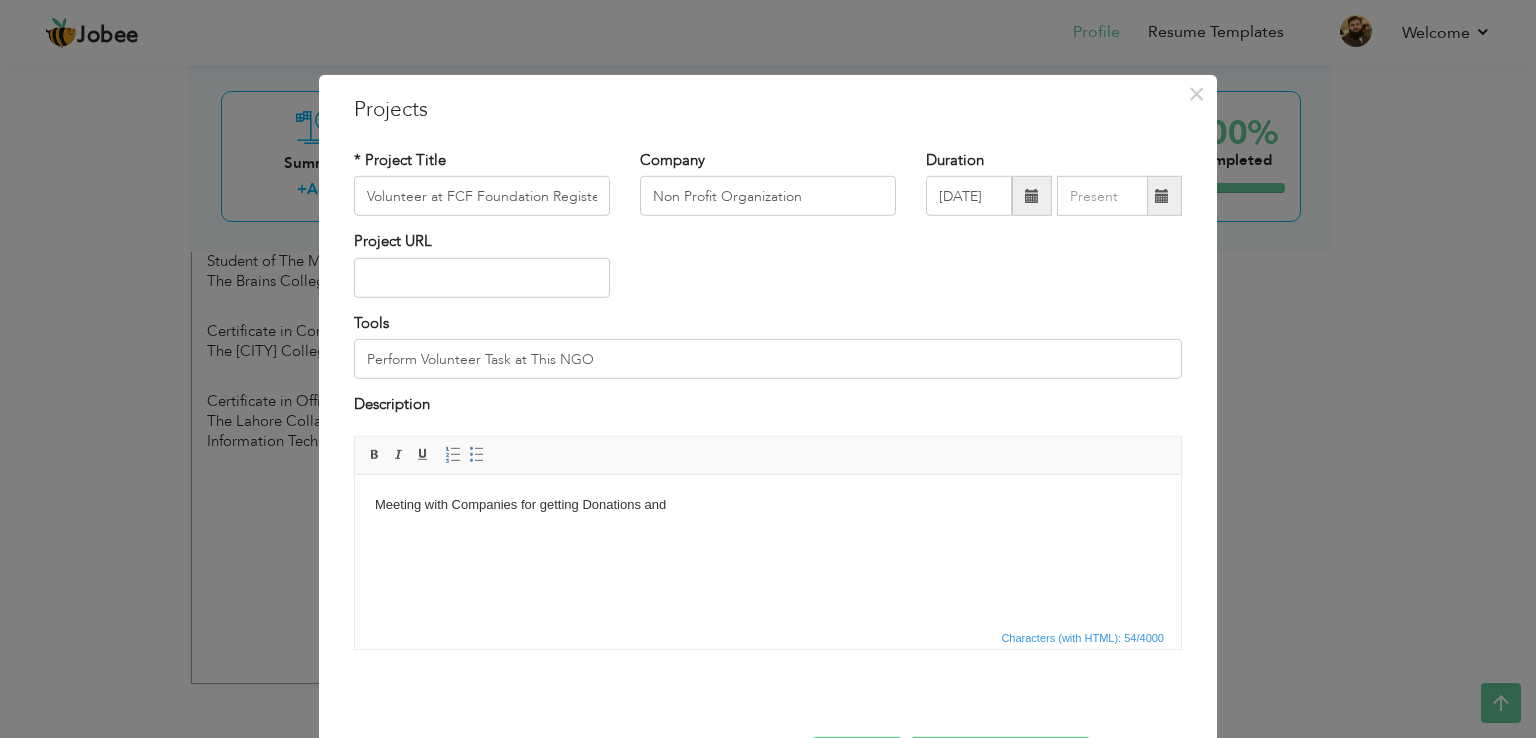 click on "Meeting with Companies for getting Donations and" at bounding box center [768, 504] 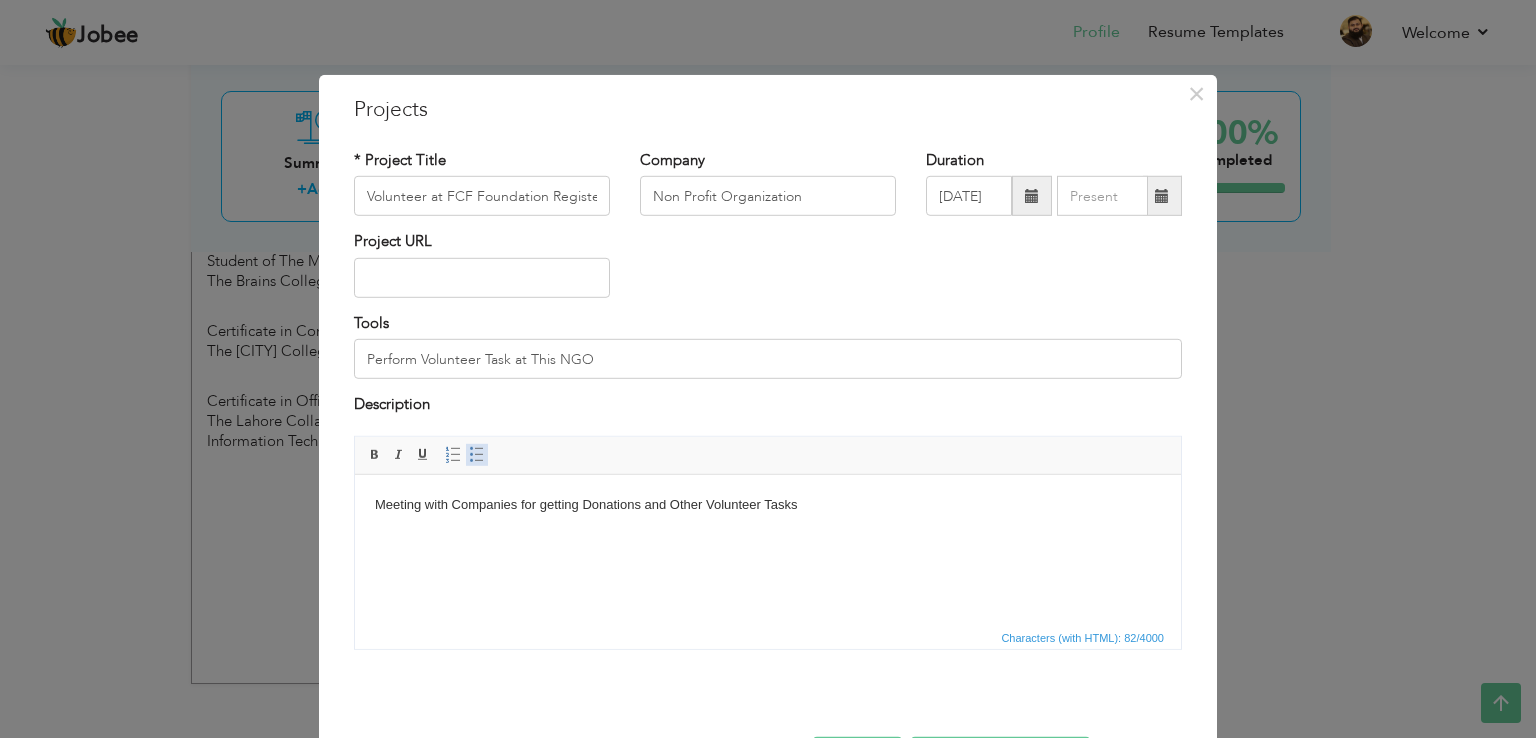 click at bounding box center [477, 454] 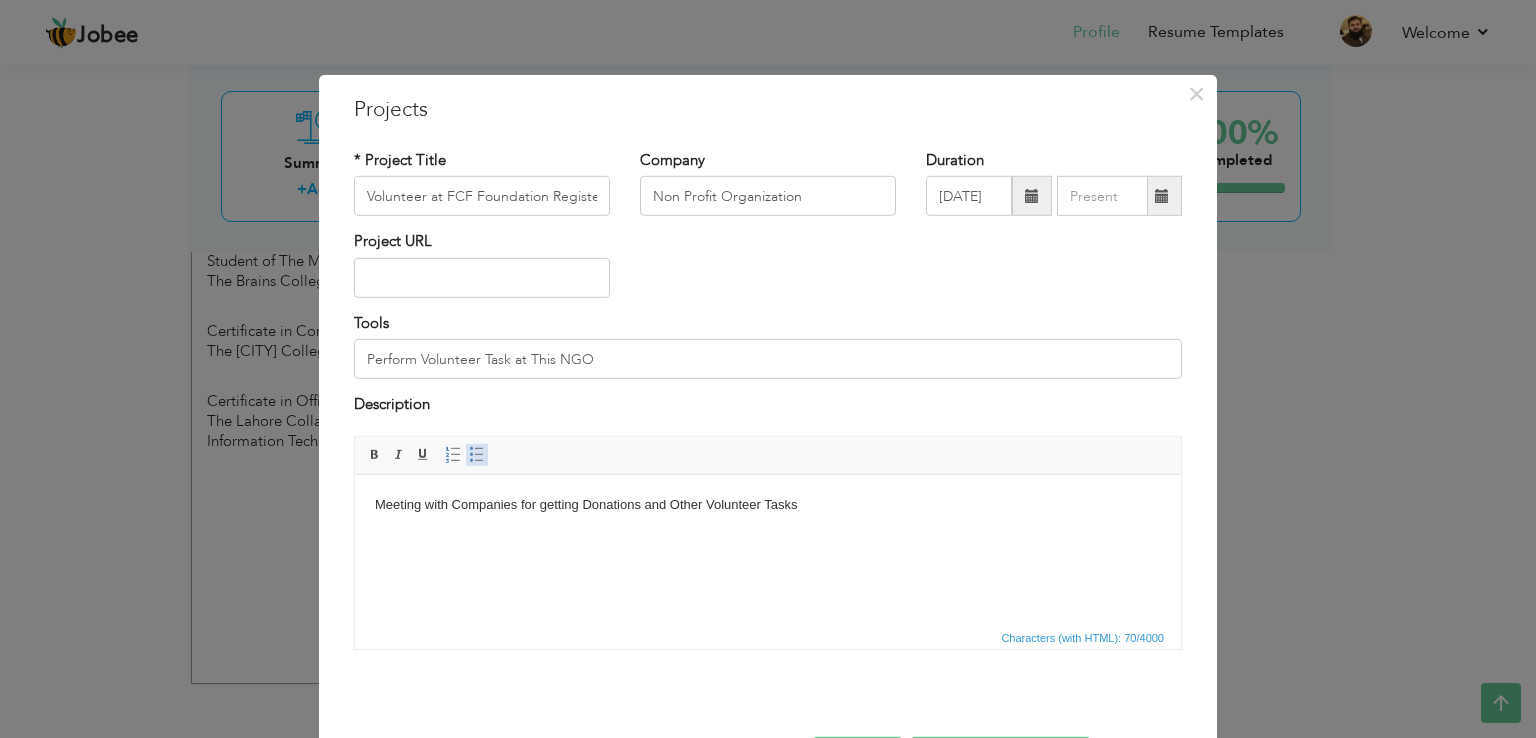 click at bounding box center (477, 454) 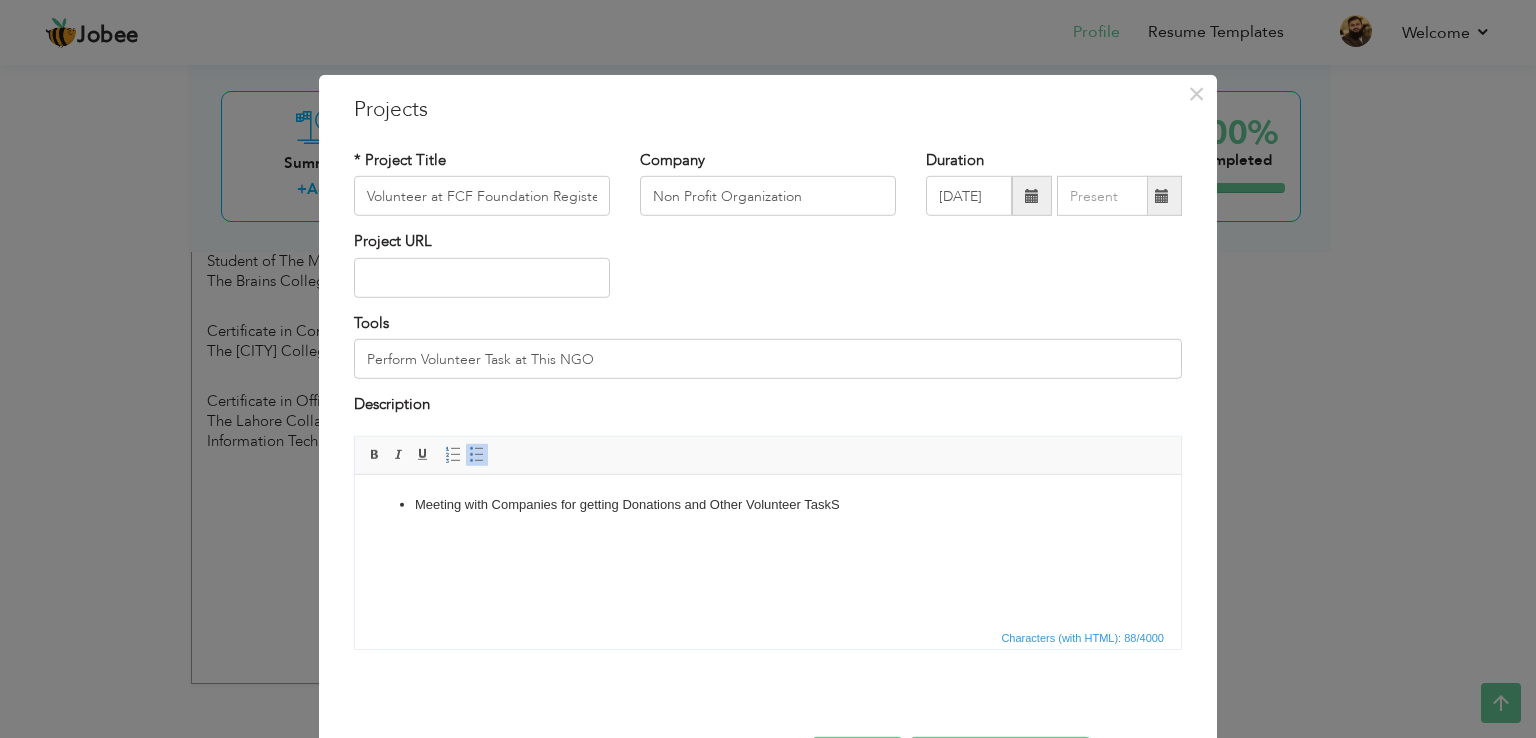 click at bounding box center (477, 454) 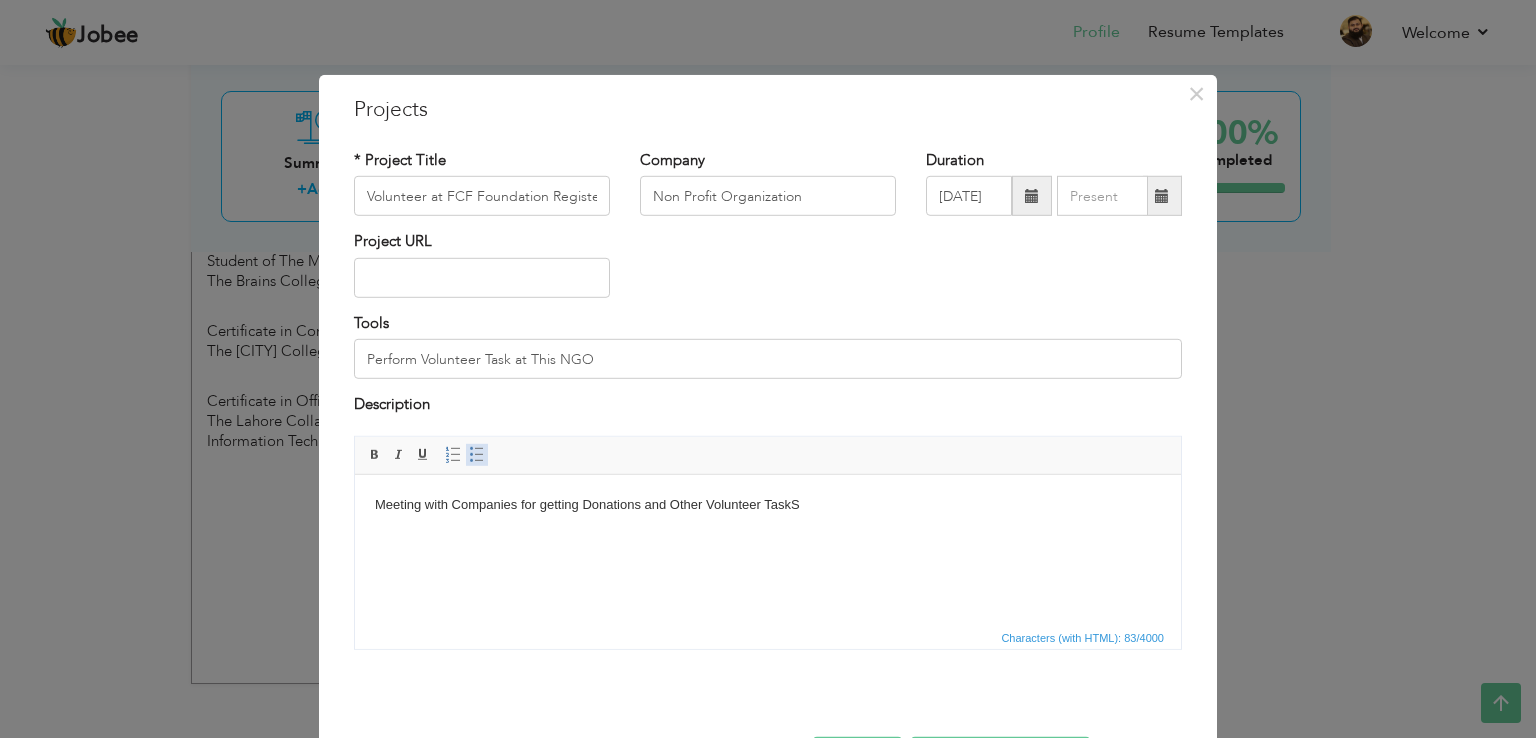 click at bounding box center (477, 454) 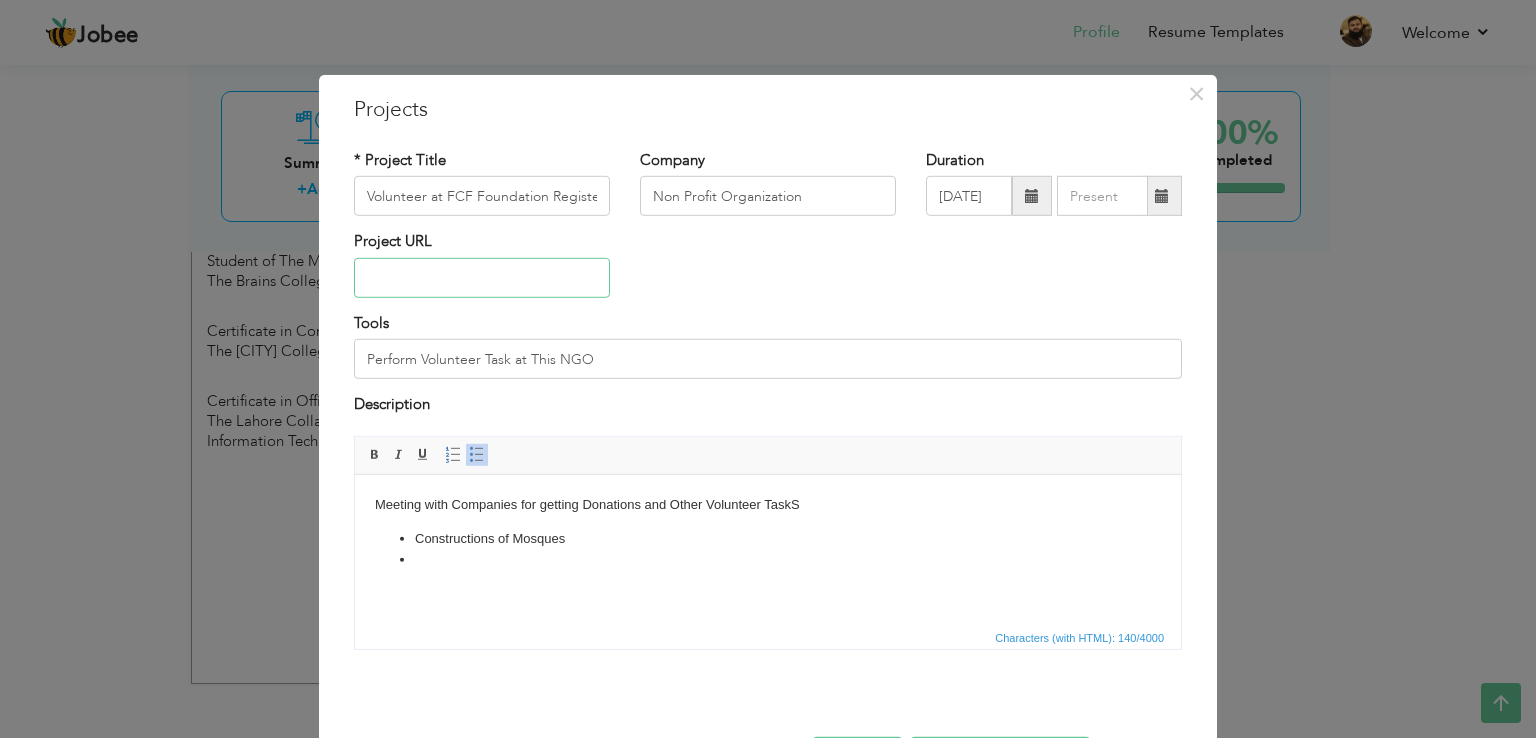 click at bounding box center (482, 278) 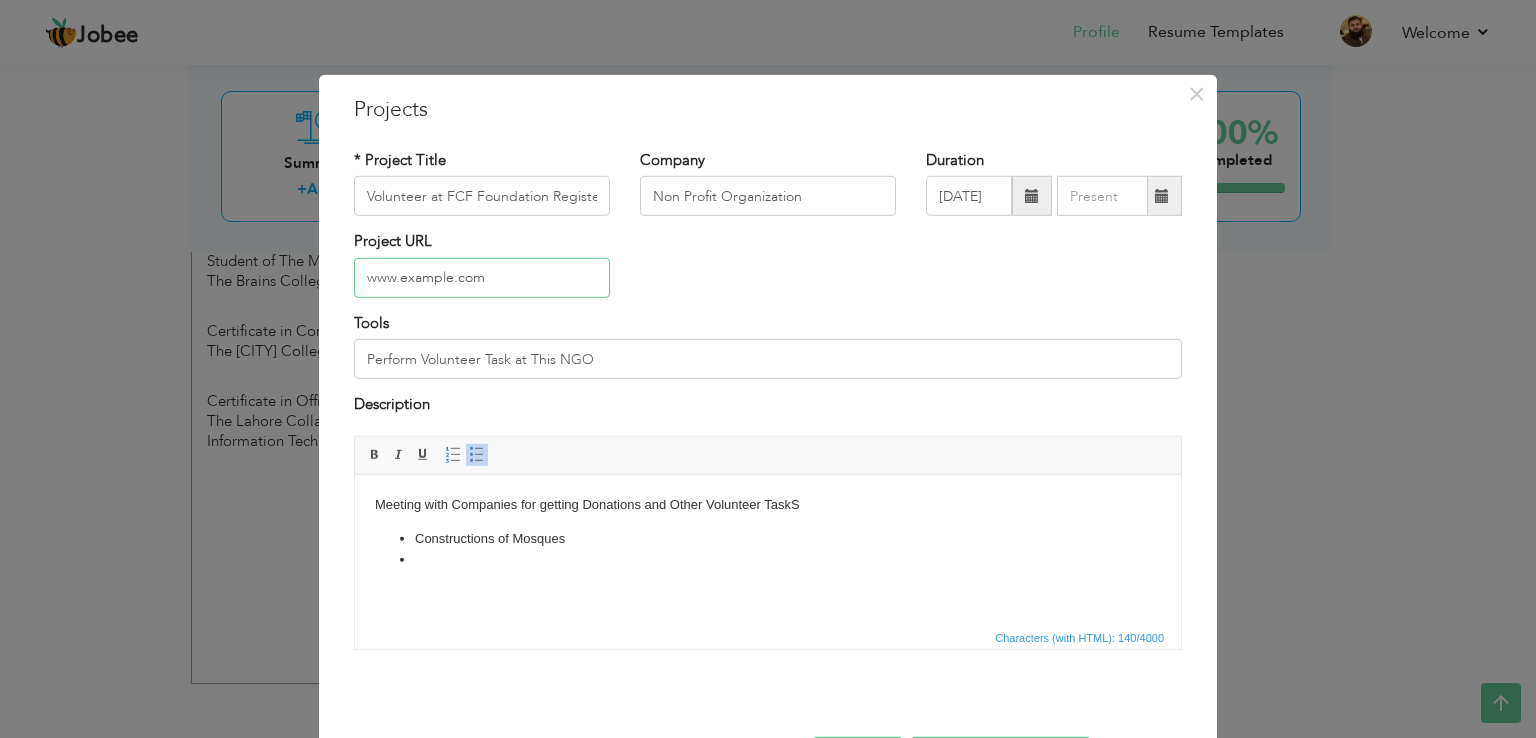 type on "www.example.com" 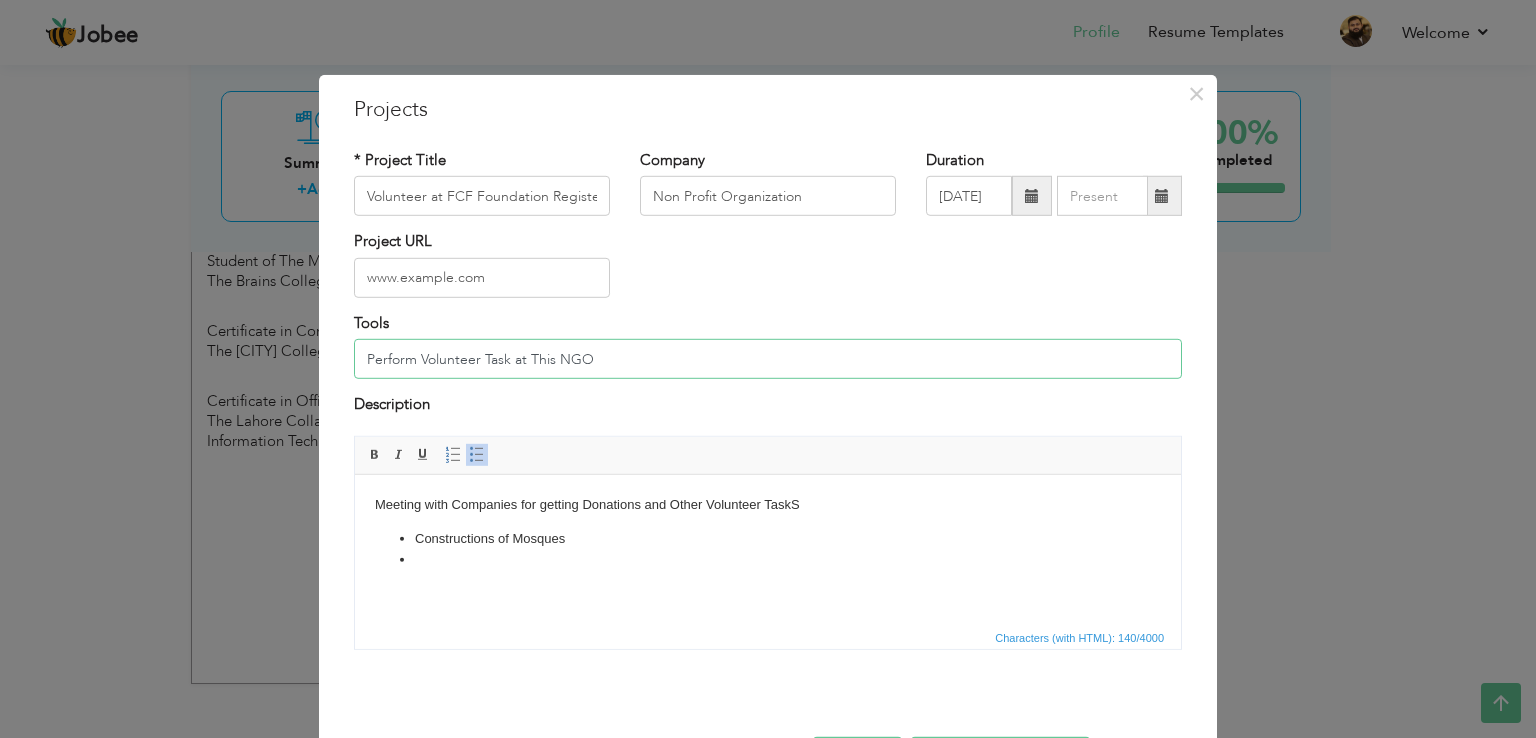 click on "Perform Volunteer Task at This NGO" at bounding box center [768, 359] 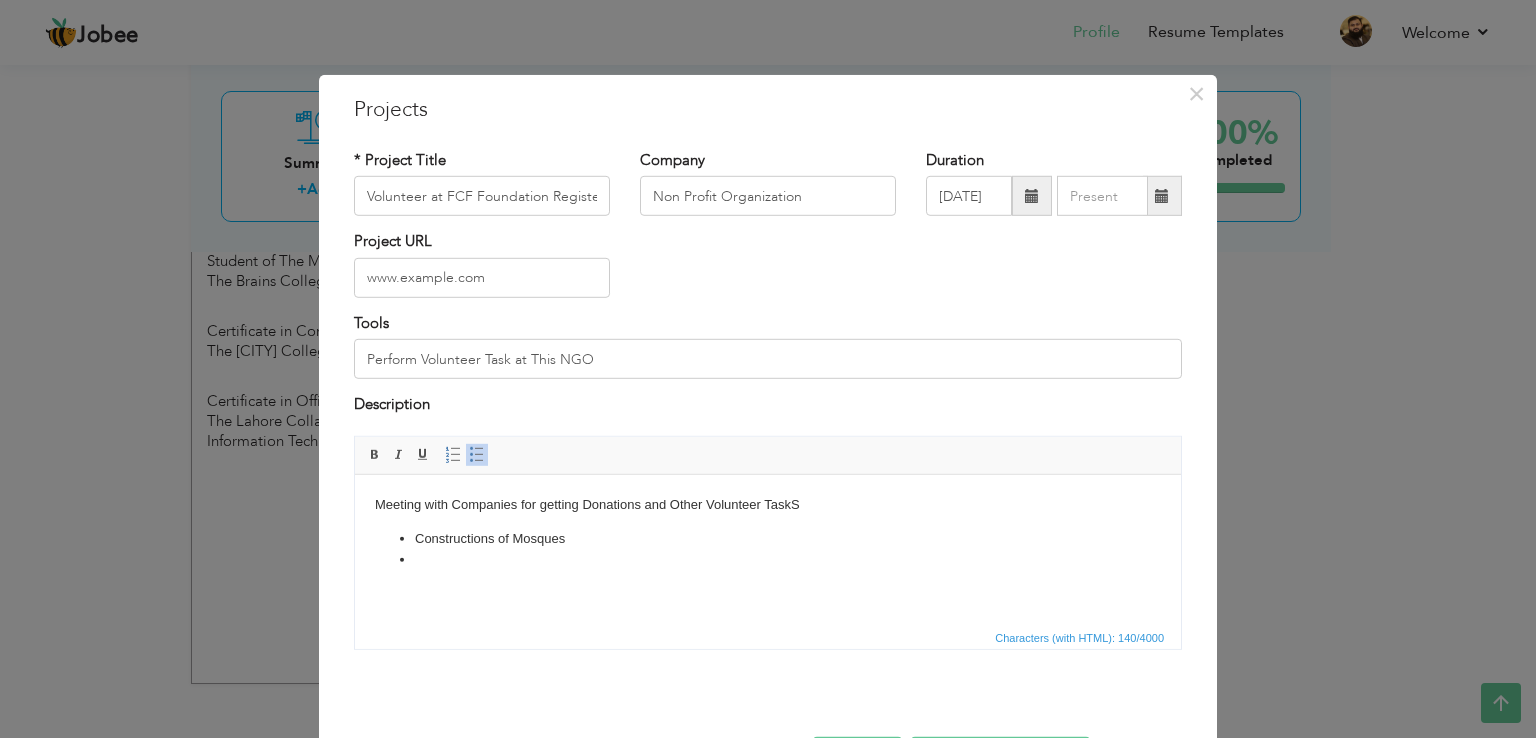 click on "Constructions of Mosques" at bounding box center [768, 538] 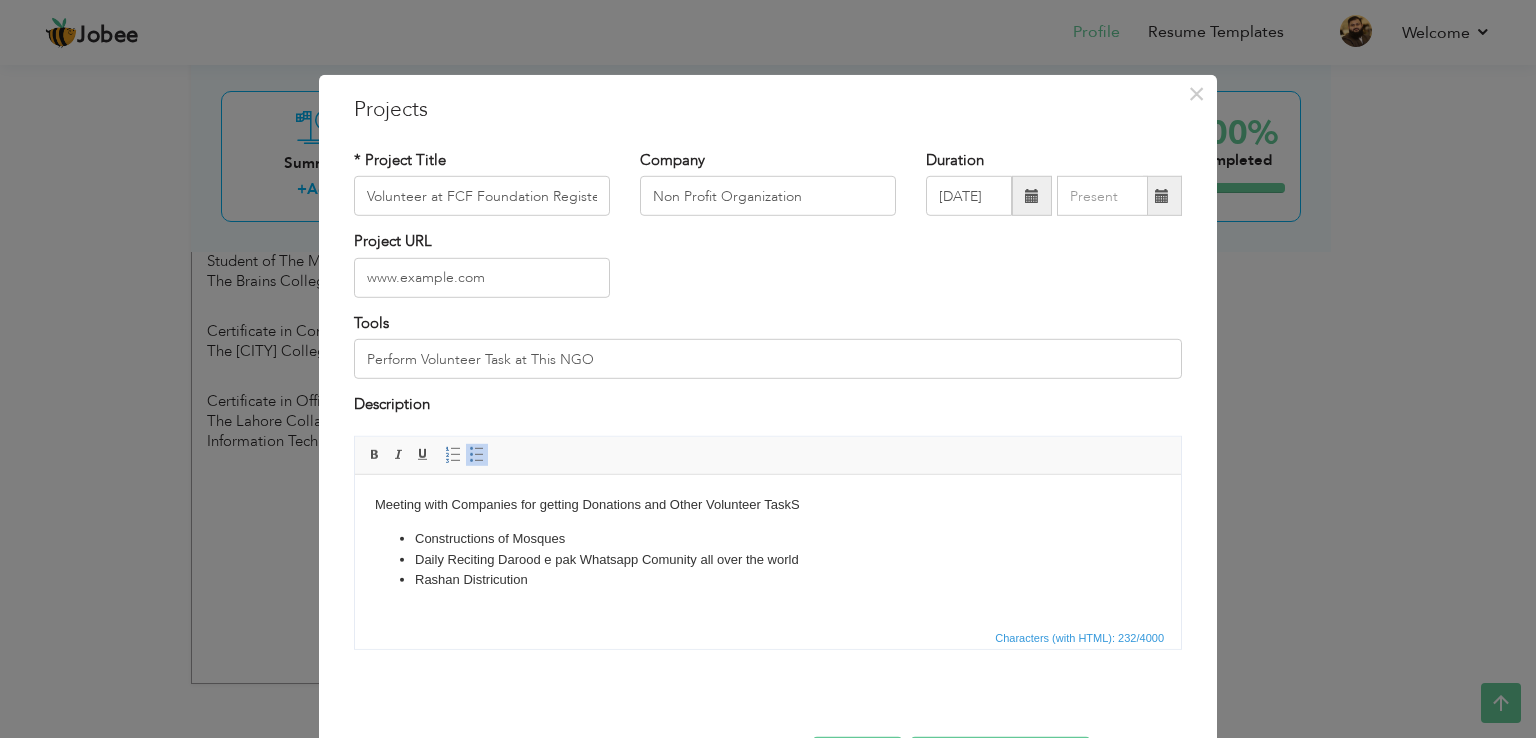 click on "Rashan Districution" at bounding box center [768, 579] 